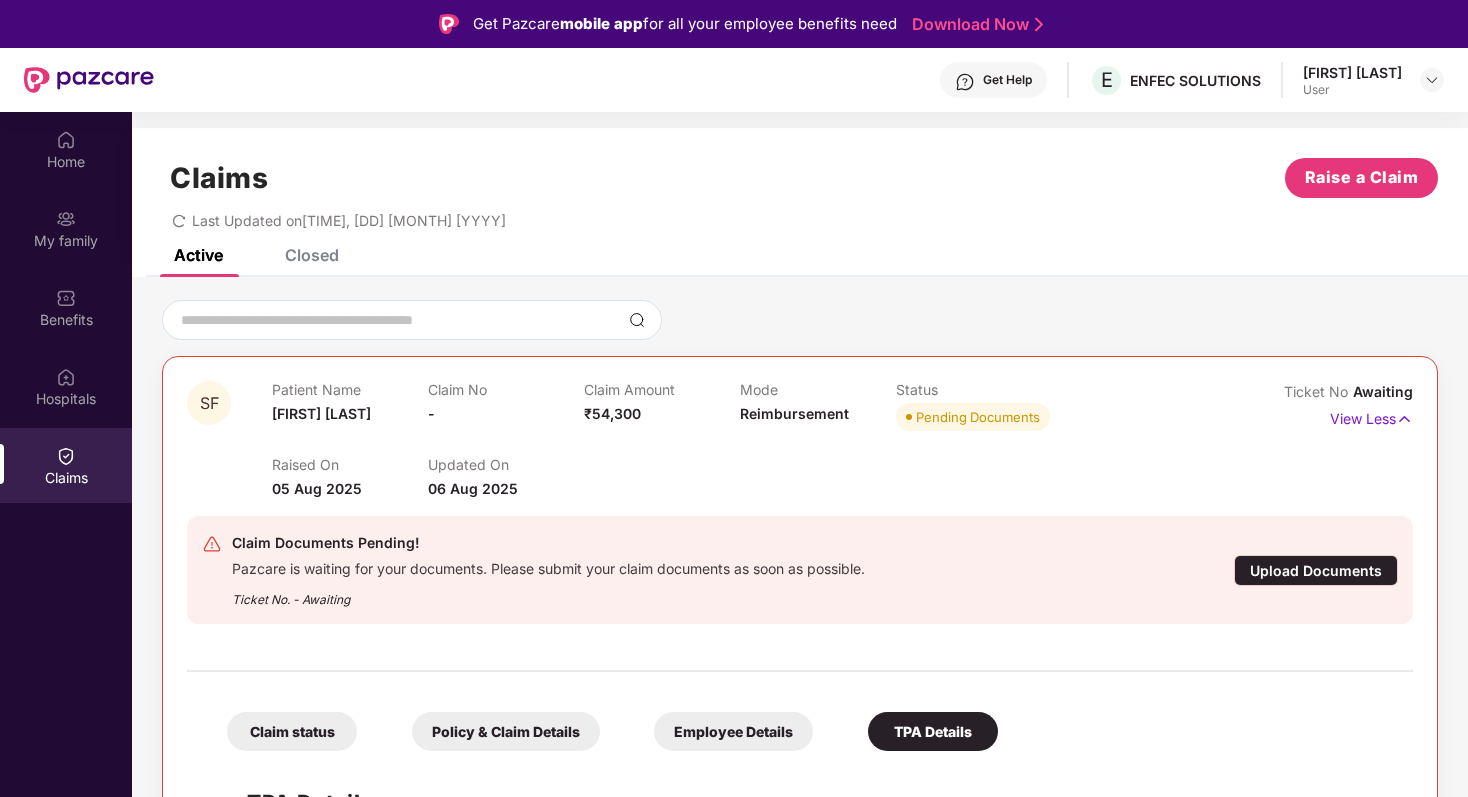 scroll, scrollTop: 112, scrollLeft: 0, axis: vertical 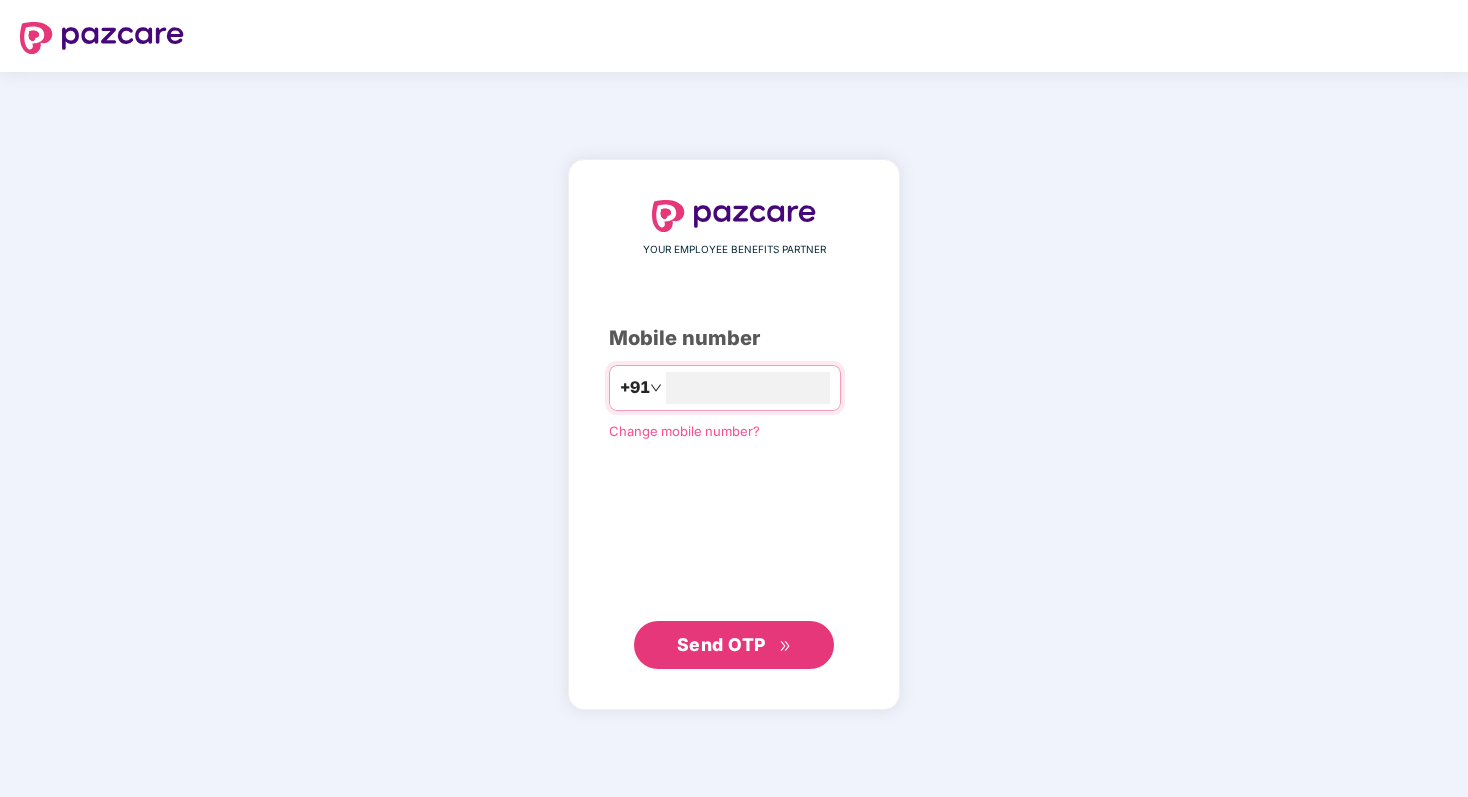 type on "**********" 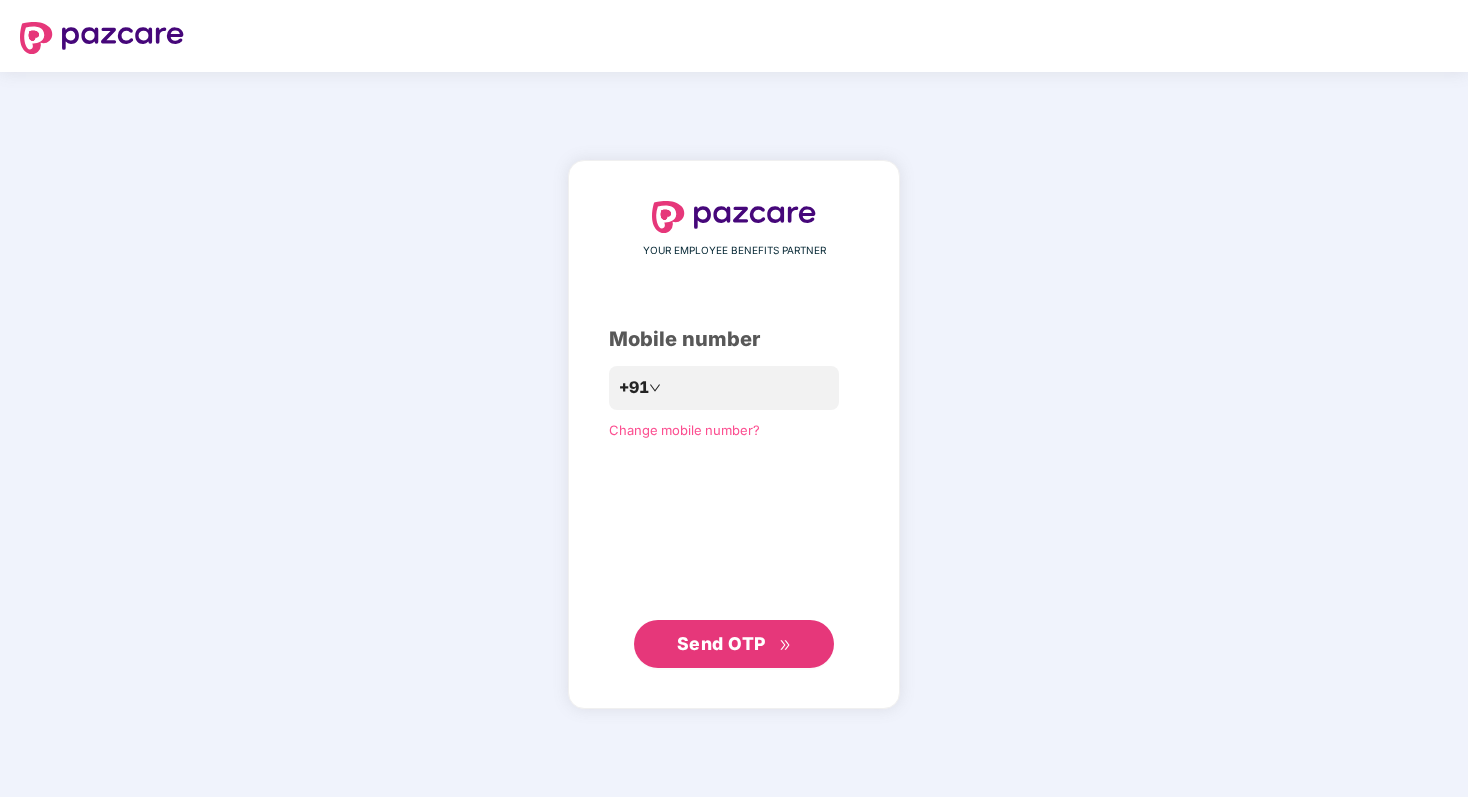click on "Send OTP" at bounding box center (734, 644) 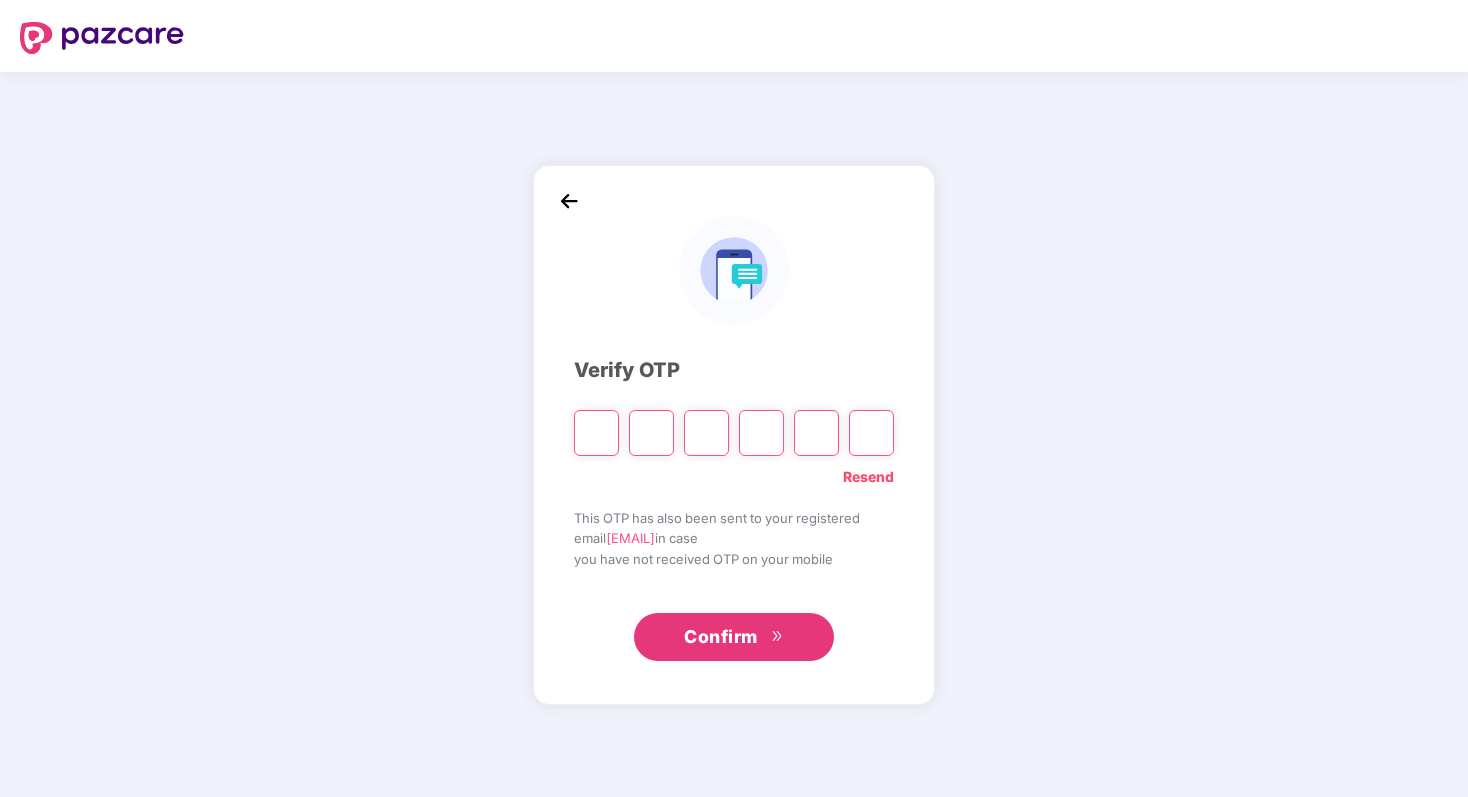 type on "*" 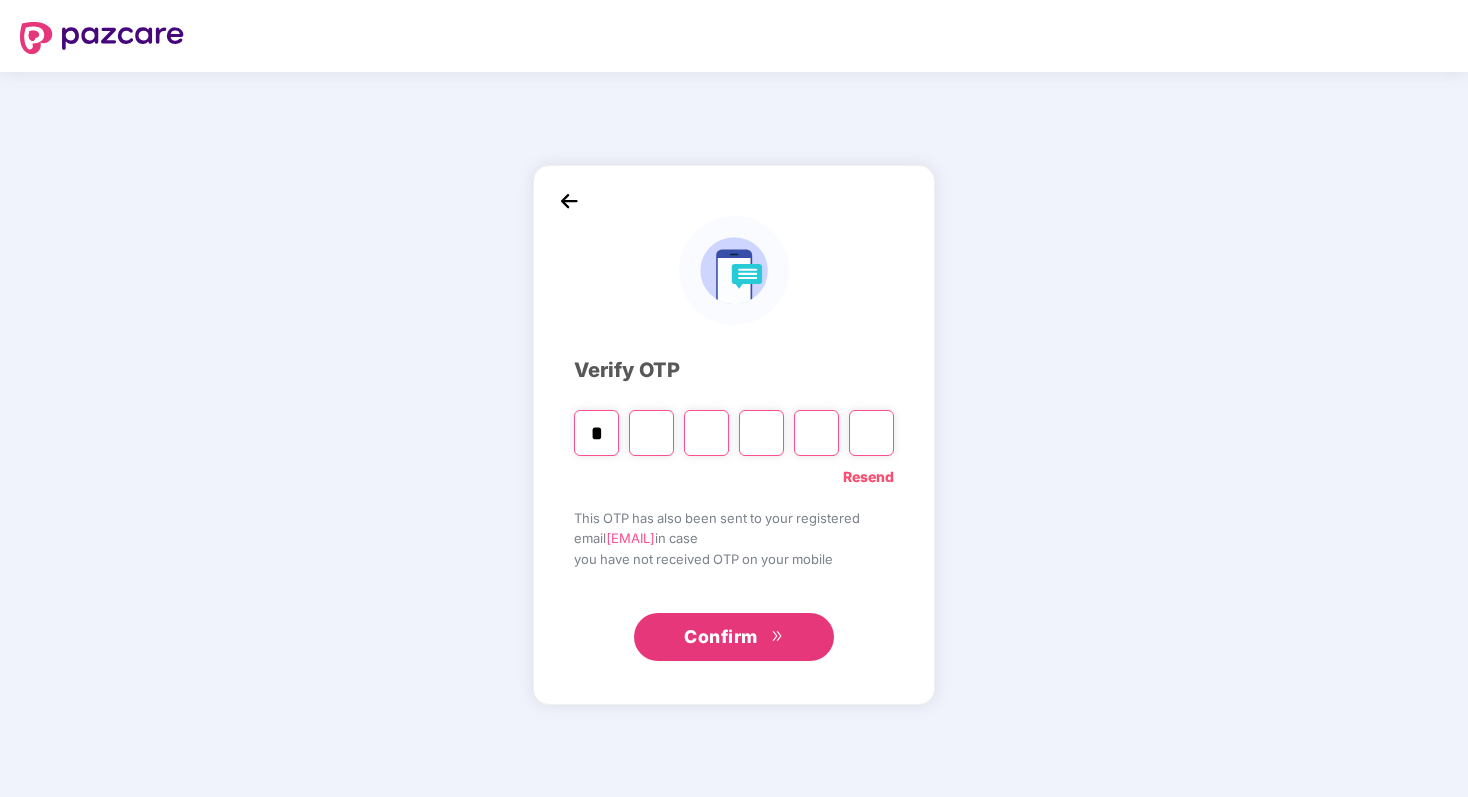 type on "*" 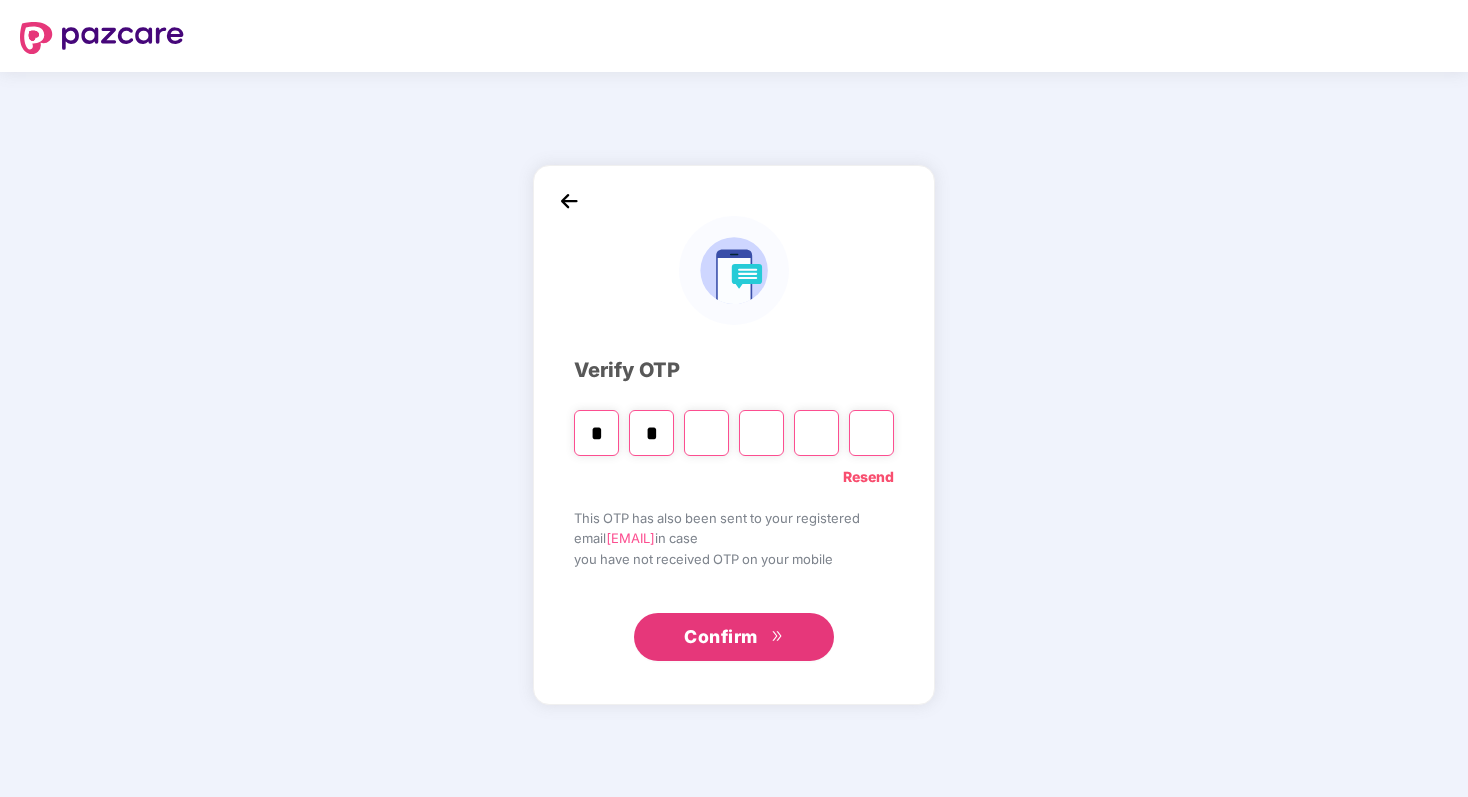 type on "*" 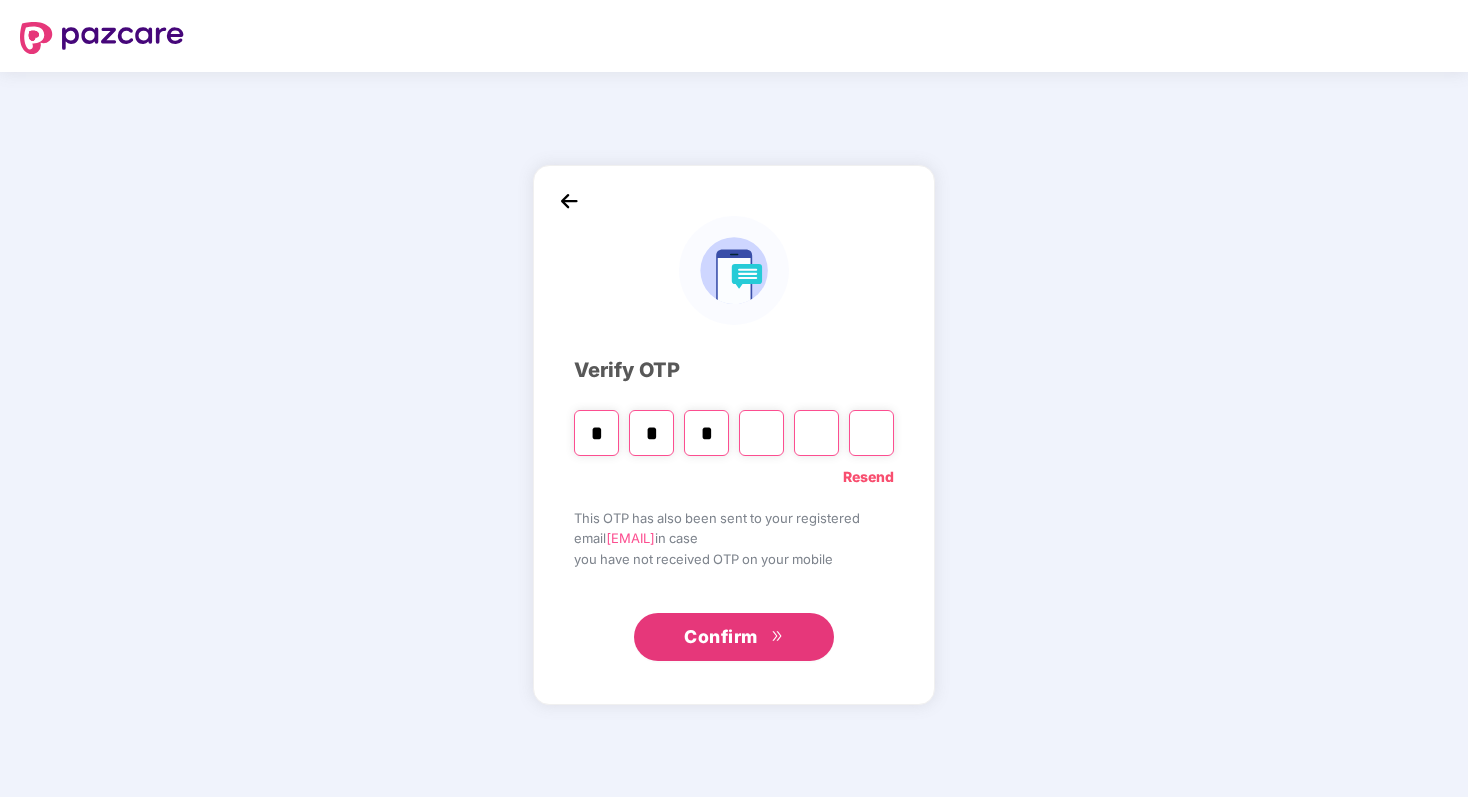 type on "*" 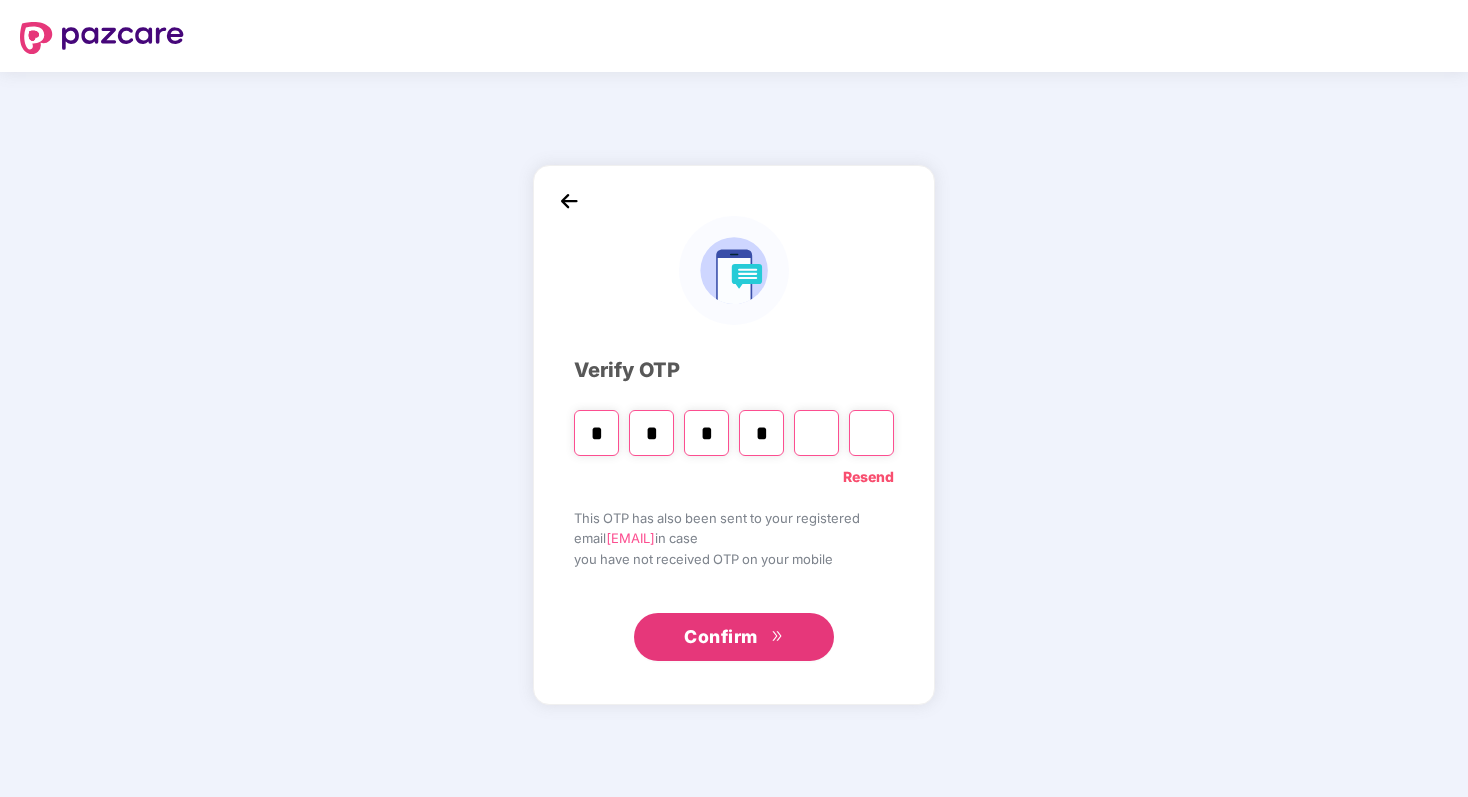 type on "*" 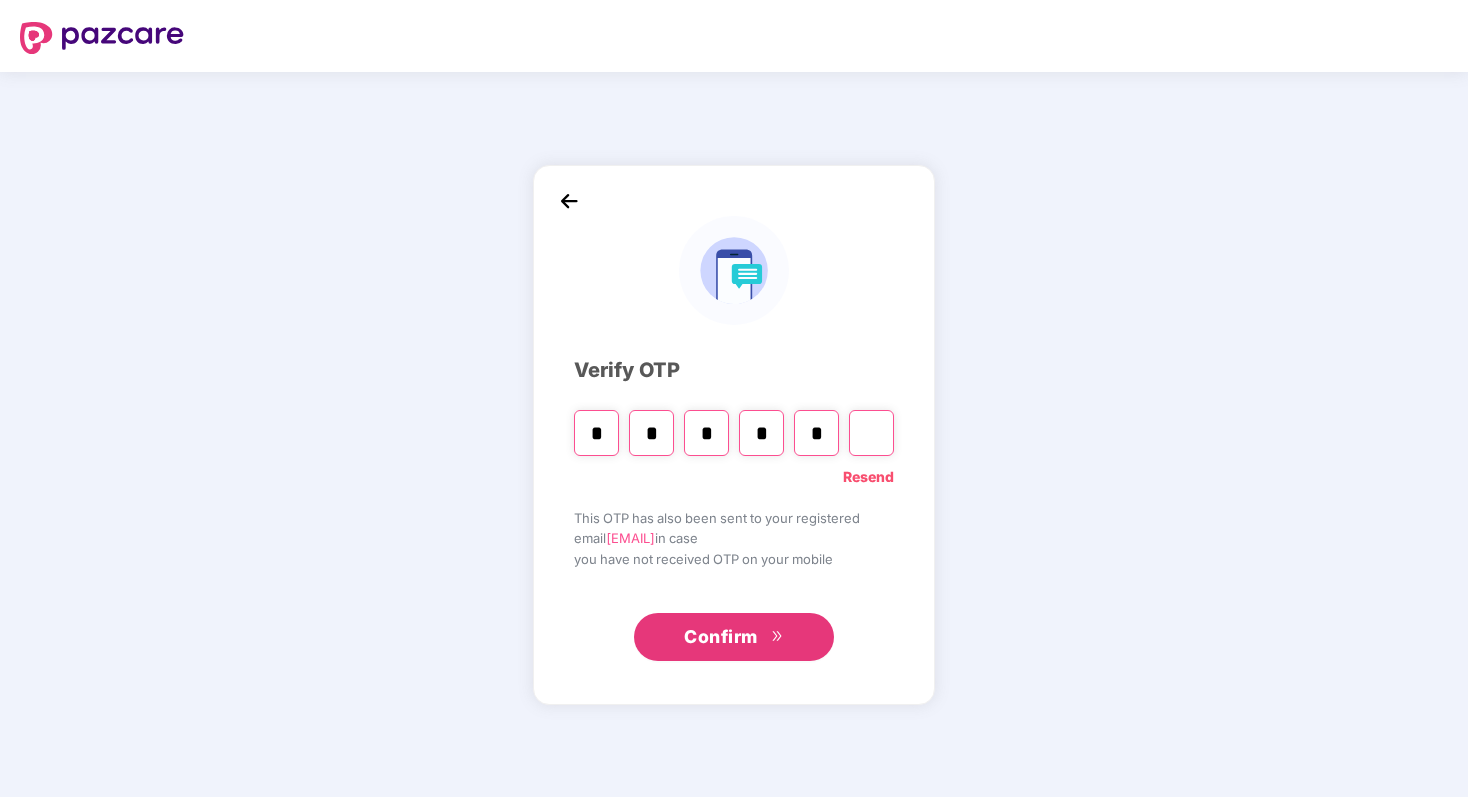 type on "*" 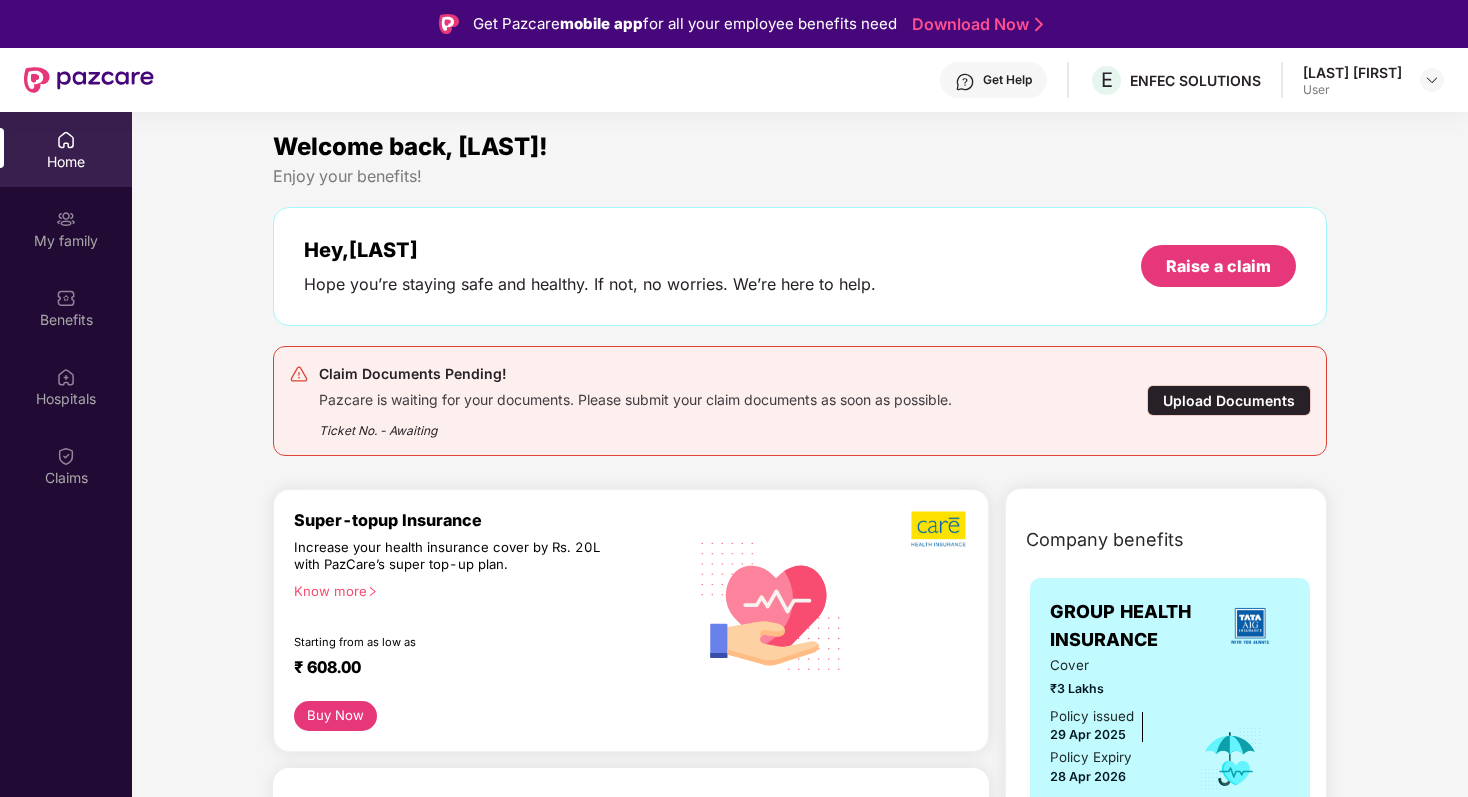 click on "Claim Documents Pending! Pazcare is waiting for your documents. Please submit your claim documents as soon as possible. Ticket No. - Awaiting" at bounding box center (715, 401) 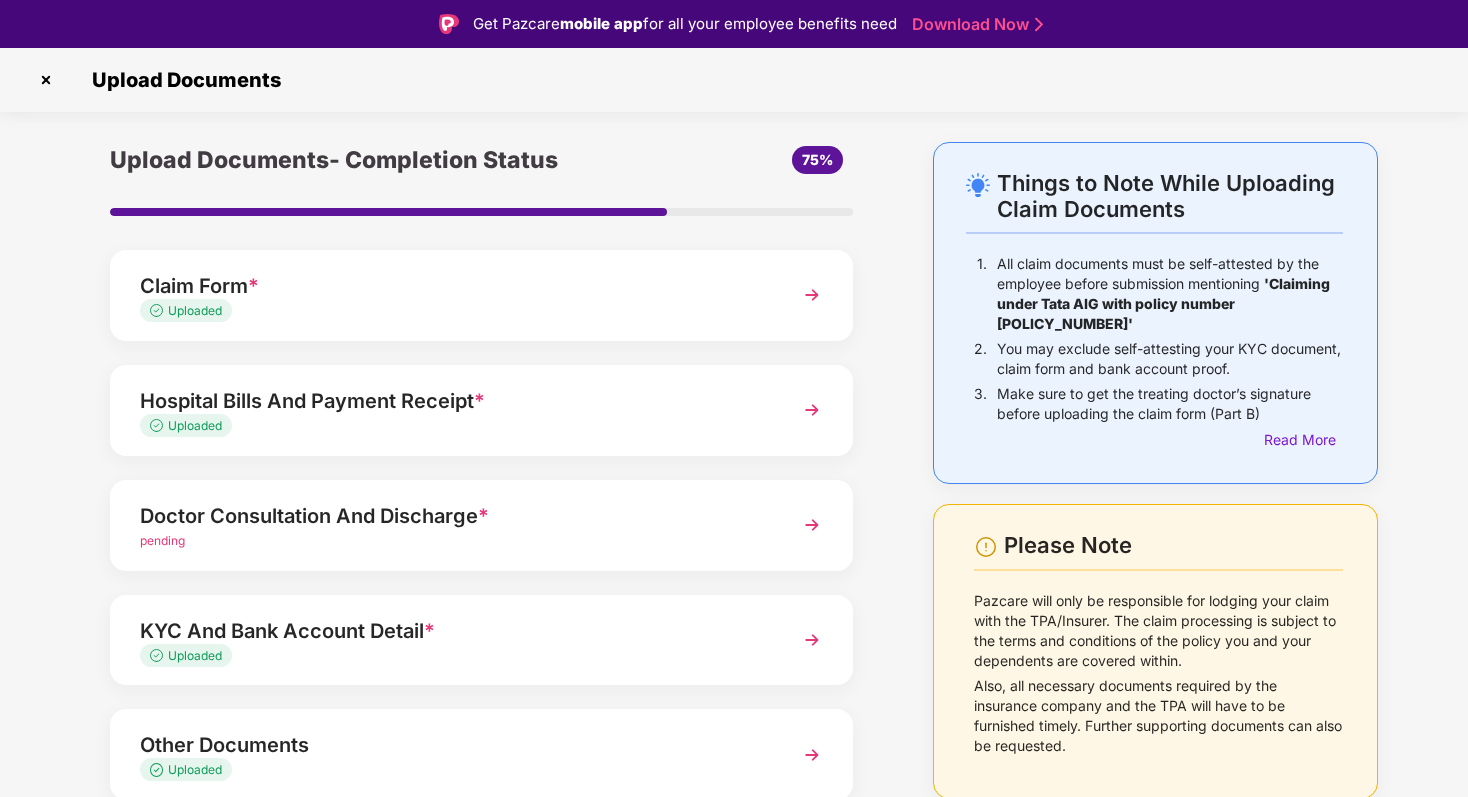scroll, scrollTop: 79, scrollLeft: 0, axis: vertical 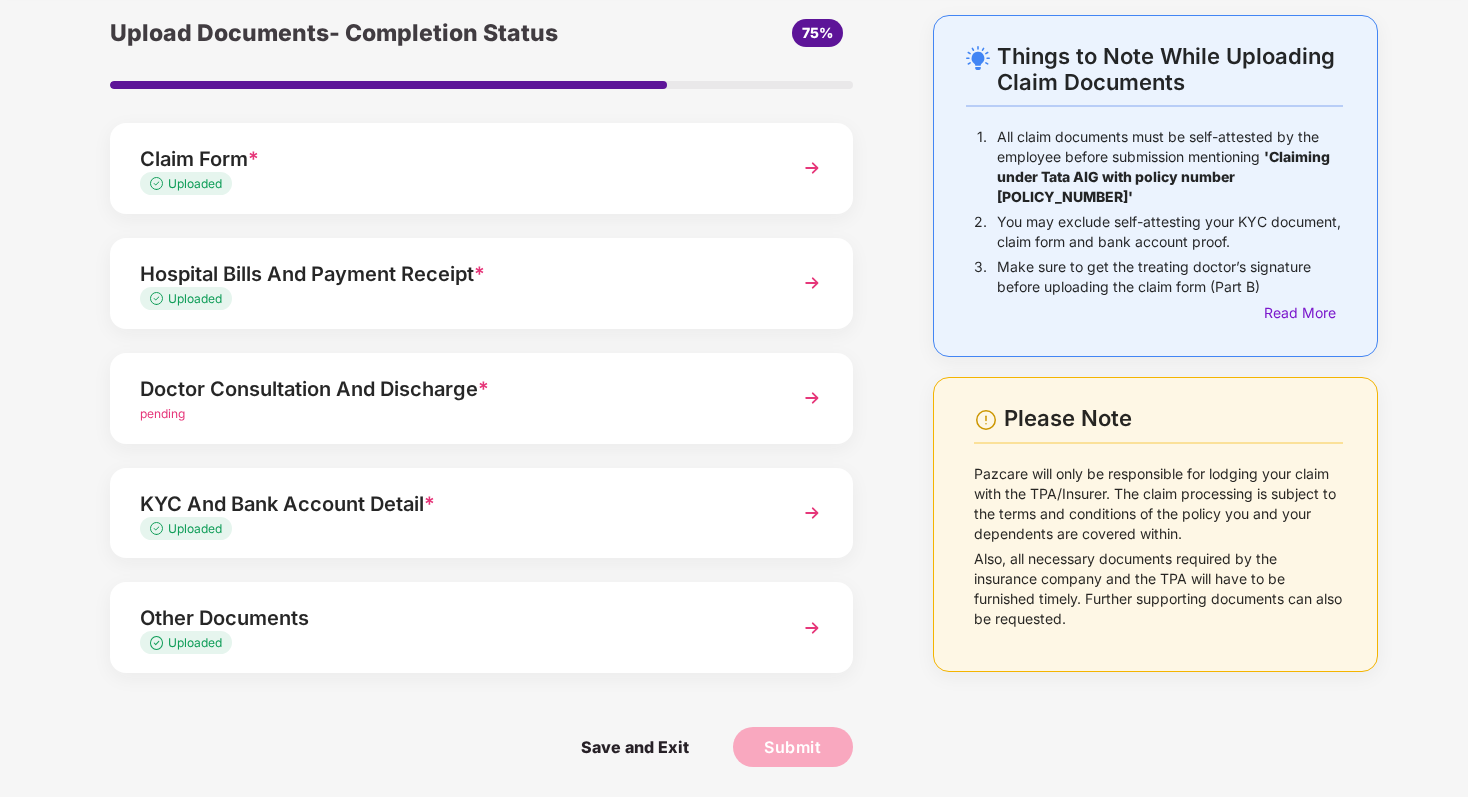 click on "pending" at bounding box center (453, 414) 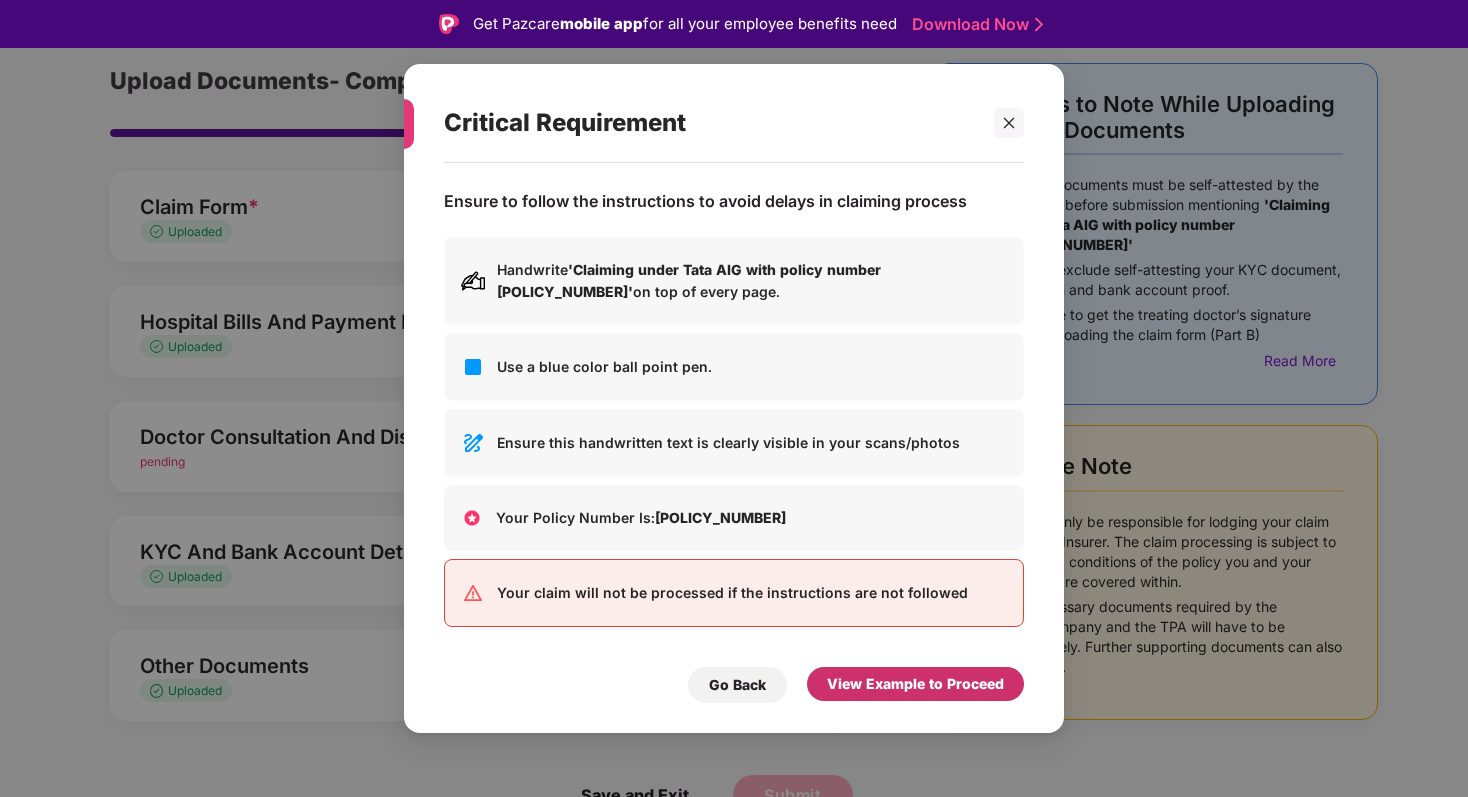 click on "View Example to Proceed" at bounding box center [915, 684] 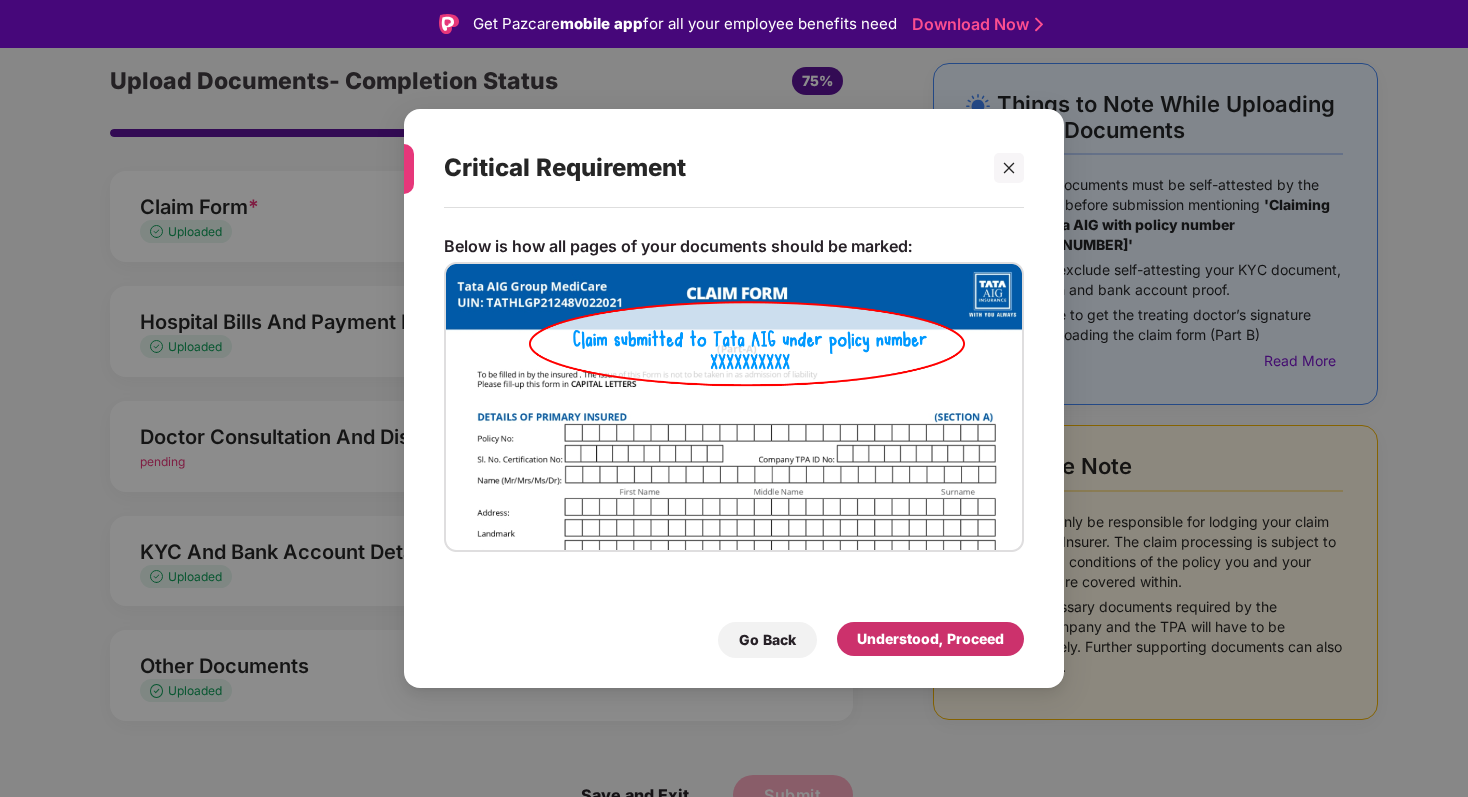 click on "Understood, Proceed" at bounding box center (930, 639) 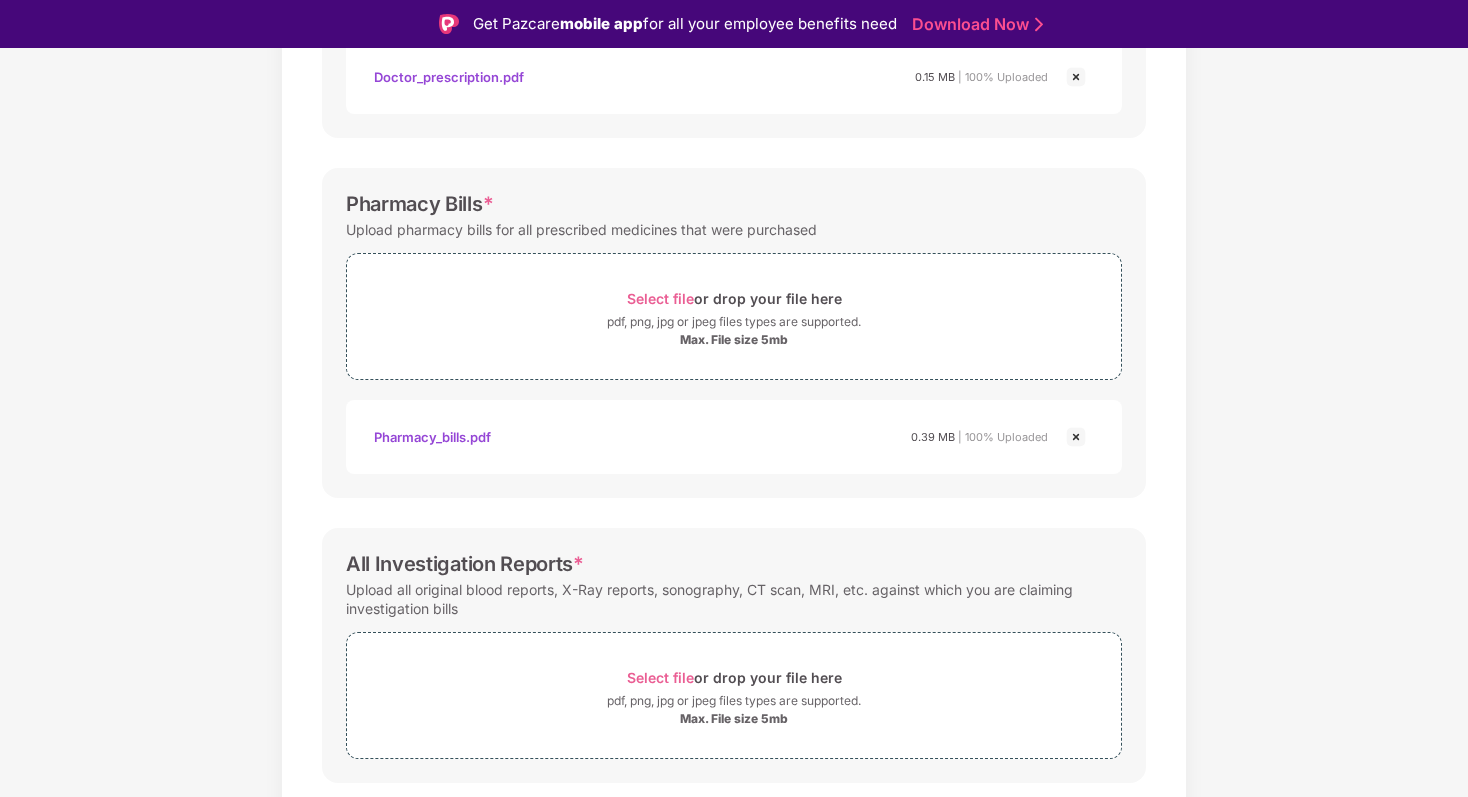 scroll, scrollTop: 606, scrollLeft: 0, axis: vertical 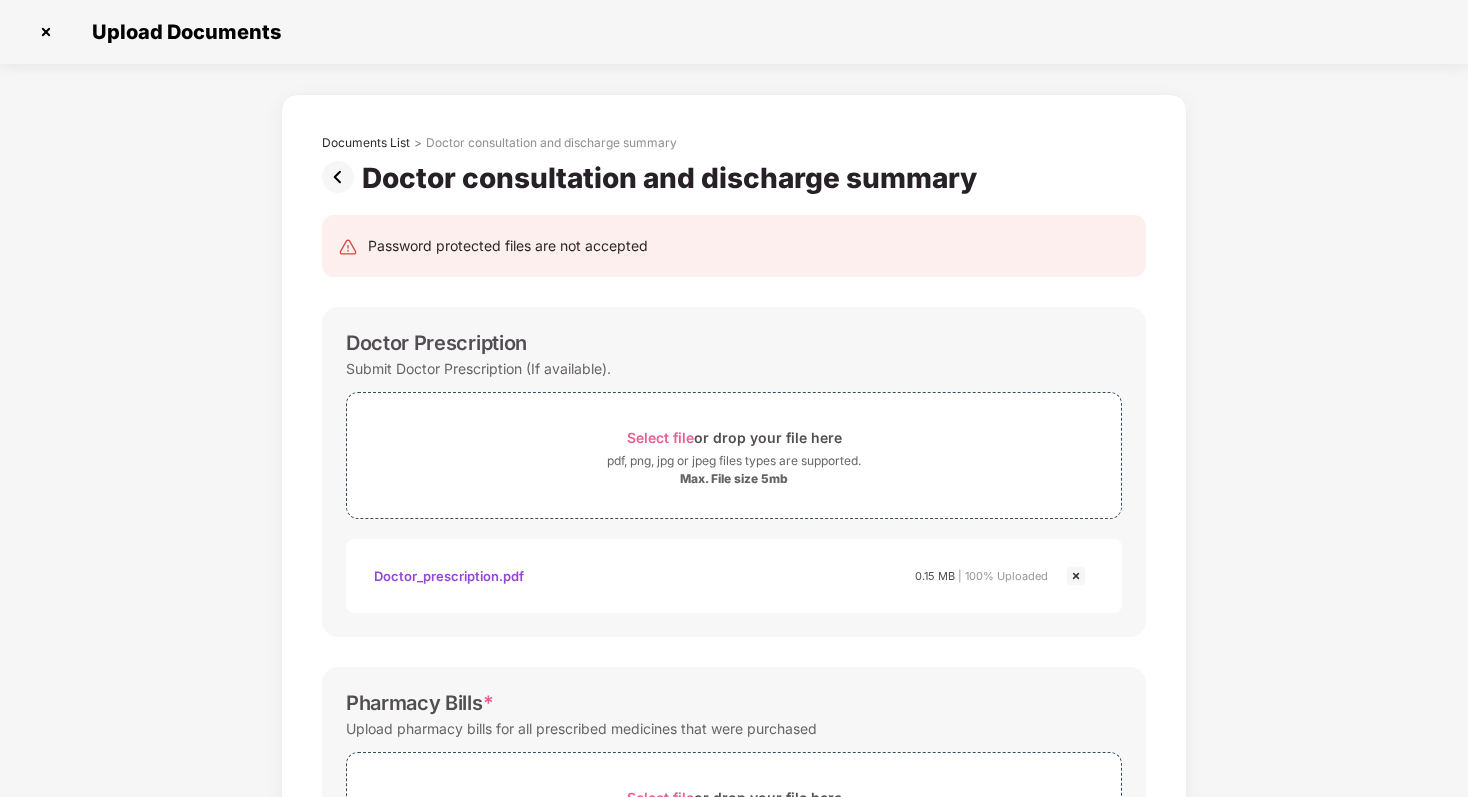 click at bounding box center [342, 177] 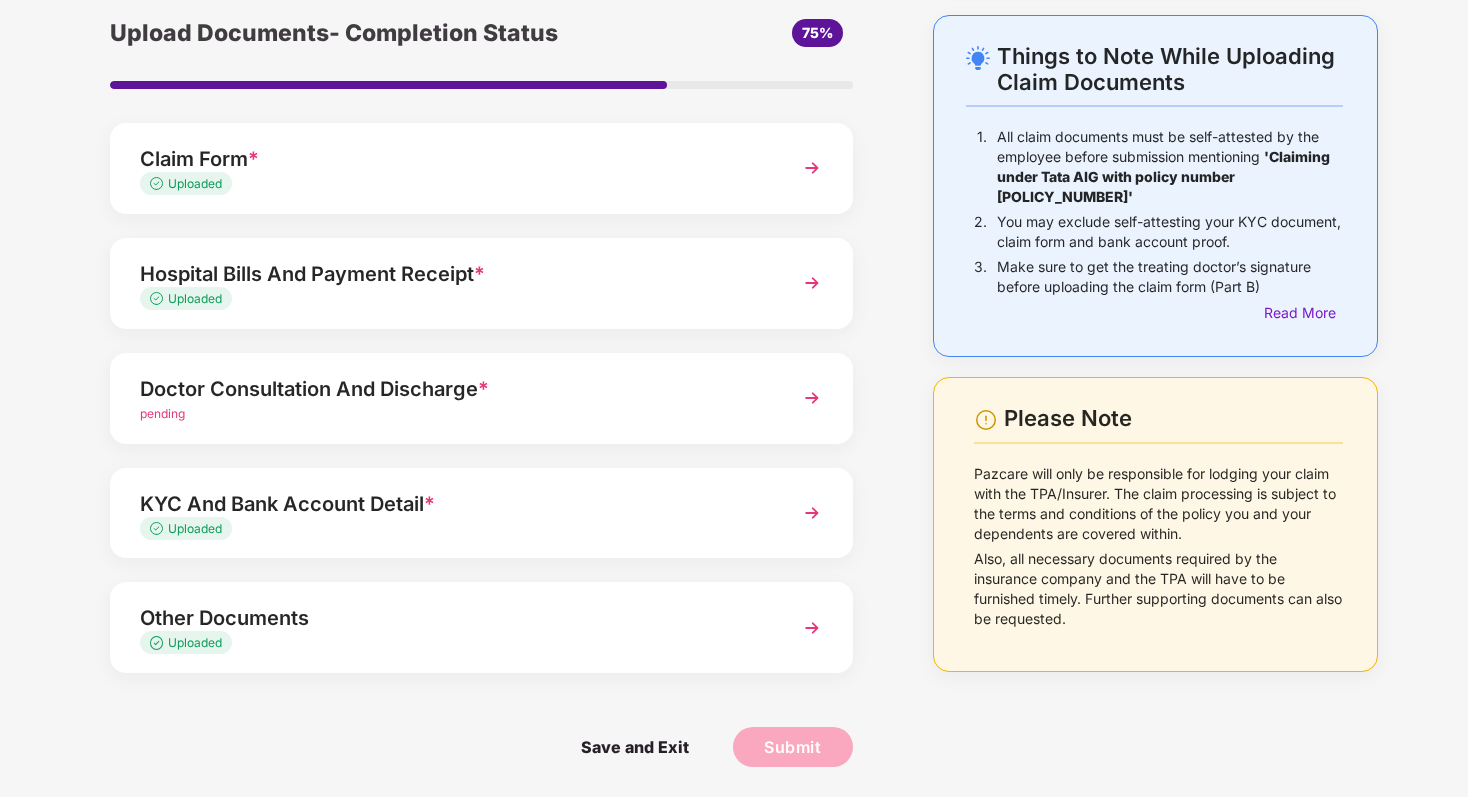 scroll, scrollTop: 79, scrollLeft: 0, axis: vertical 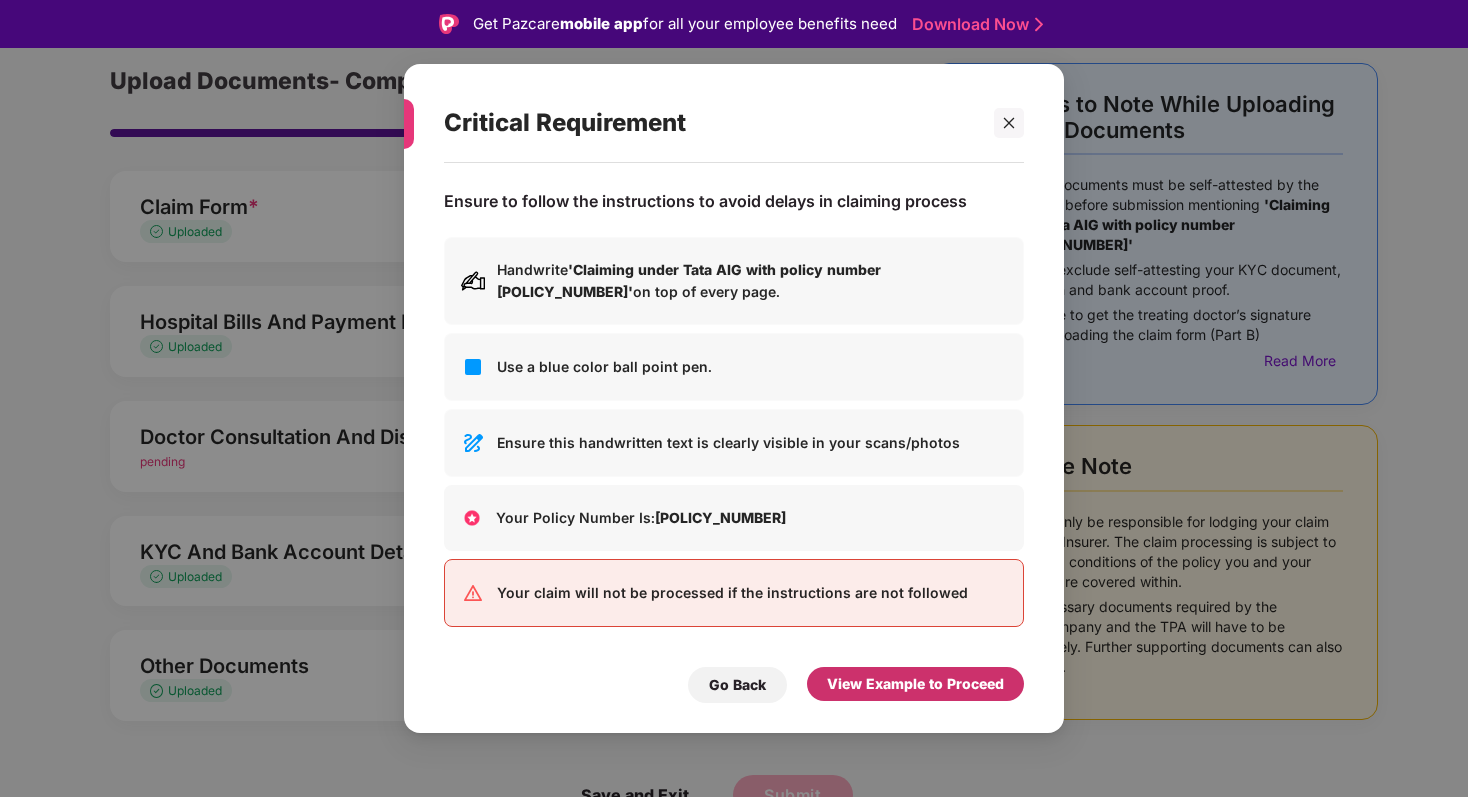 click on "View Example to Proceed" at bounding box center (915, 684) 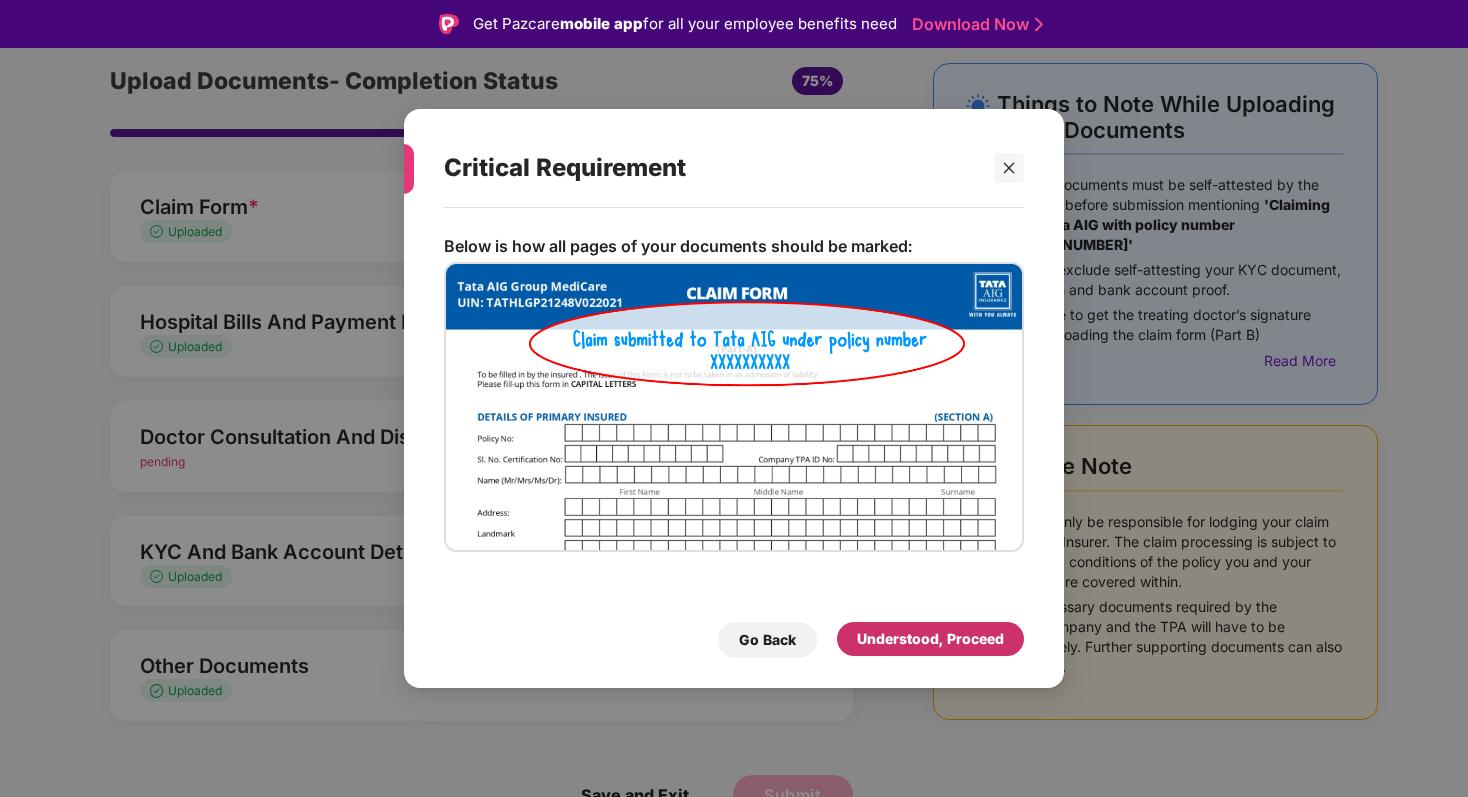 click on "Understood, Proceed" at bounding box center (930, 639) 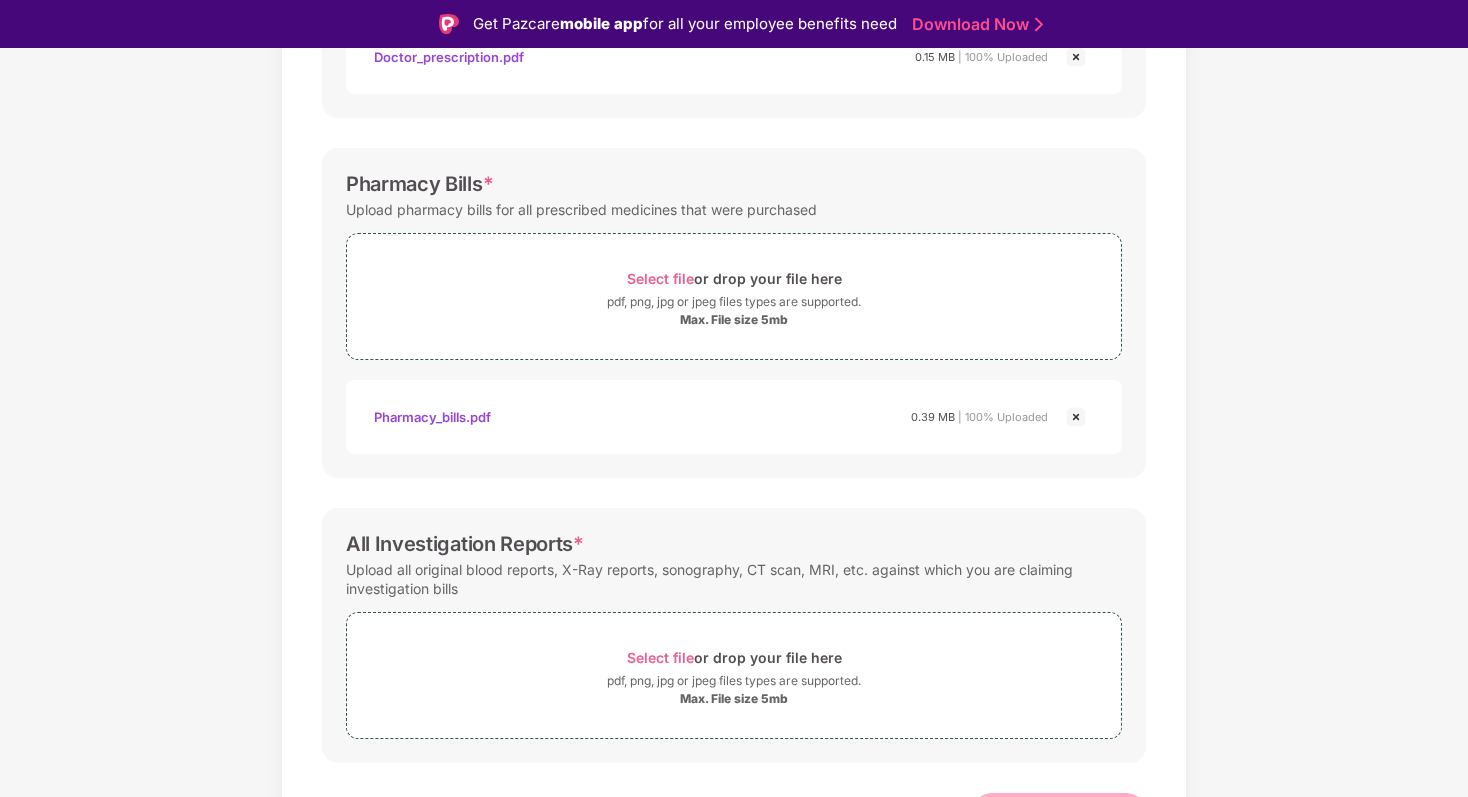 scroll, scrollTop: 606, scrollLeft: 0, axis: vertical 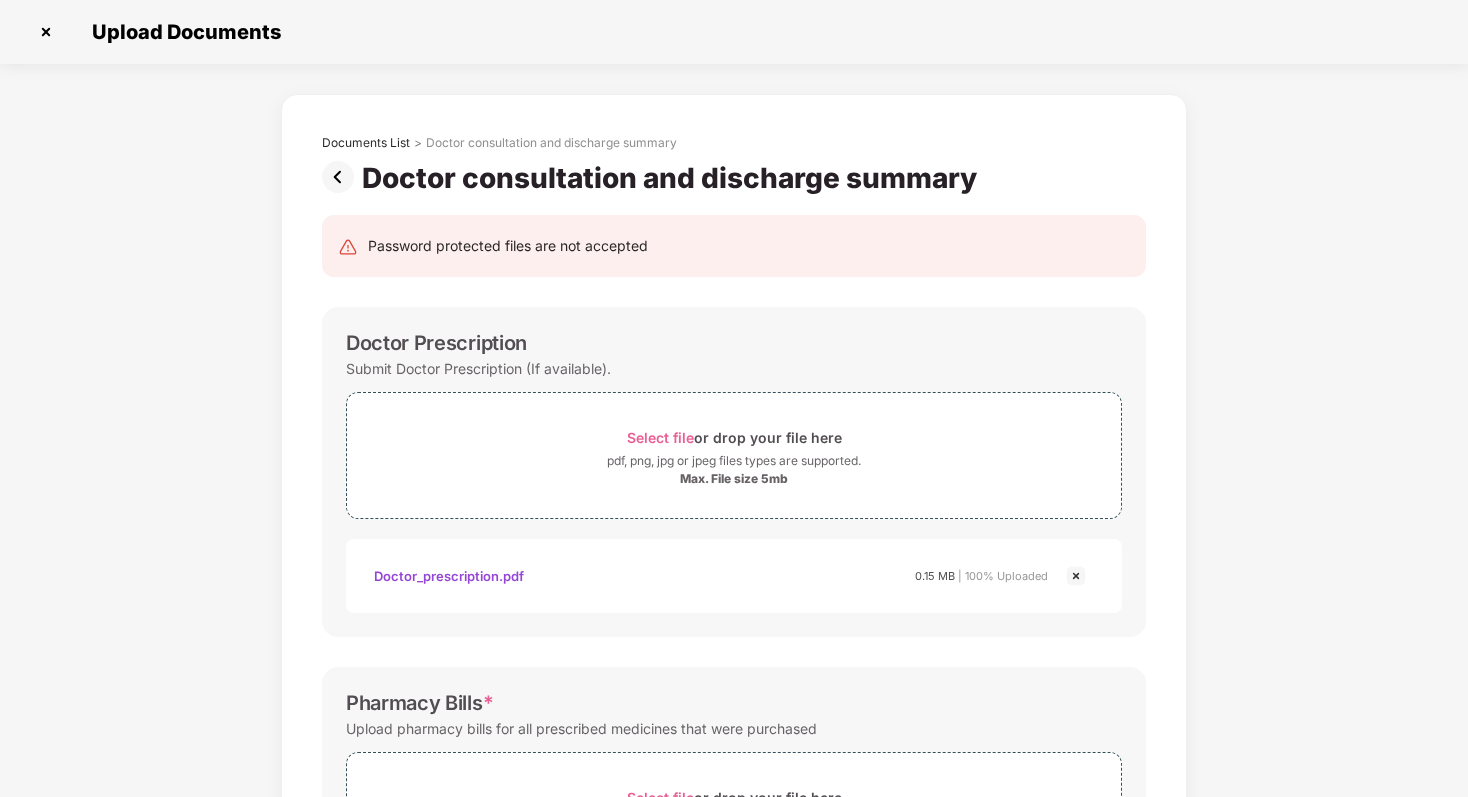 click at bounding box center [342, 177] 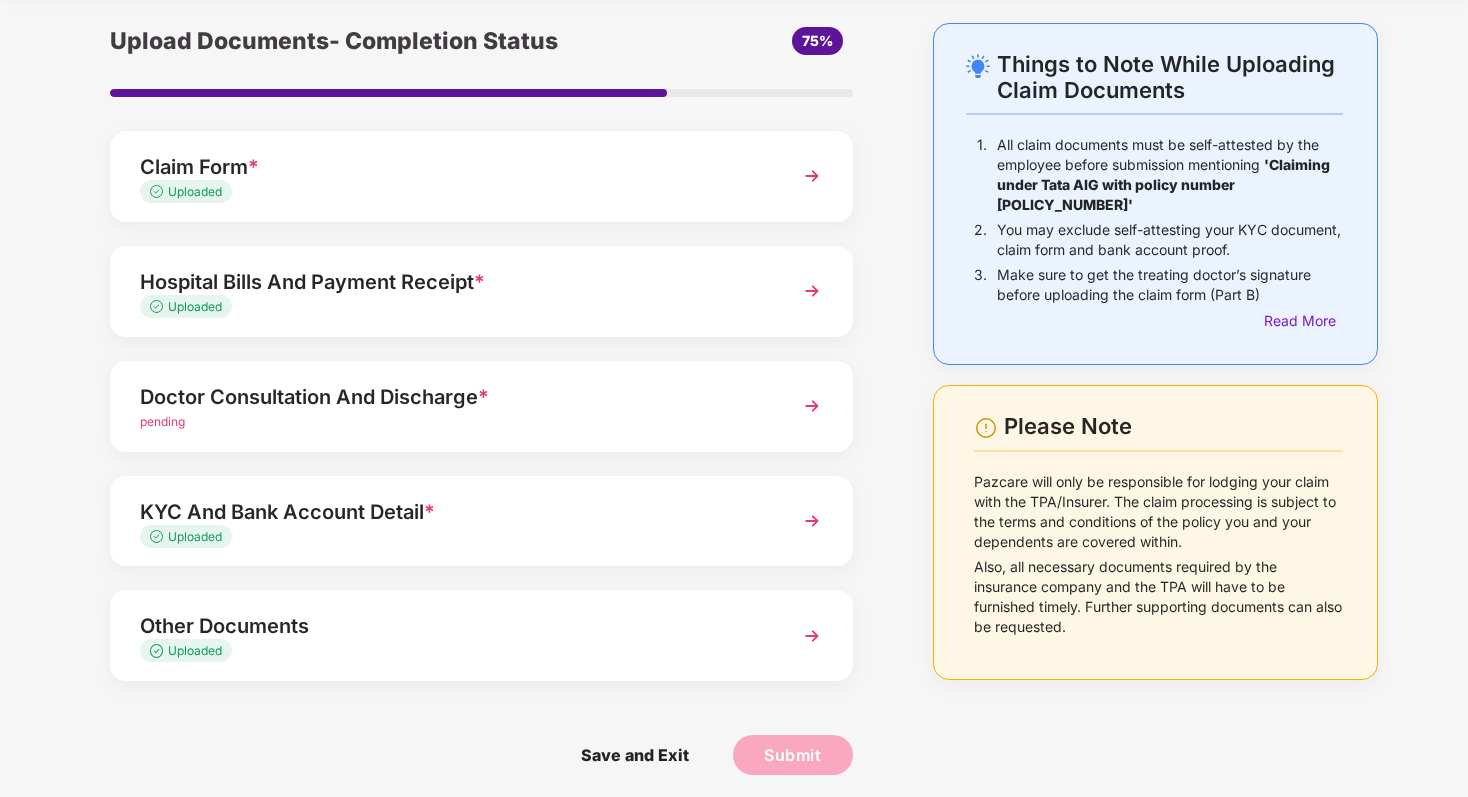 scroll, scrollTop: 79, scrollLeft: 0, axis: vertical 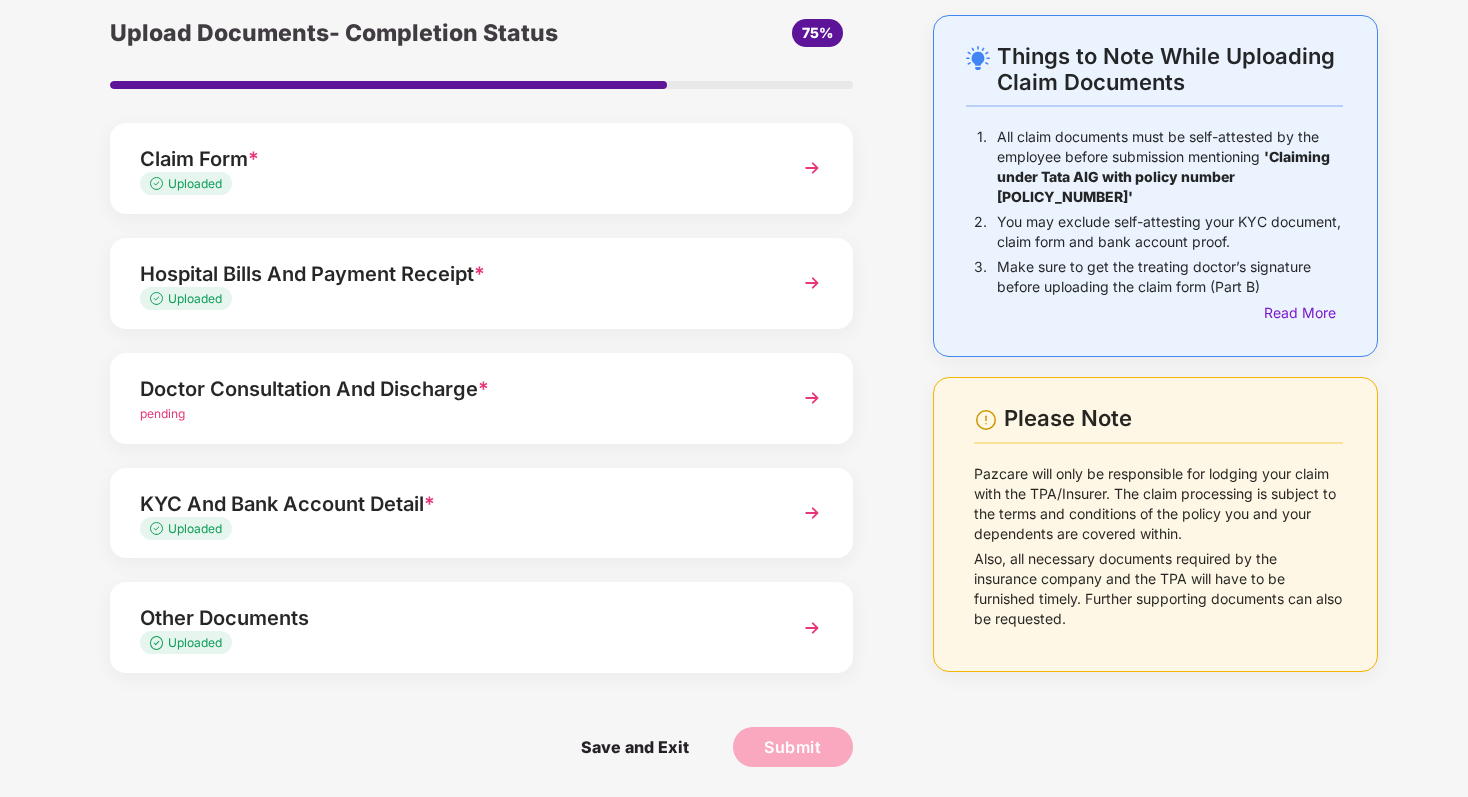 click on "Uploaded" at bounding box center (453, 299) 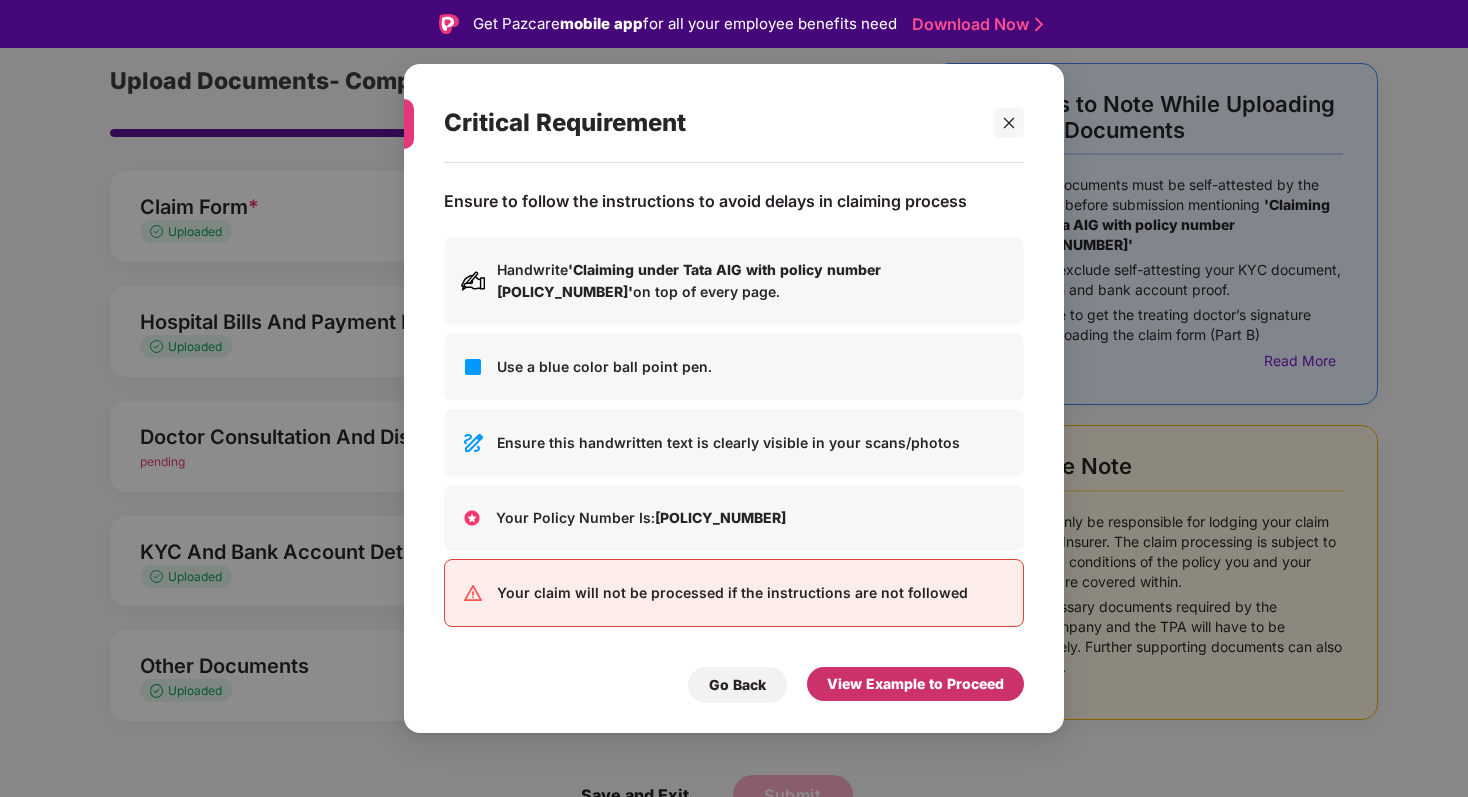 click on "View Example to Proceed" at bounding box center [915, 684] 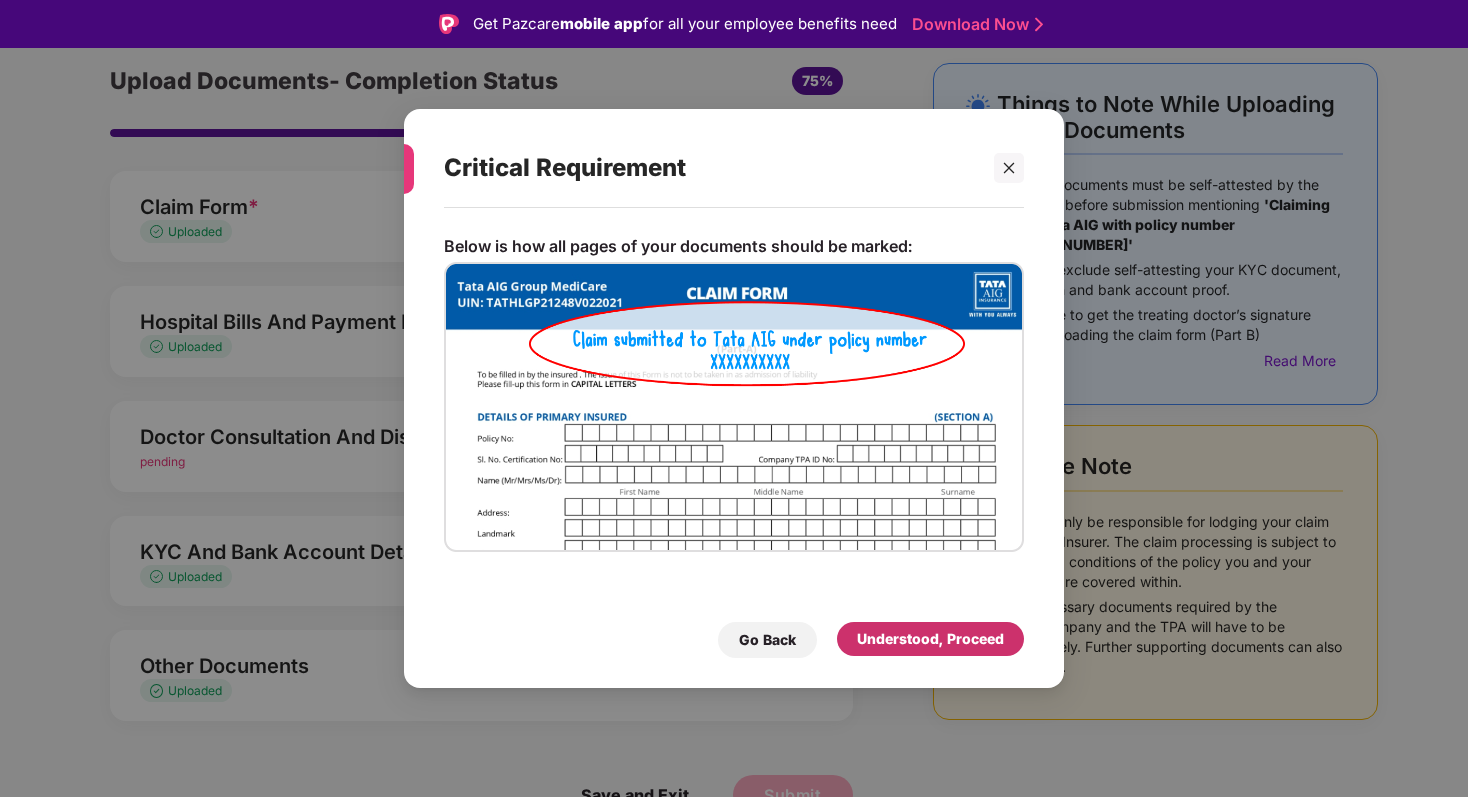 click on "Understood, Proceed" at bounding box center (930, 639) 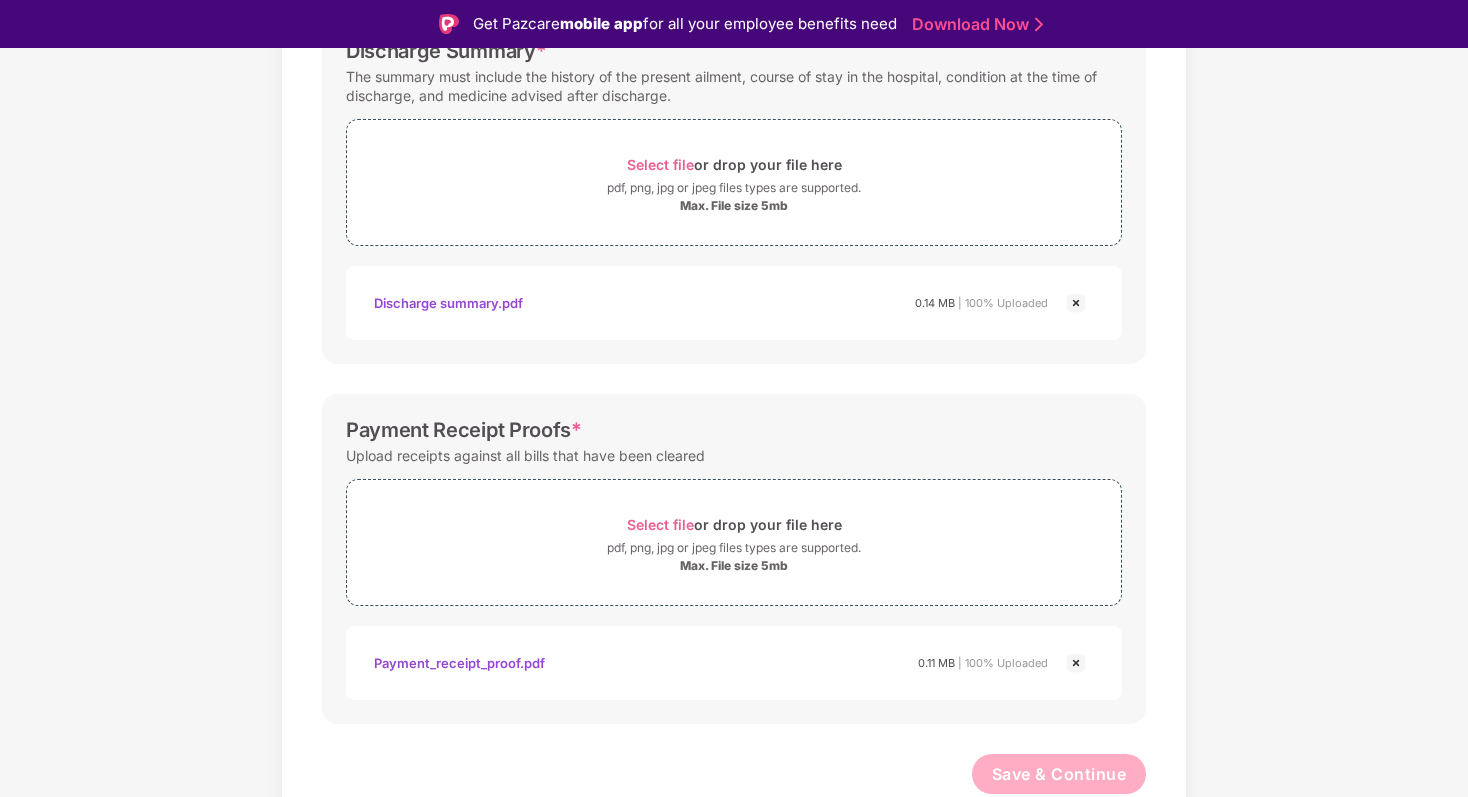 scroll, scrollTop: 0, scrollLeft: 0, axis: both 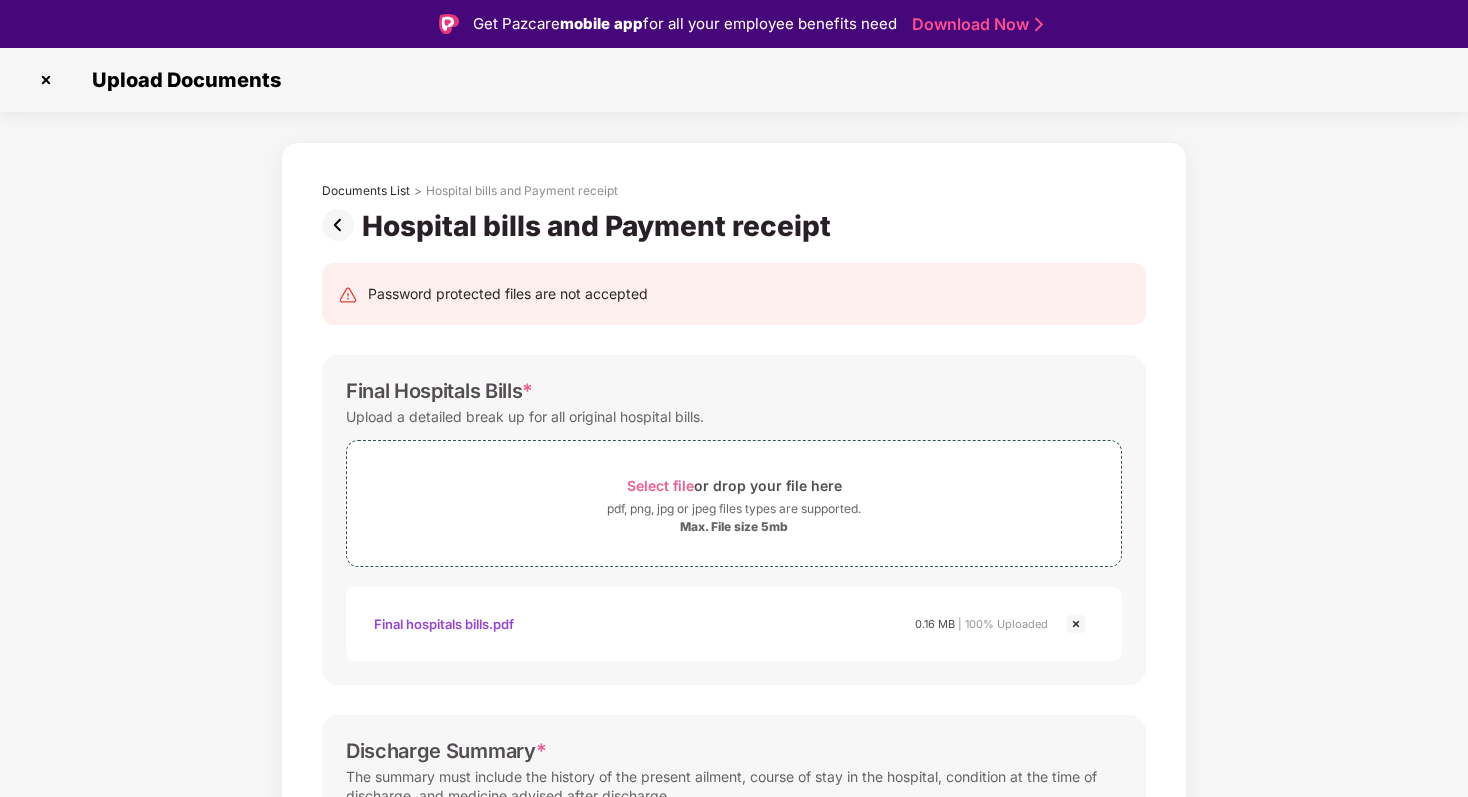 click at bounding box center (342, 225) 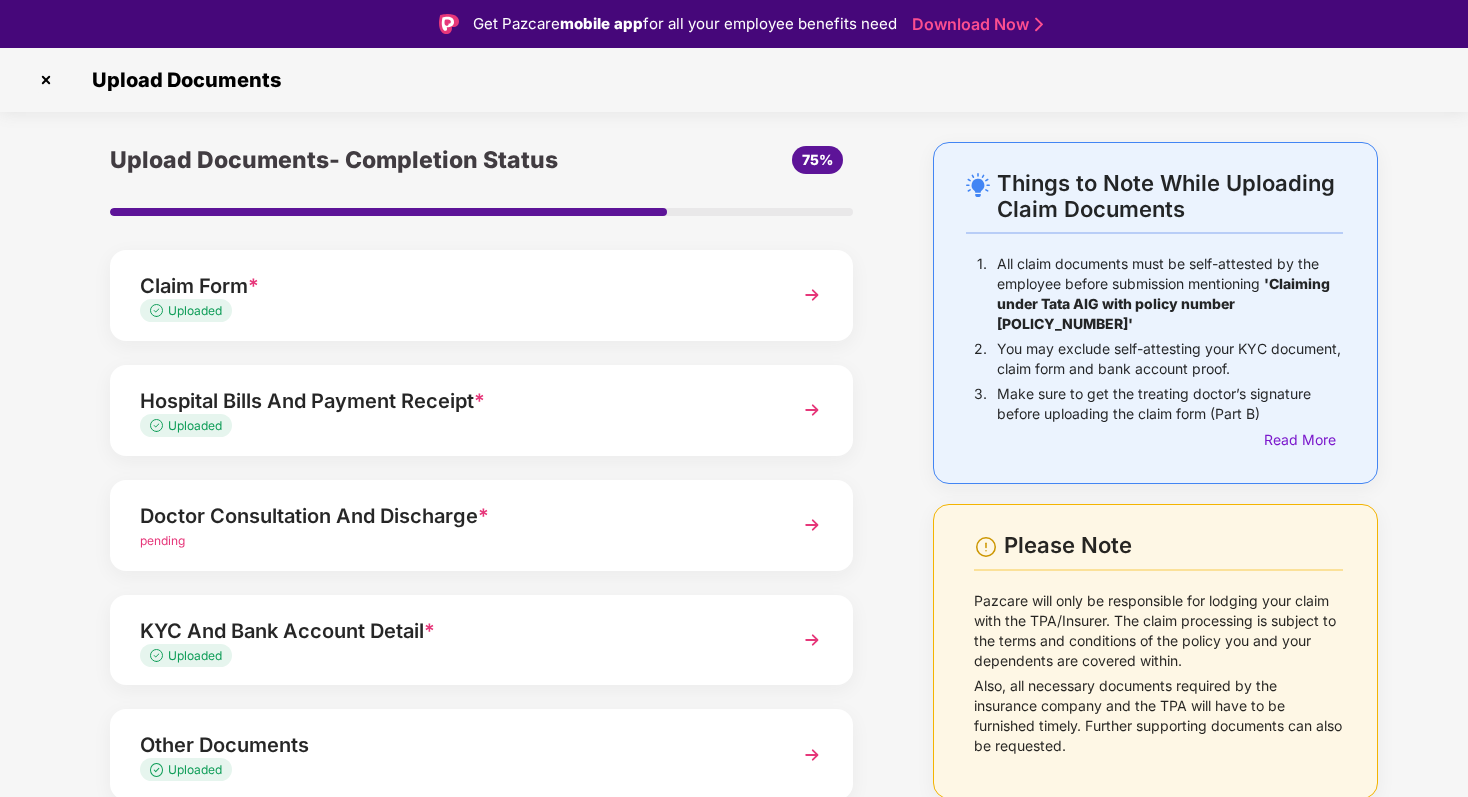 click on "Claim Form *" at bounding box center [453, 286] 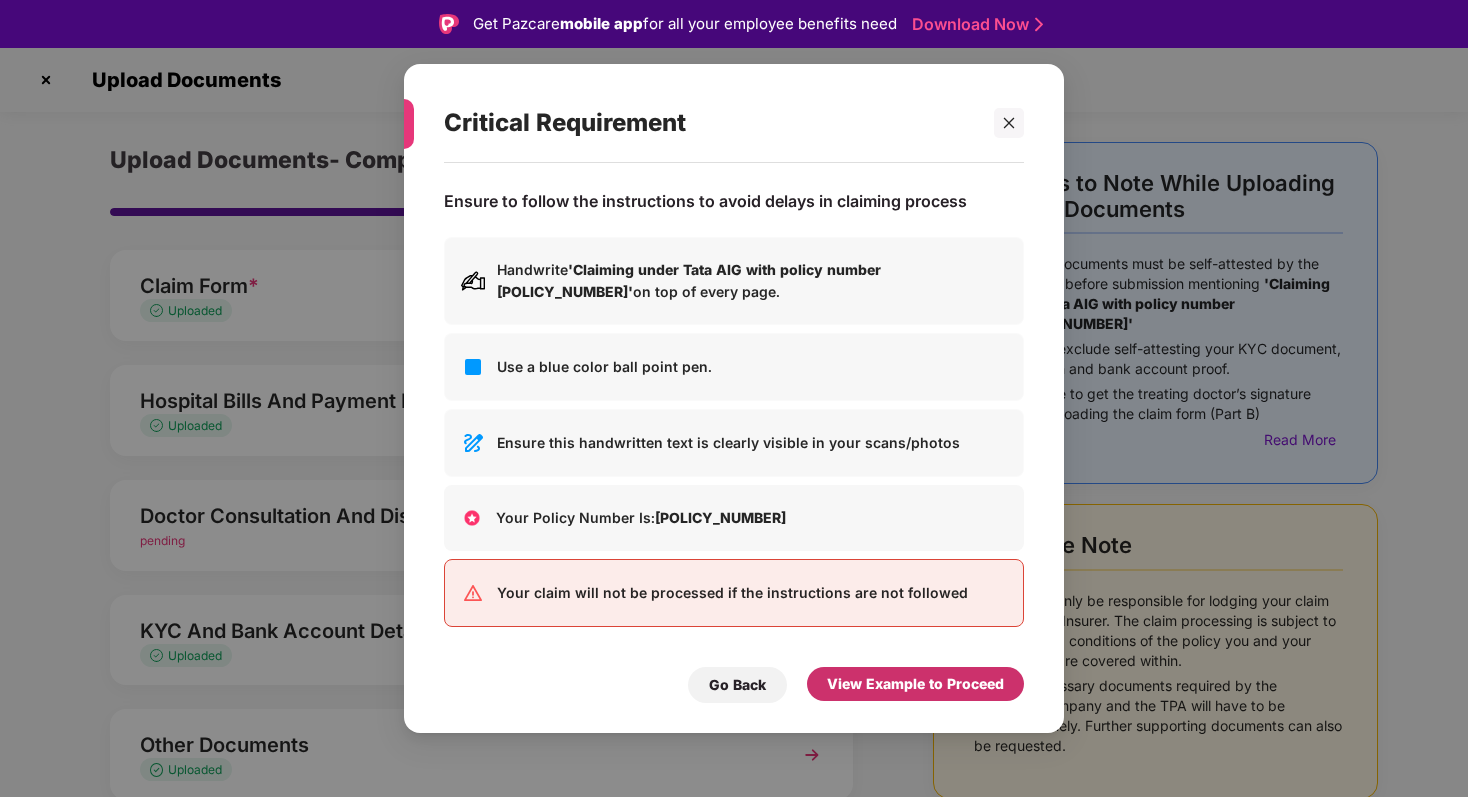 click on "View Example to Proceed" at bounding box center (915, 684) 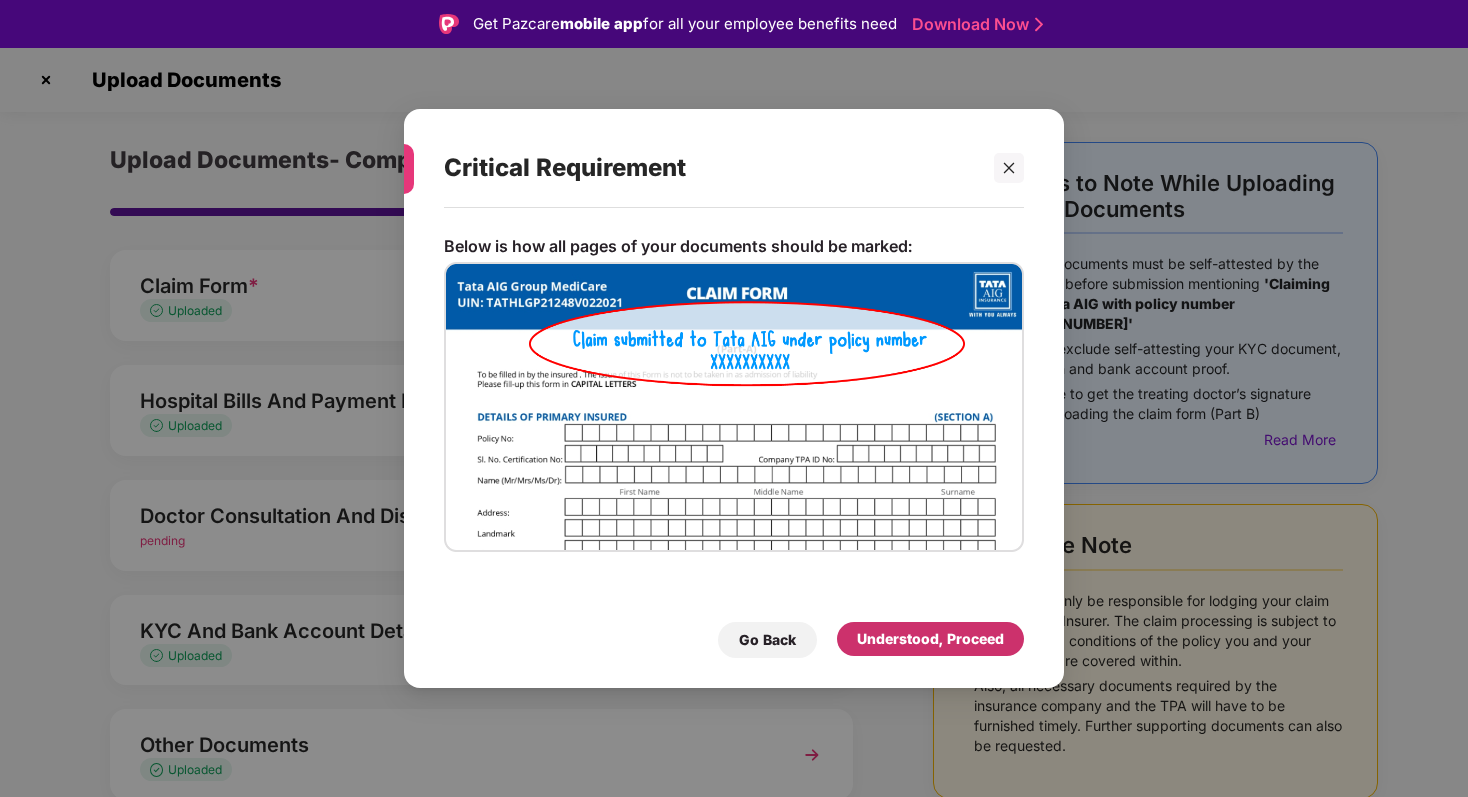 click on "Understood, Proceed" at bounding box center (930, 639) 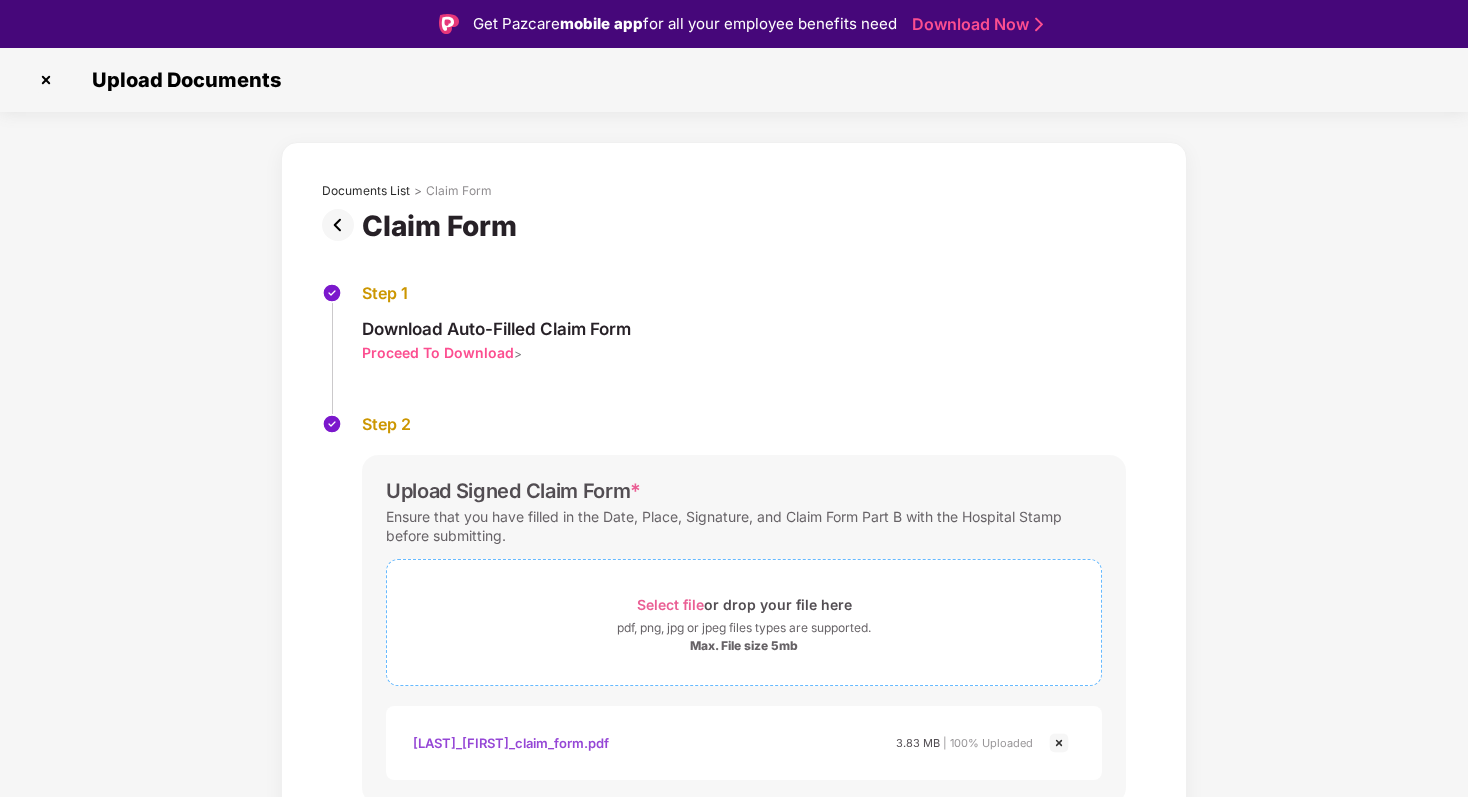 scroll, scrollTop: 70, scrollLeft: 0, axis: vertical 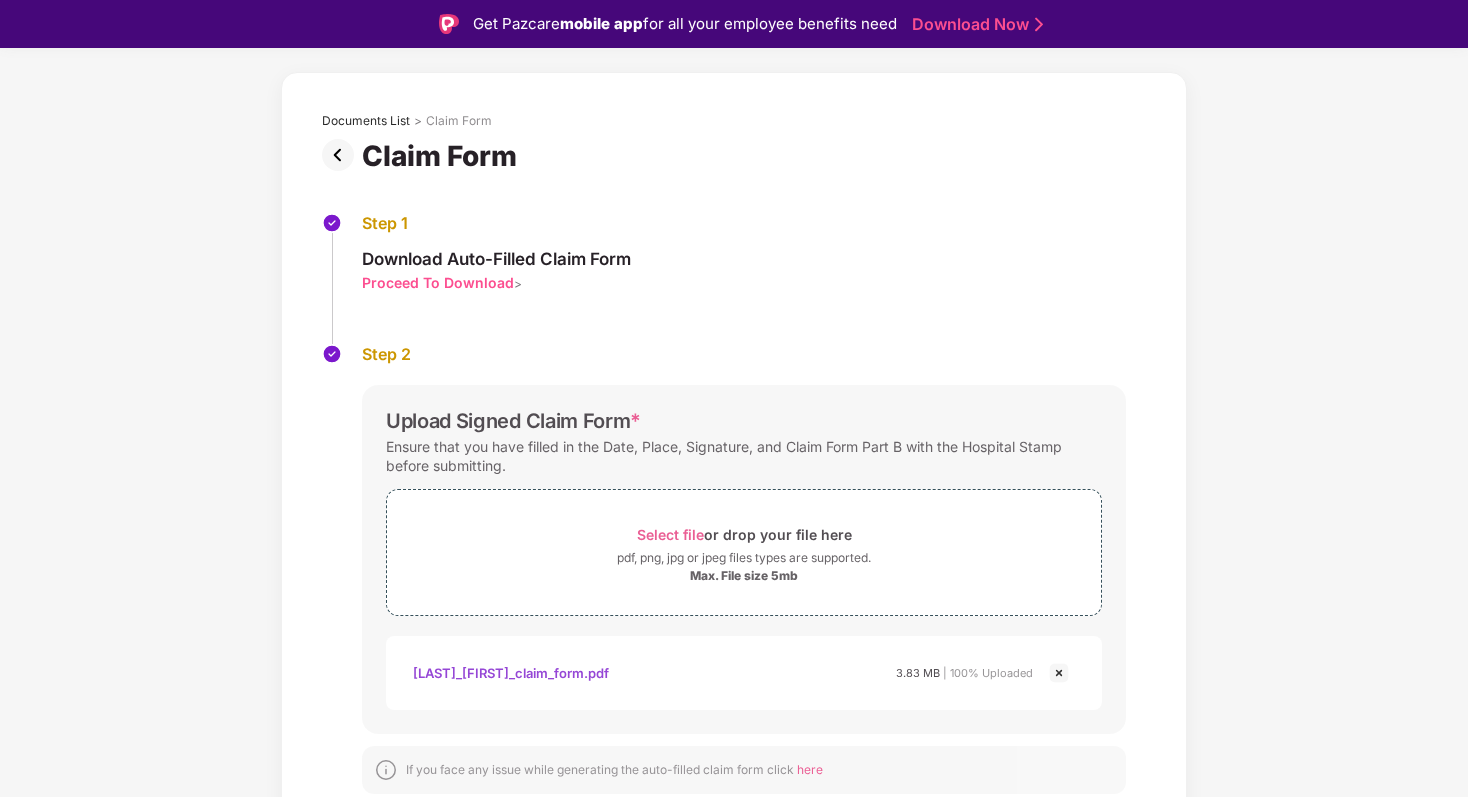 click at bounding box center (342, 155) 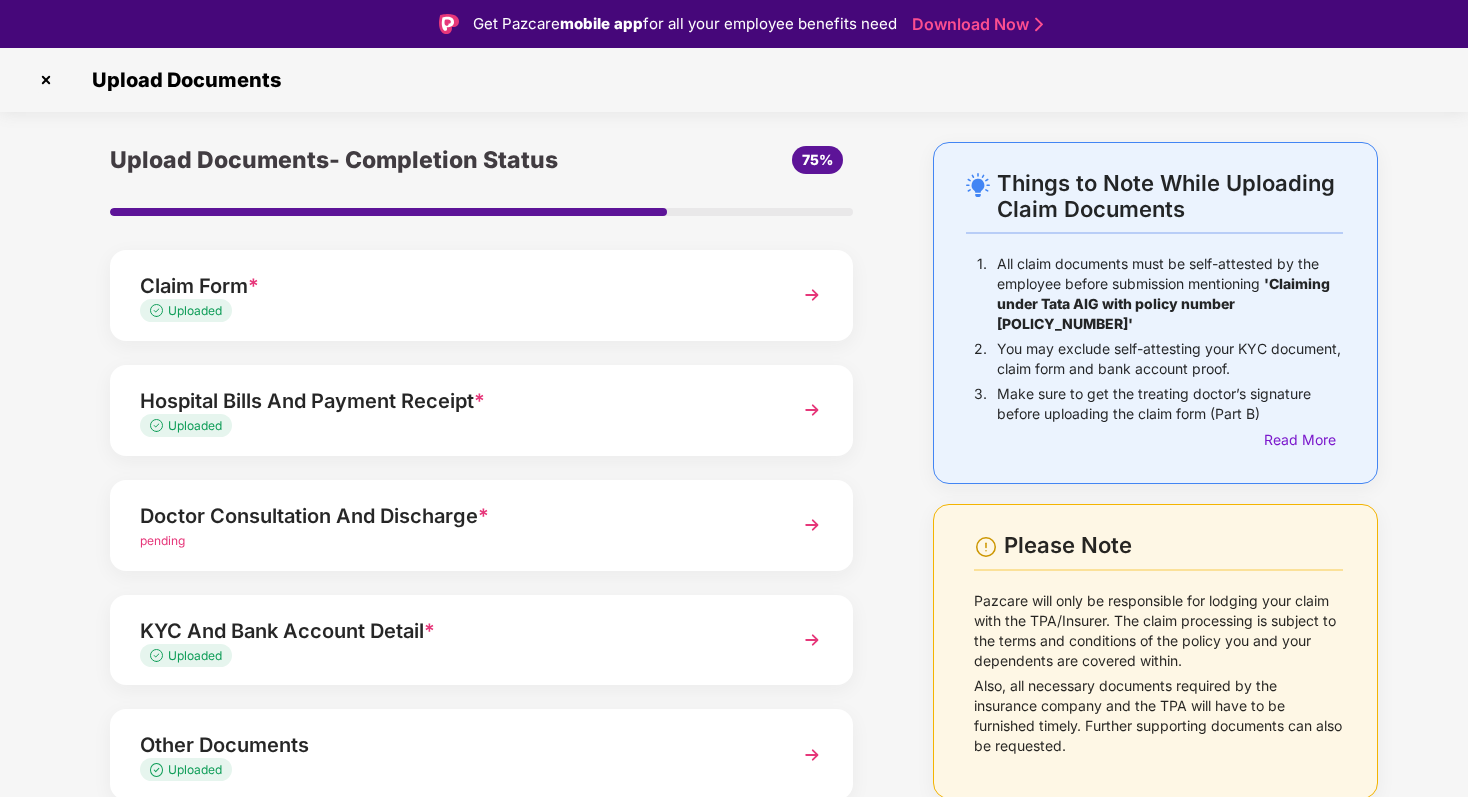 scroll, scrollTop: 79, scrollLeft: 0, axis: vertical 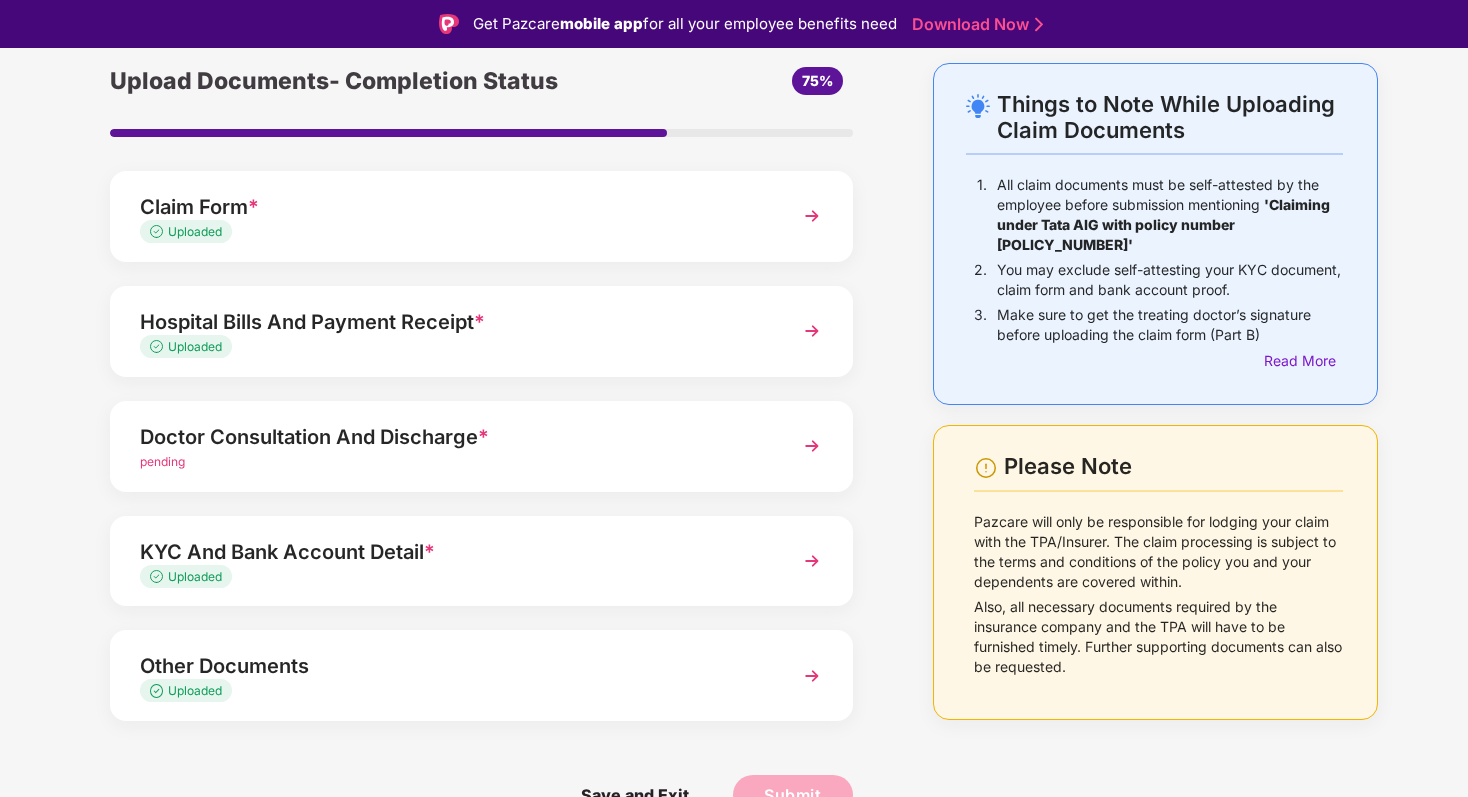 click on "Uploaded" at bounding box center (453, 577) 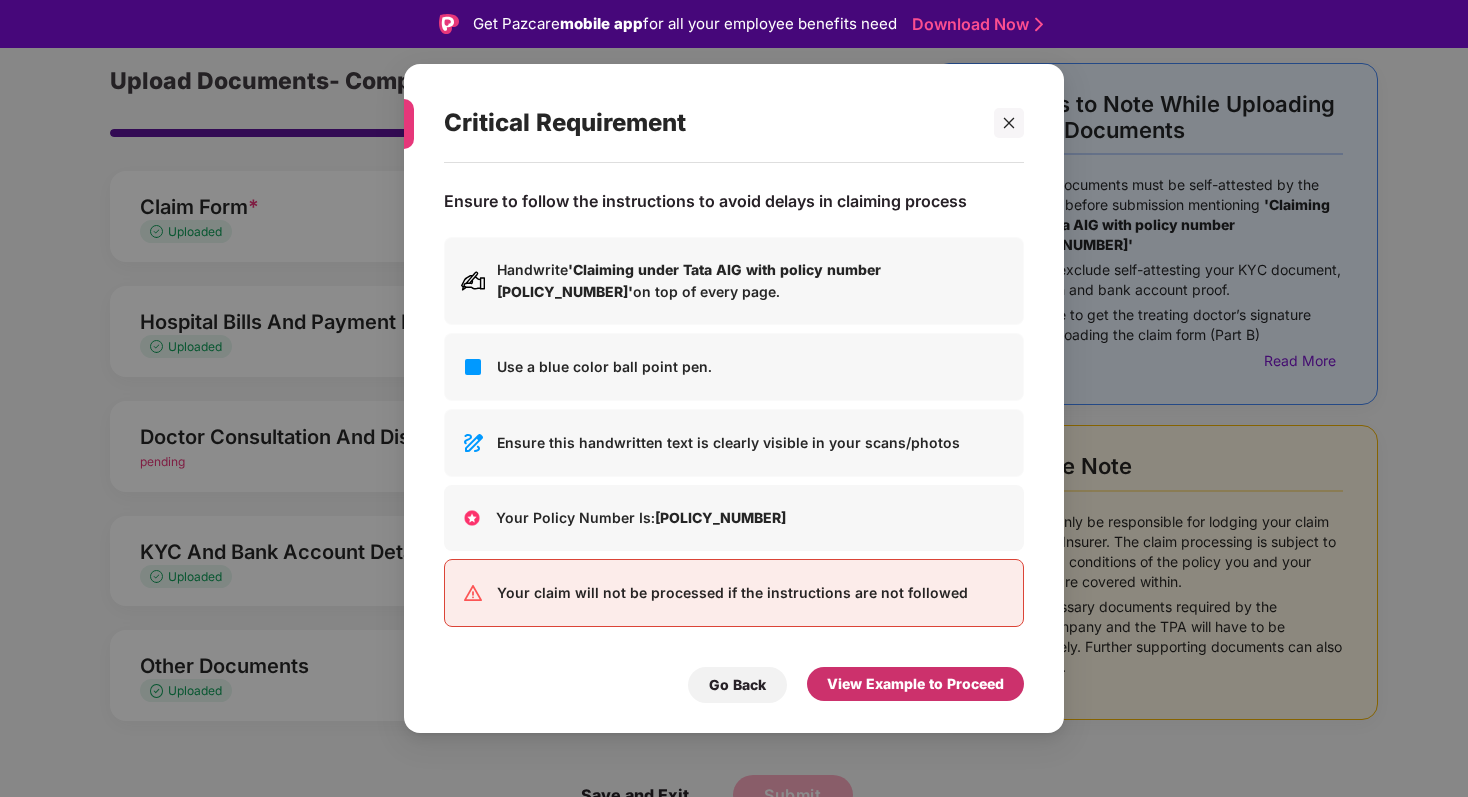click on "View Example to Proceed" at bounding box center (915, 684) 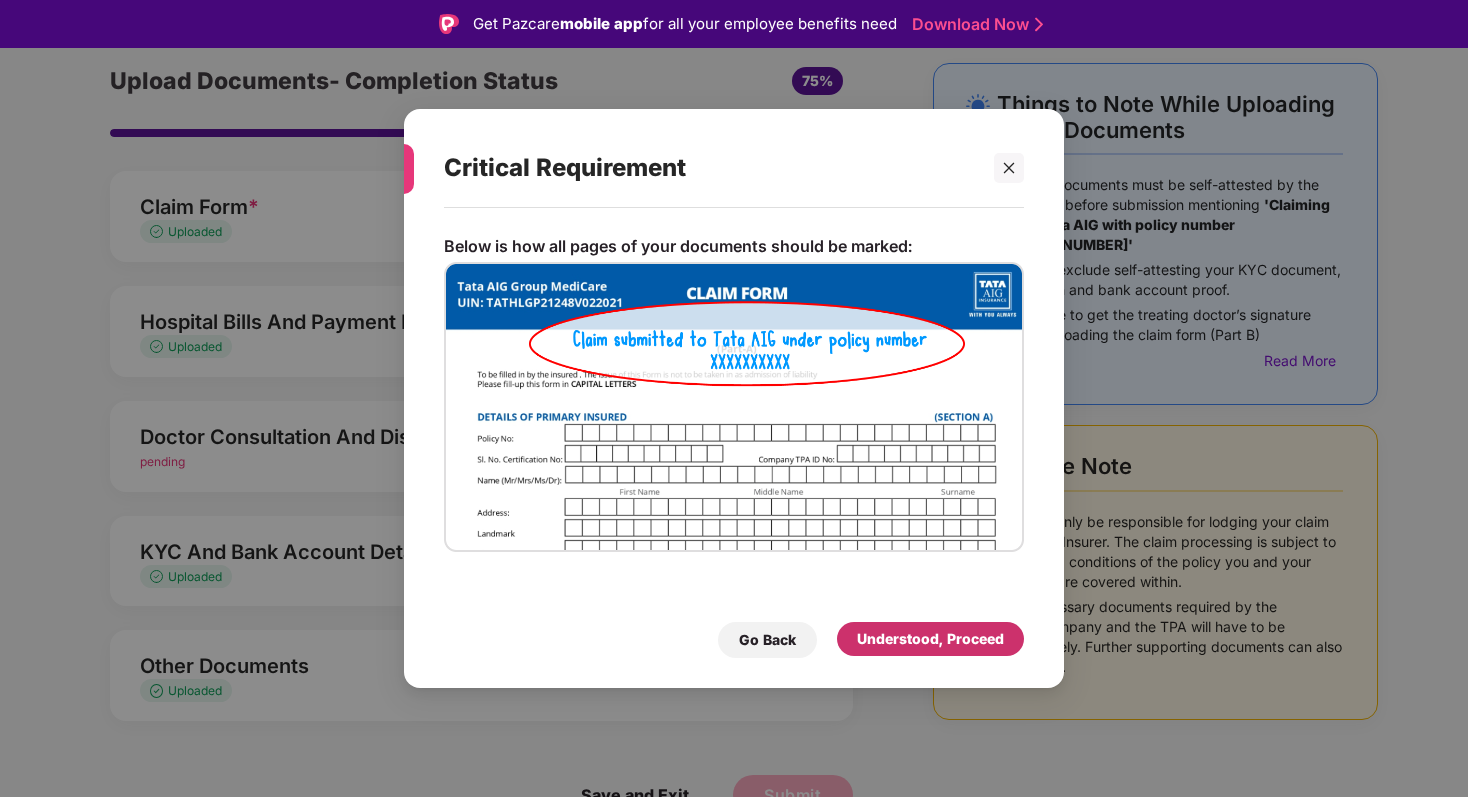 click on "Understood, Proceed" at bounding box center (930, 639) 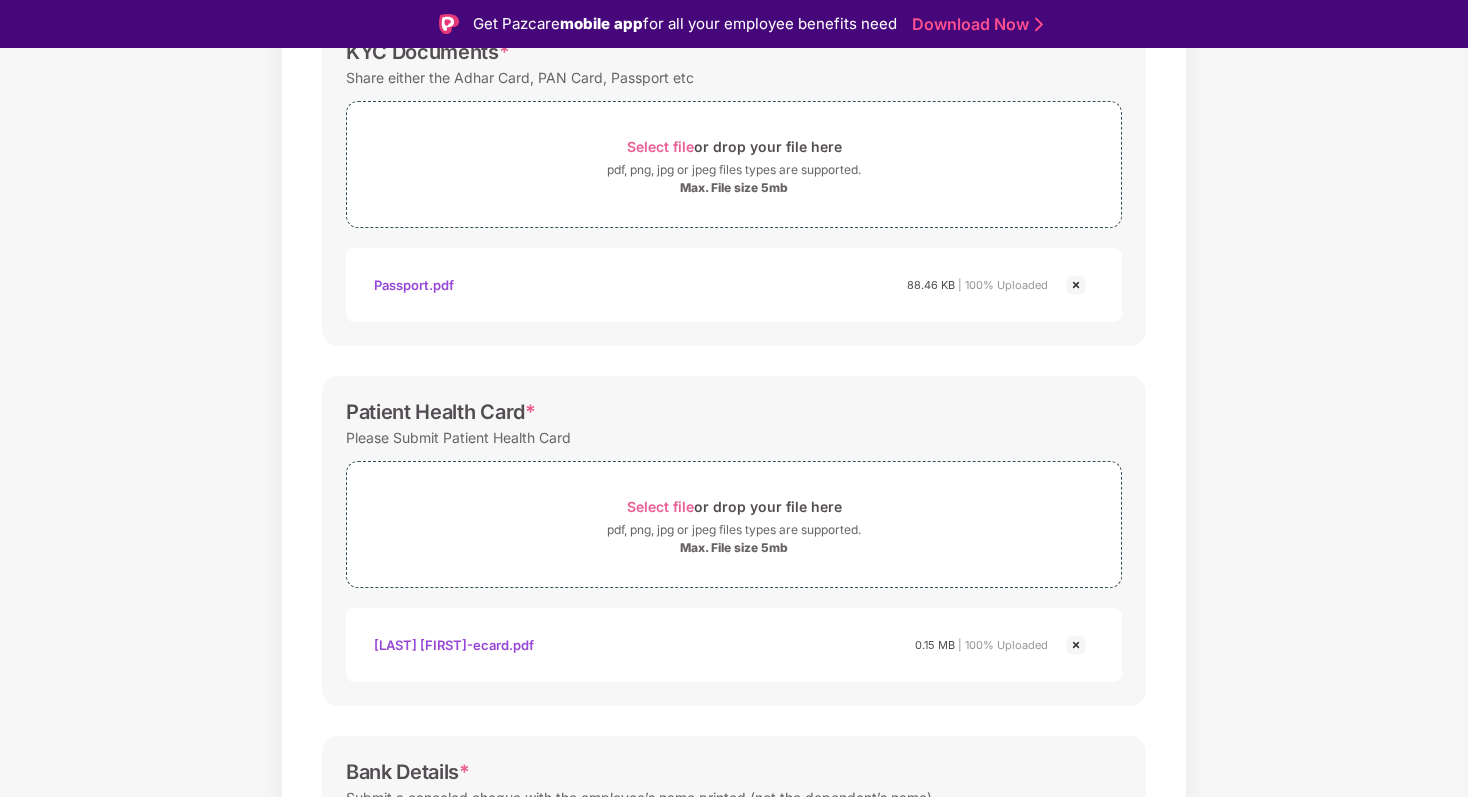 scroll, scrollTop: 0, scrollLeft: 0, axis: both 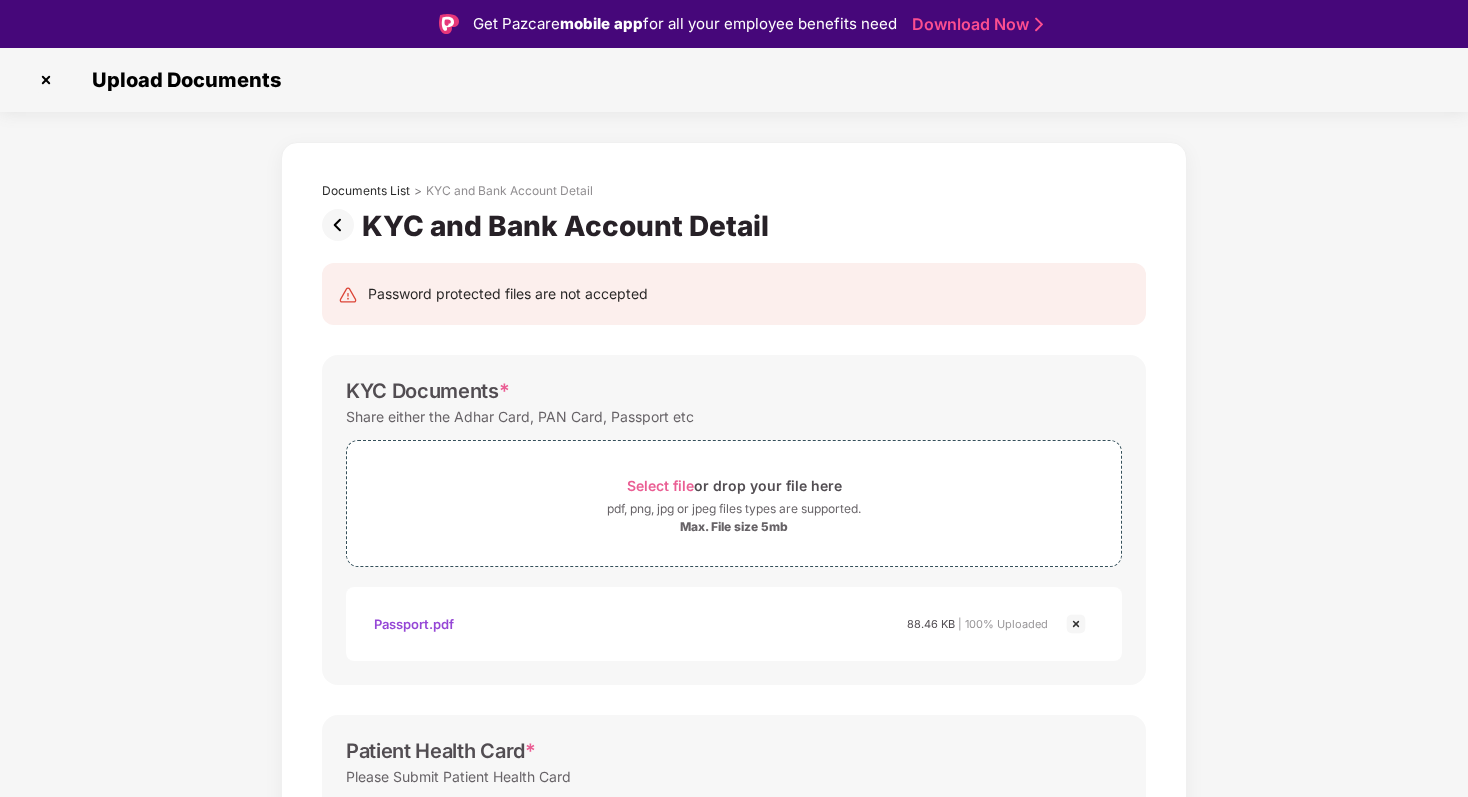click at bounding box center (342, 225) 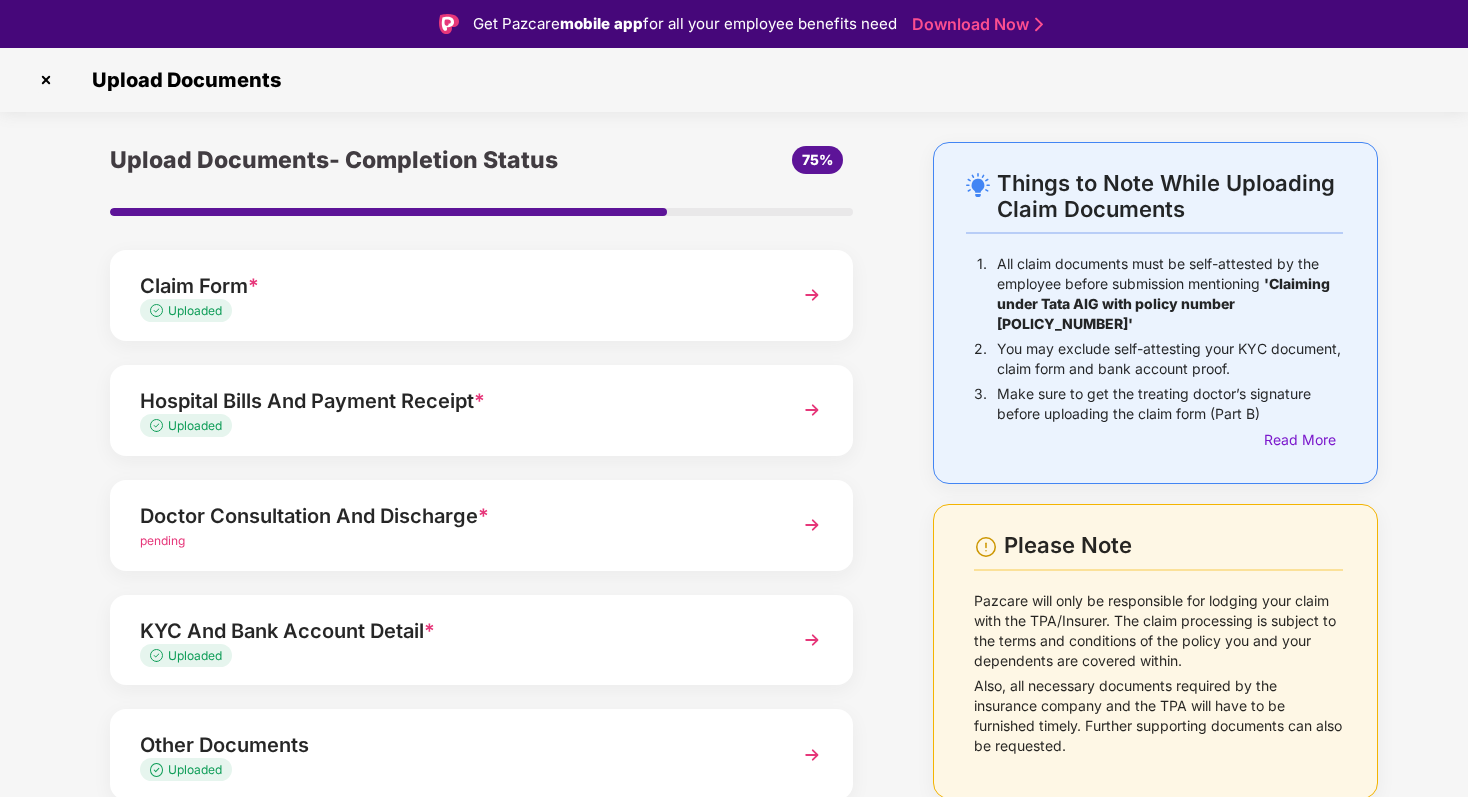 scroll, scrollTop: 79, scrollLeft: 0, axis: vertical 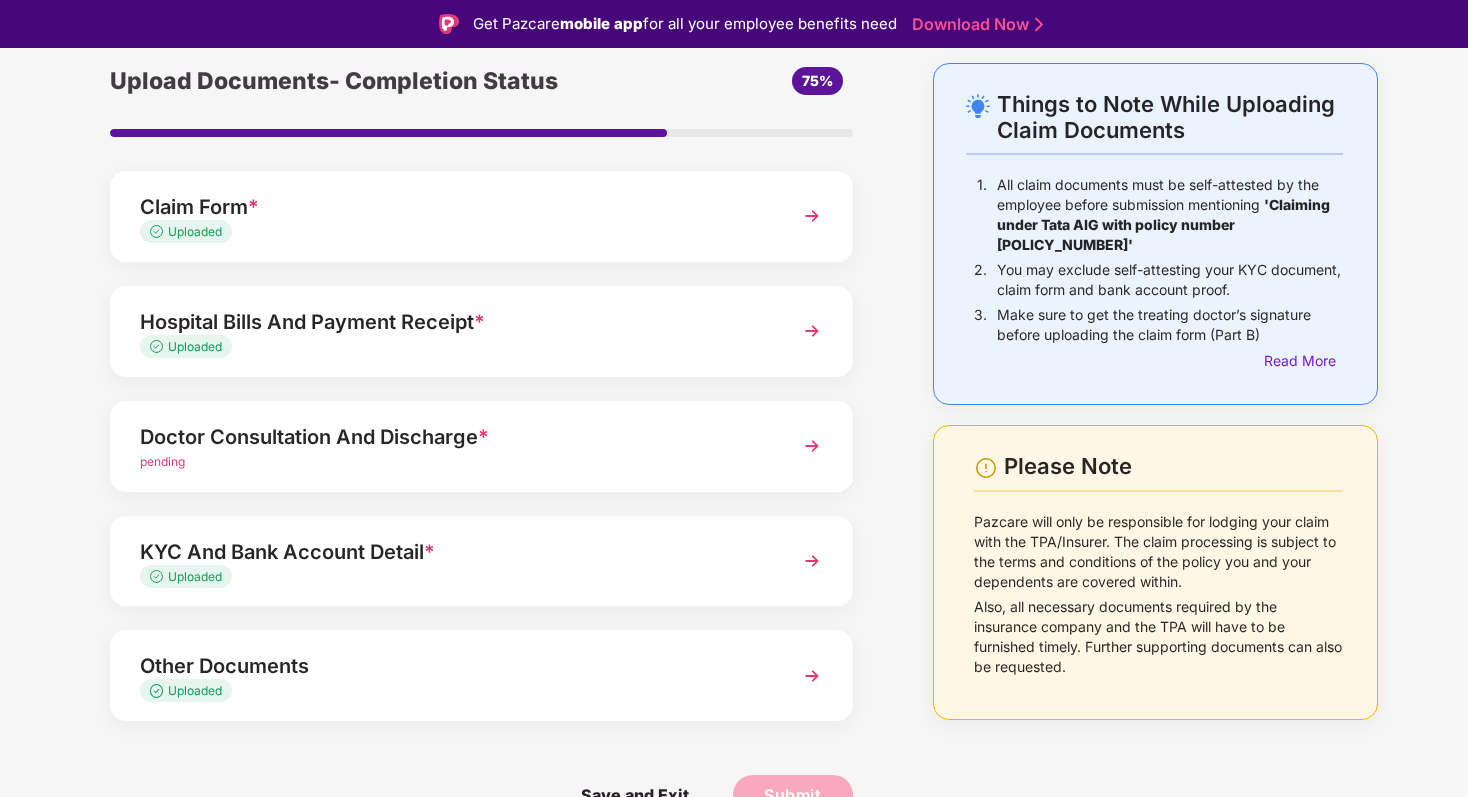 click on "Other Documents" at bounding box center [453, 666] 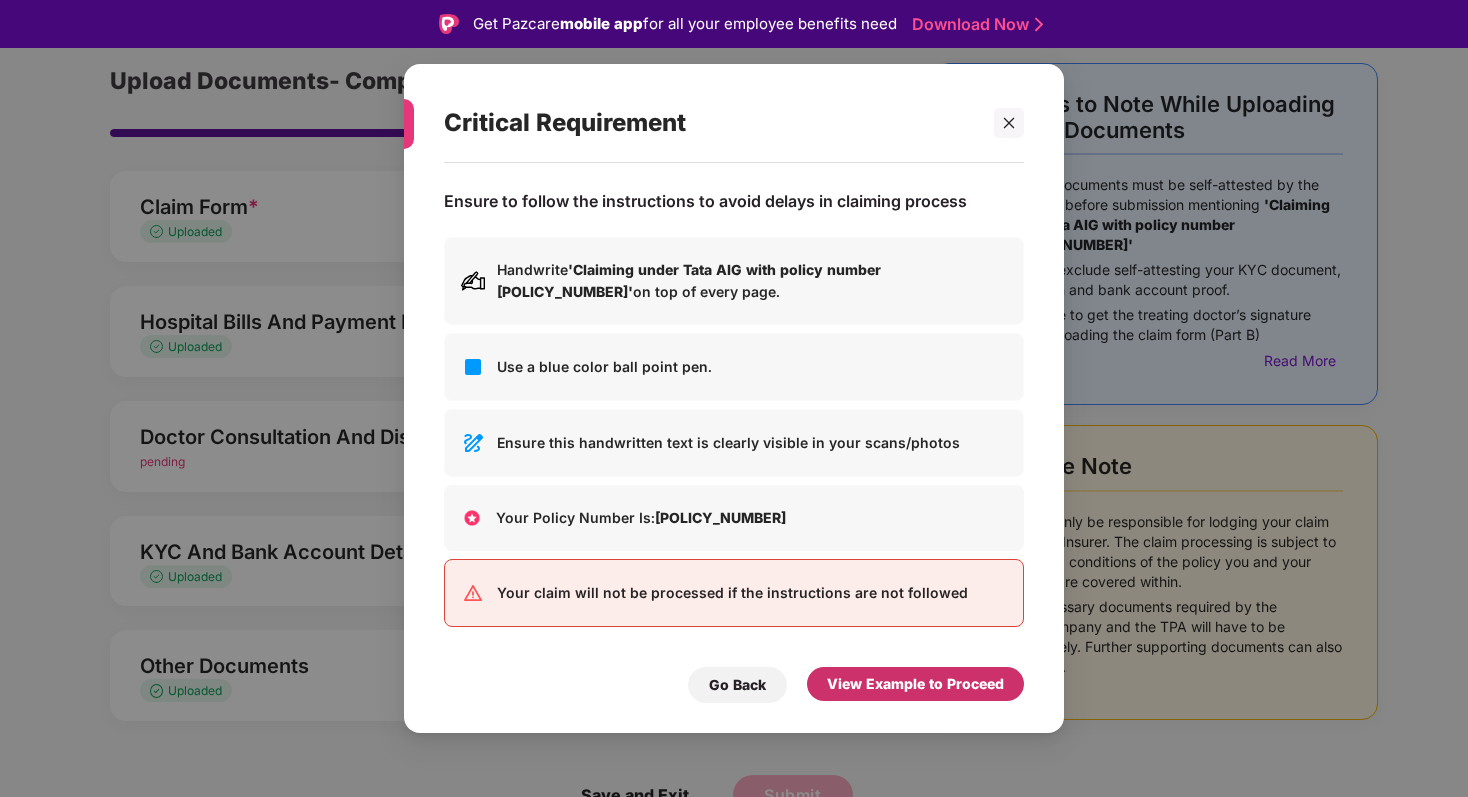 click on "View Example to Proceed" at bounding box center [915, 684] 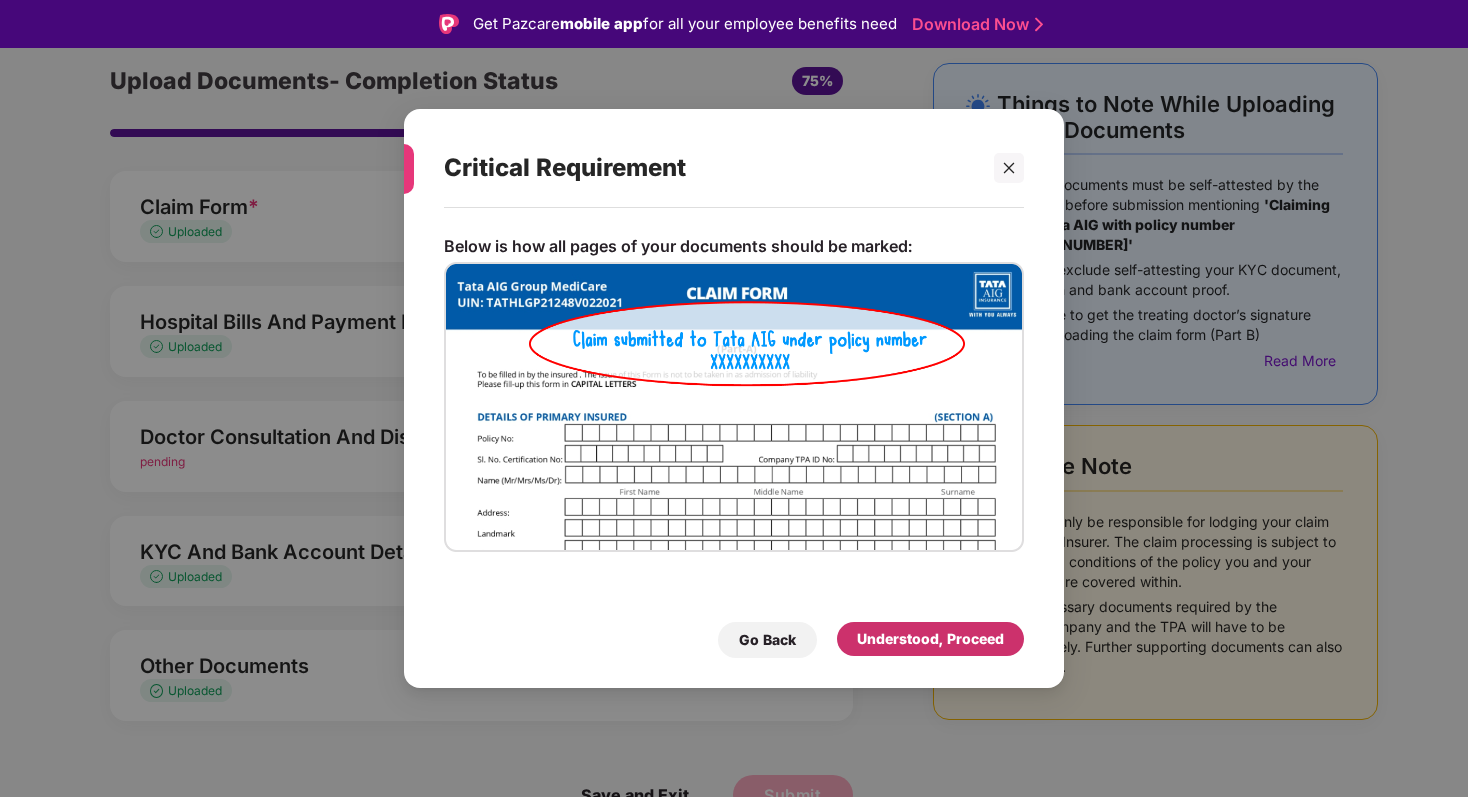 click on "Understood, Proceed" at bounding box center [930, 639] 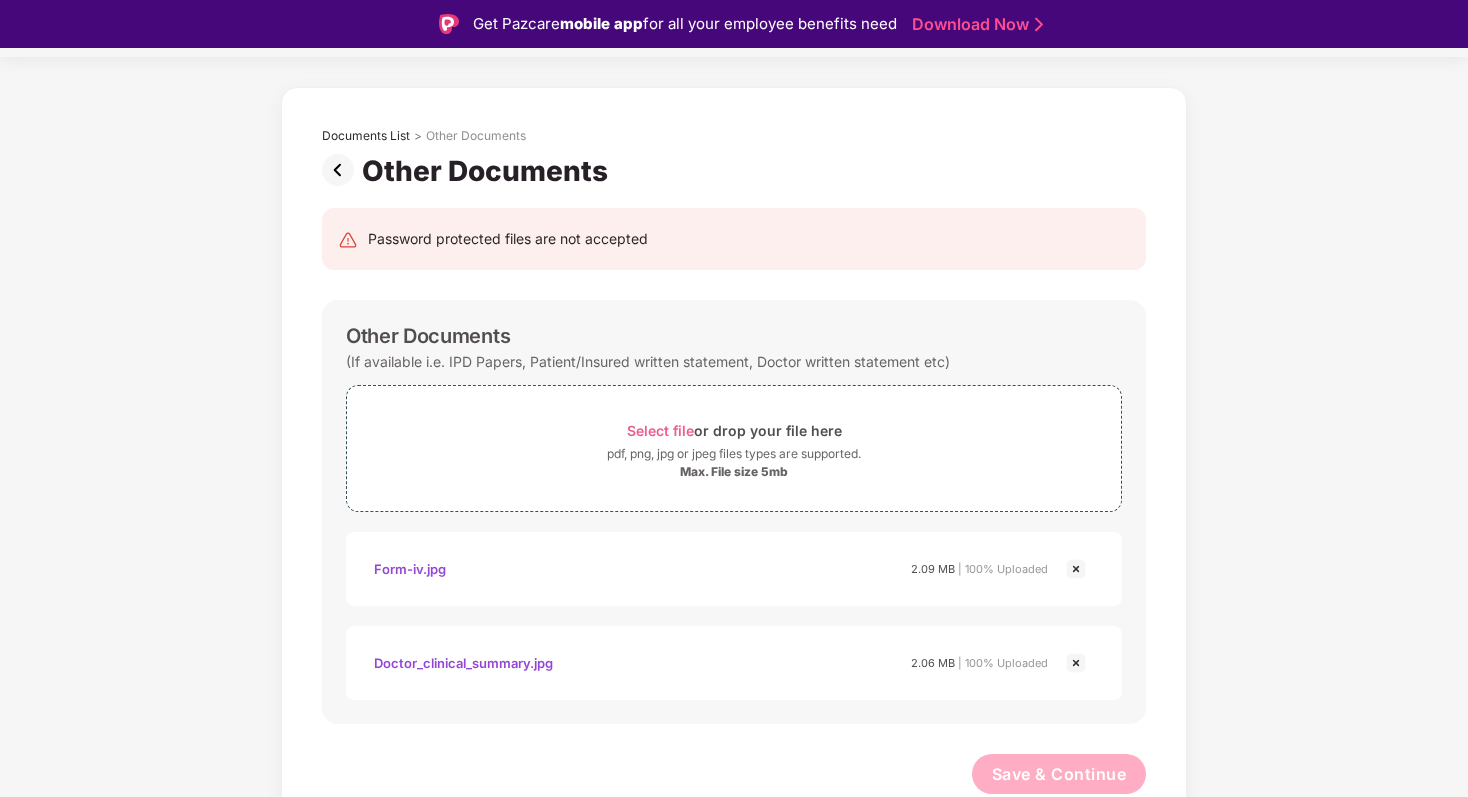 scroll, scrollTop: 48, scrollLeft: 0, axis: vertical 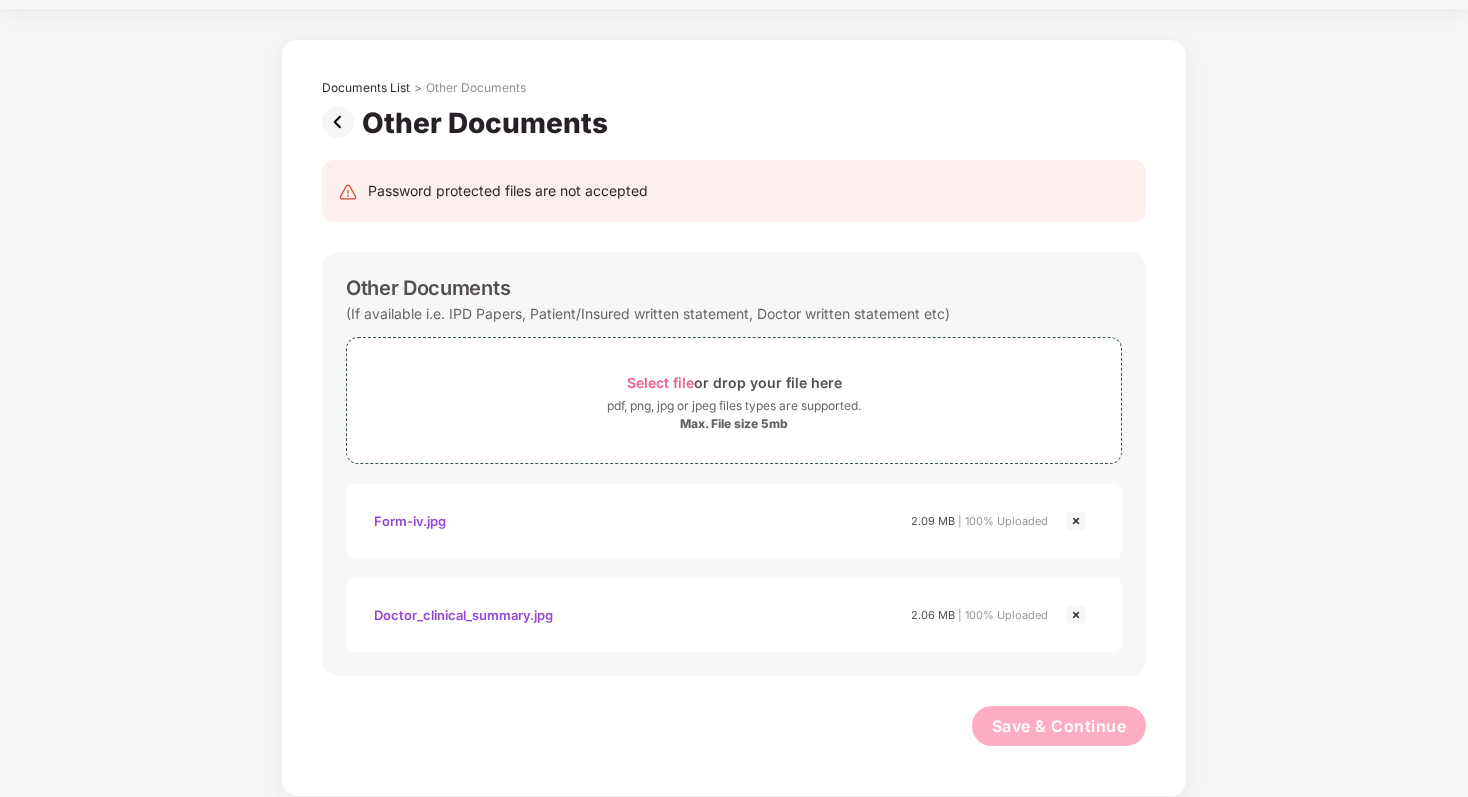 click at bounding box center (342, 122) 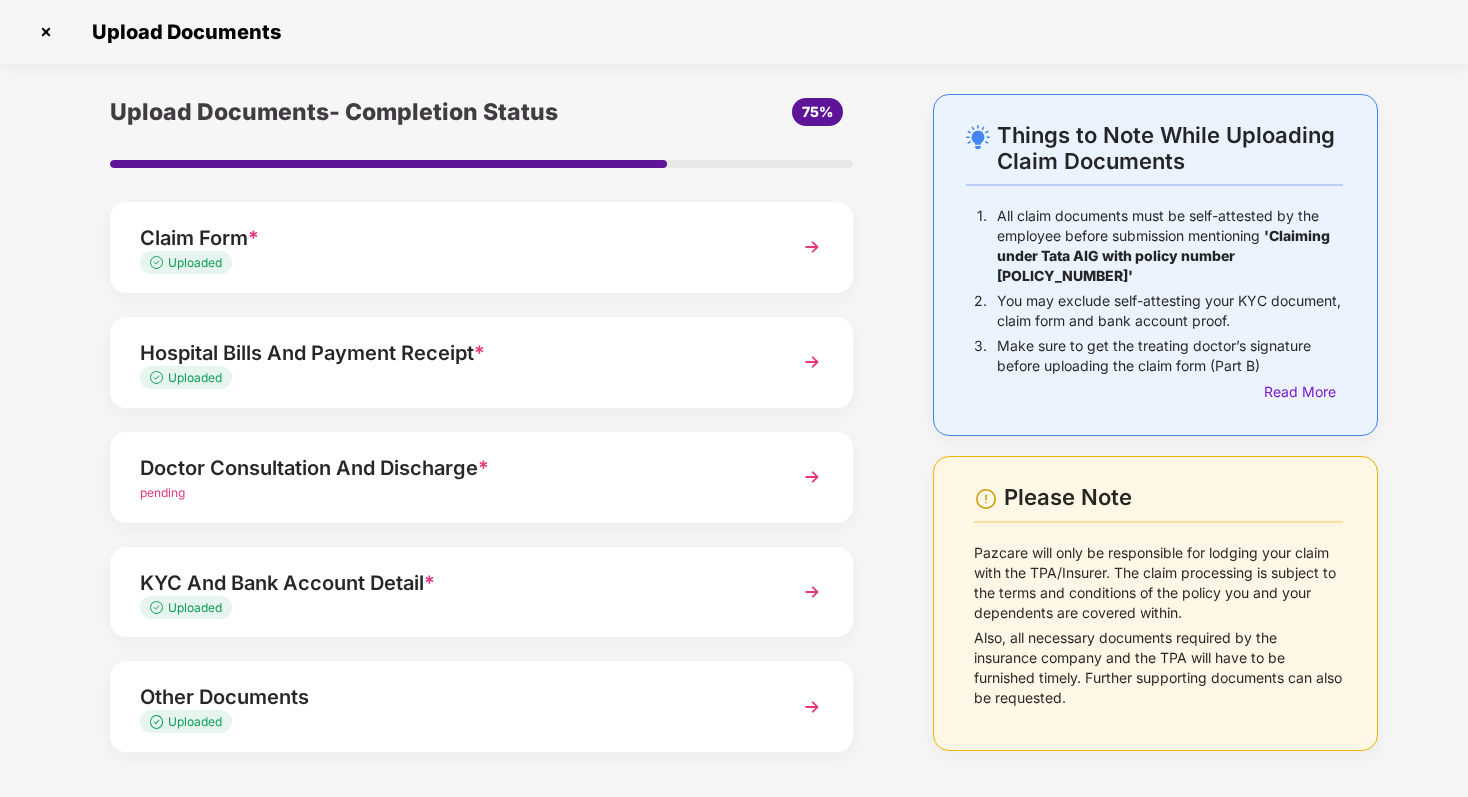 scroll, scrollTop: 0, scrollLeft: 0, axis: both 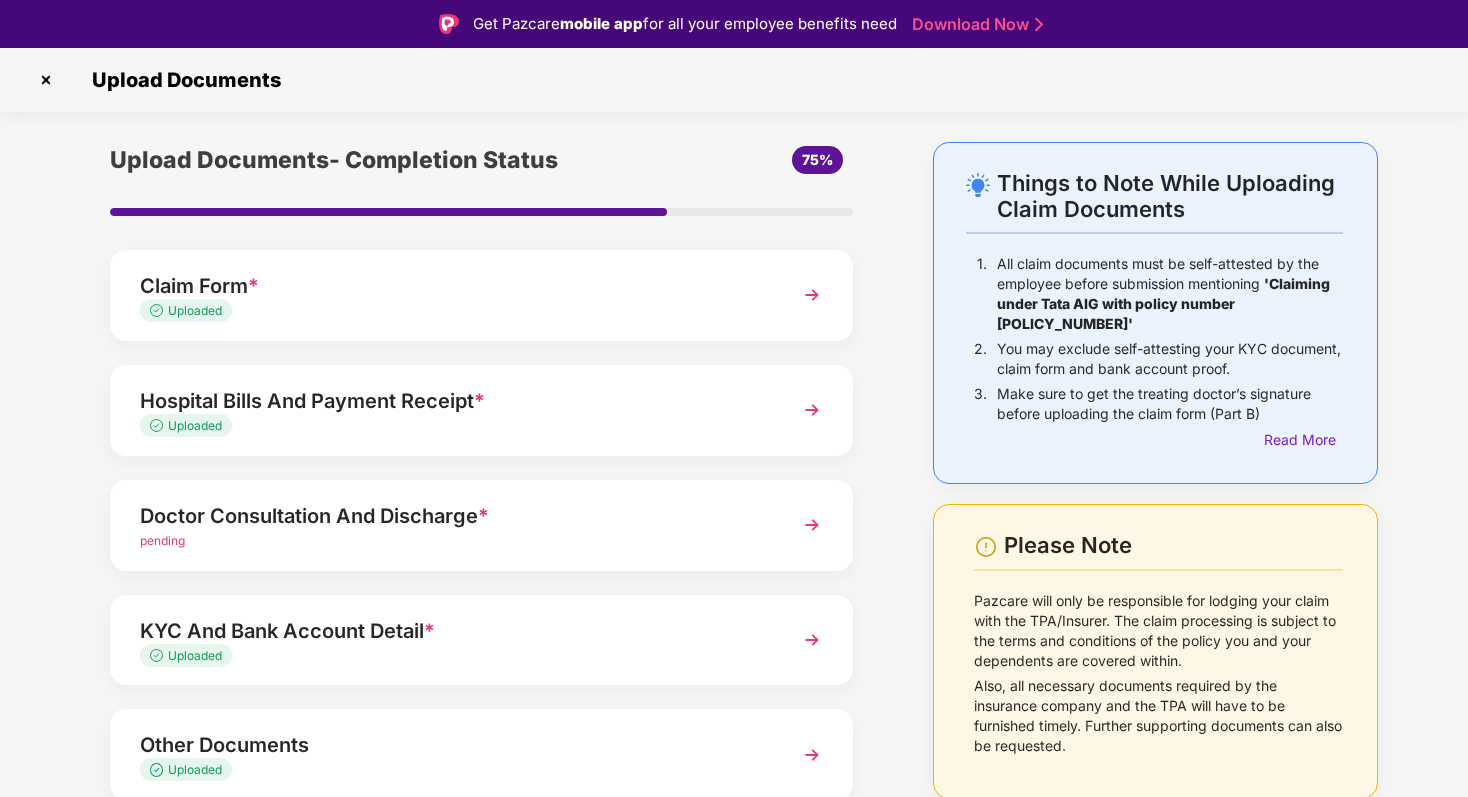 click on "pending" at bounding box center (453, 541) 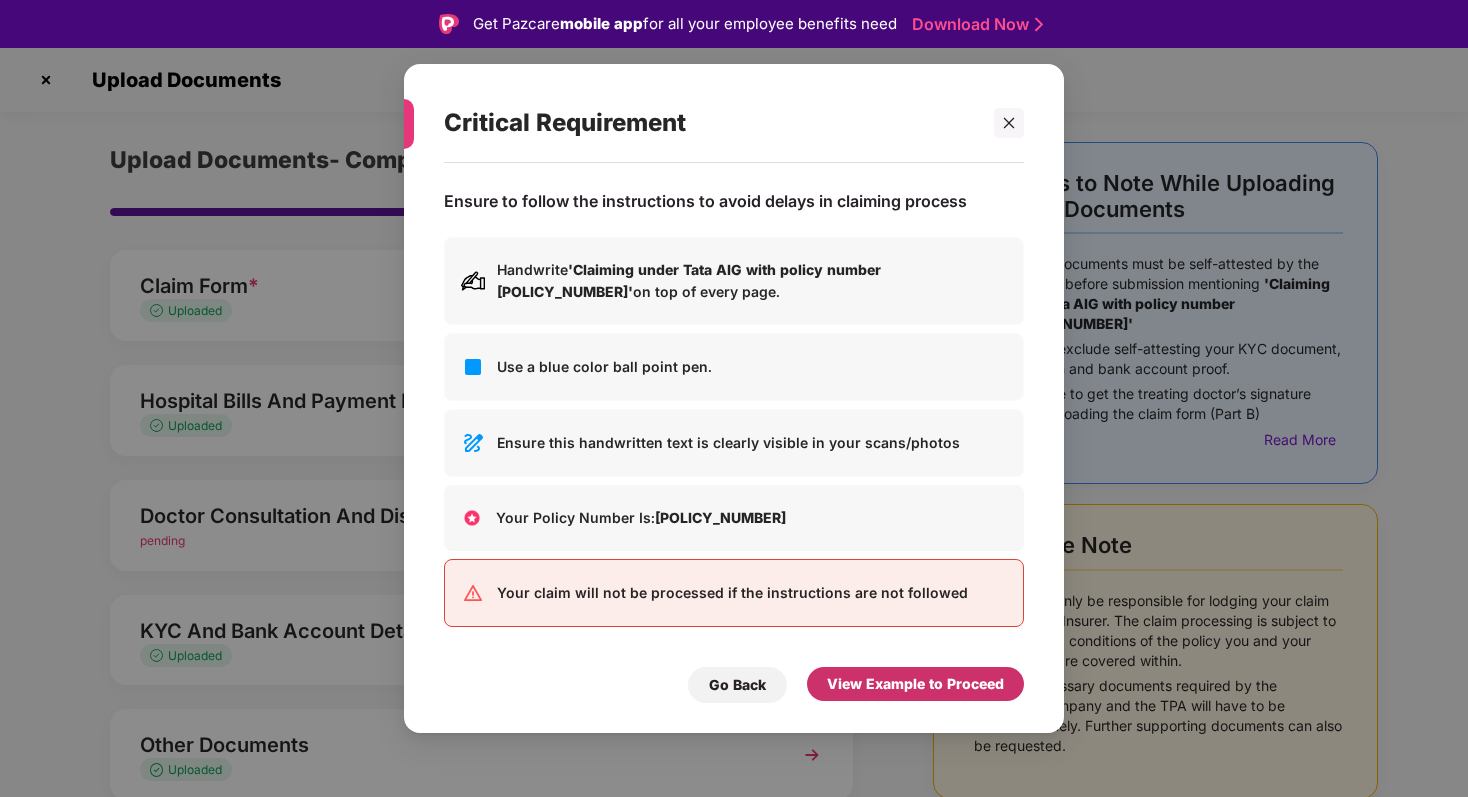 click on "View Example to Proceed" at bounding box center [915, 684] 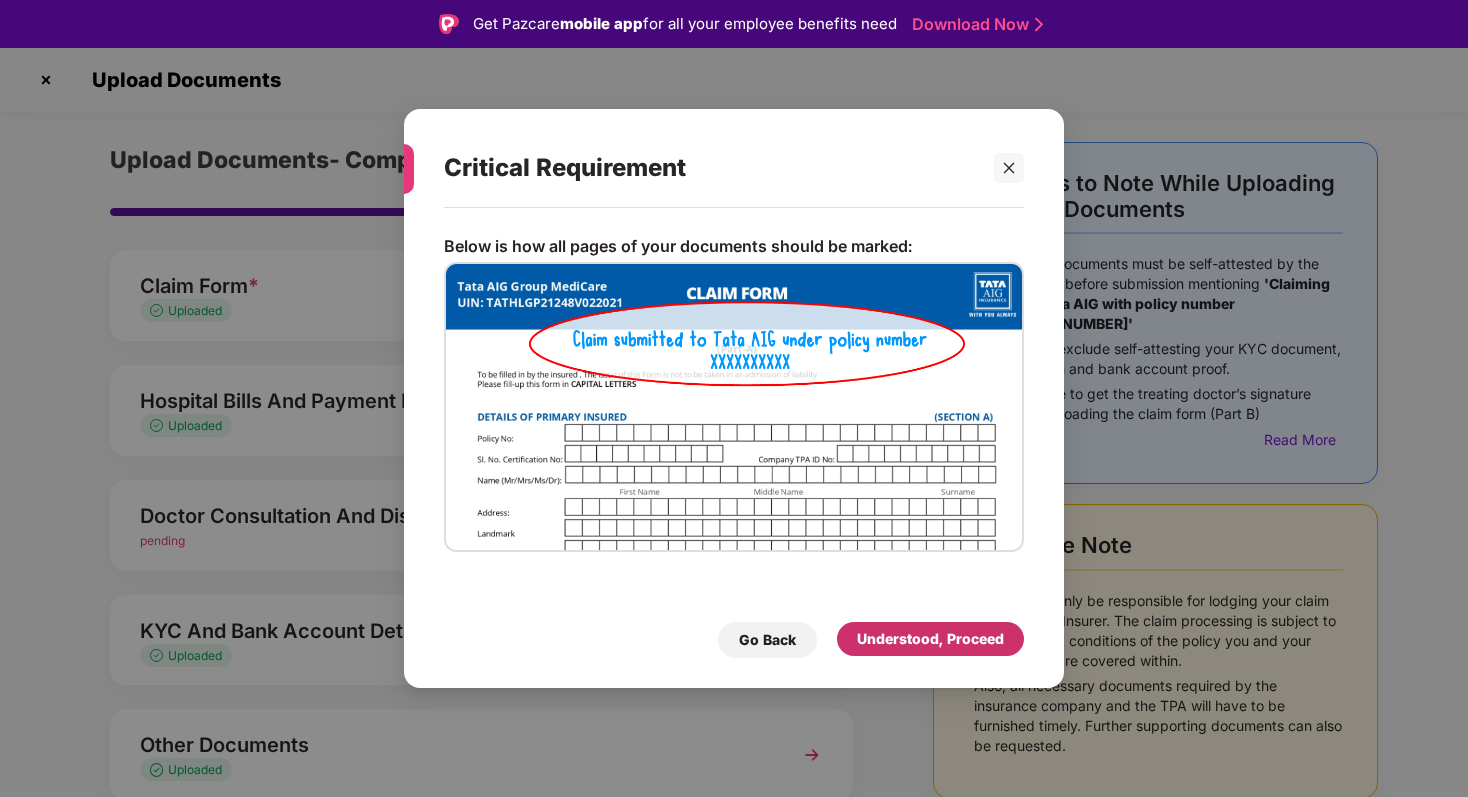 click on "Understood, Proceed" at bounding box center (930, 639) 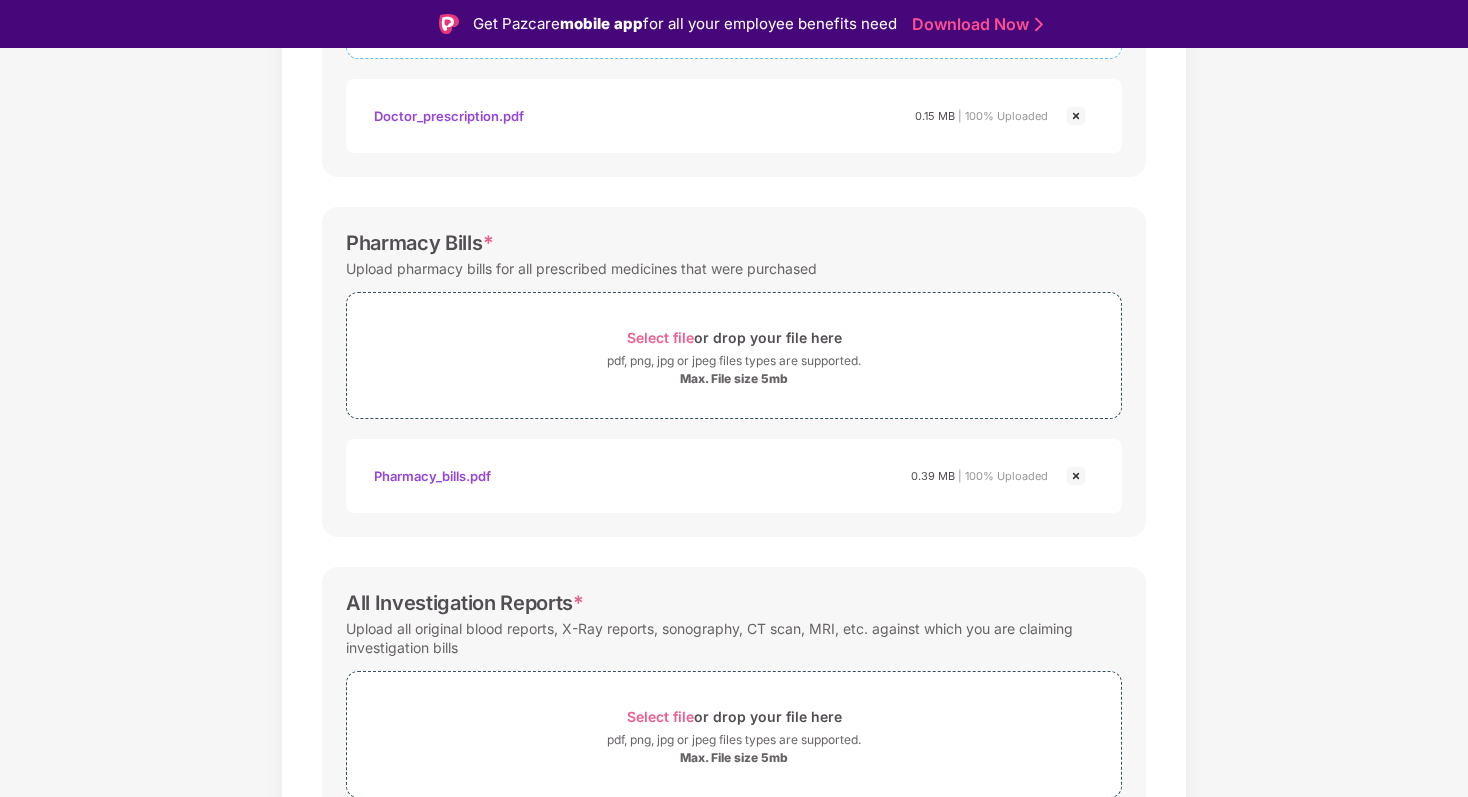 scroll, scrollTop: 606, scrollLeft: 0, axis: vertical 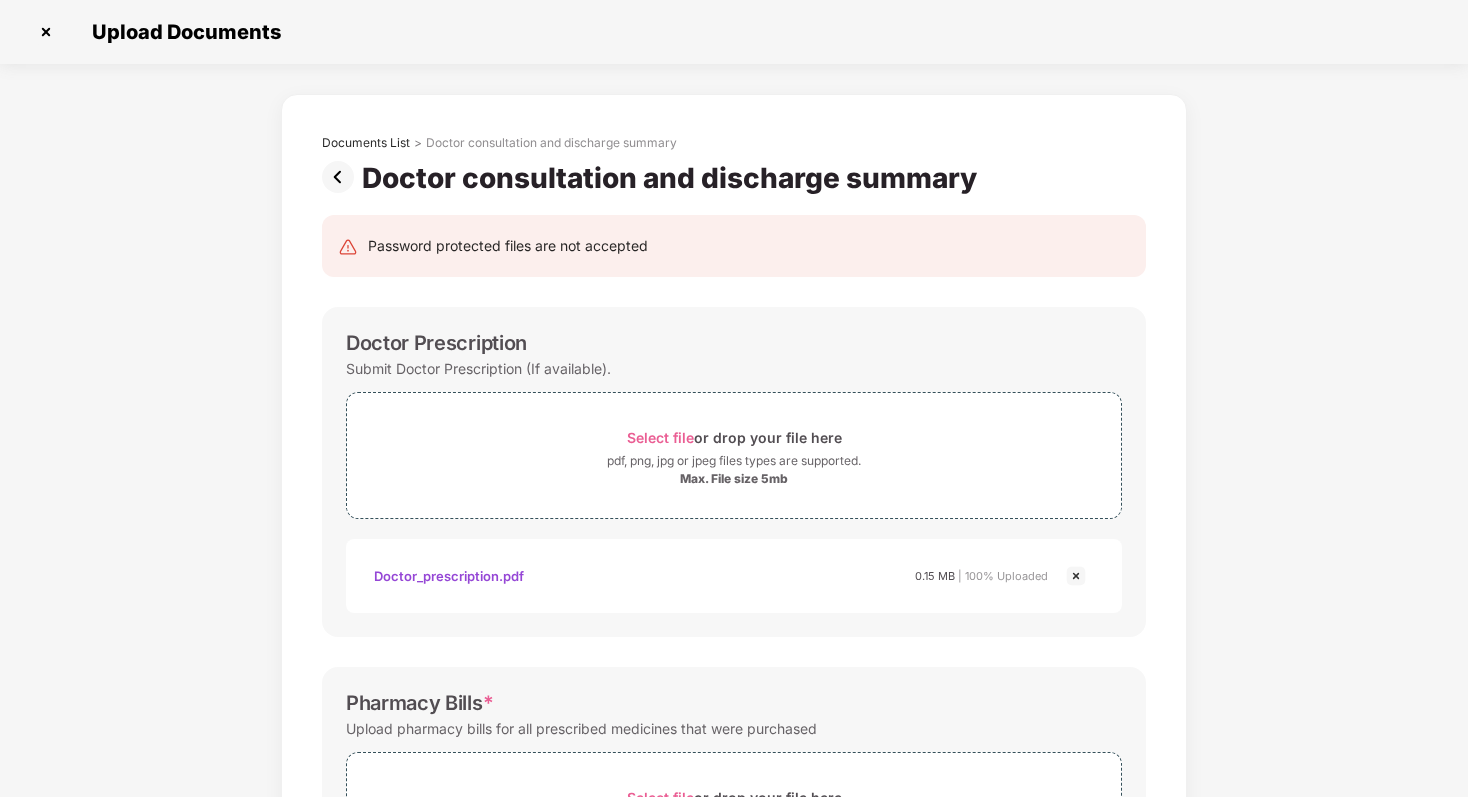click at bounding box center [342, 177] 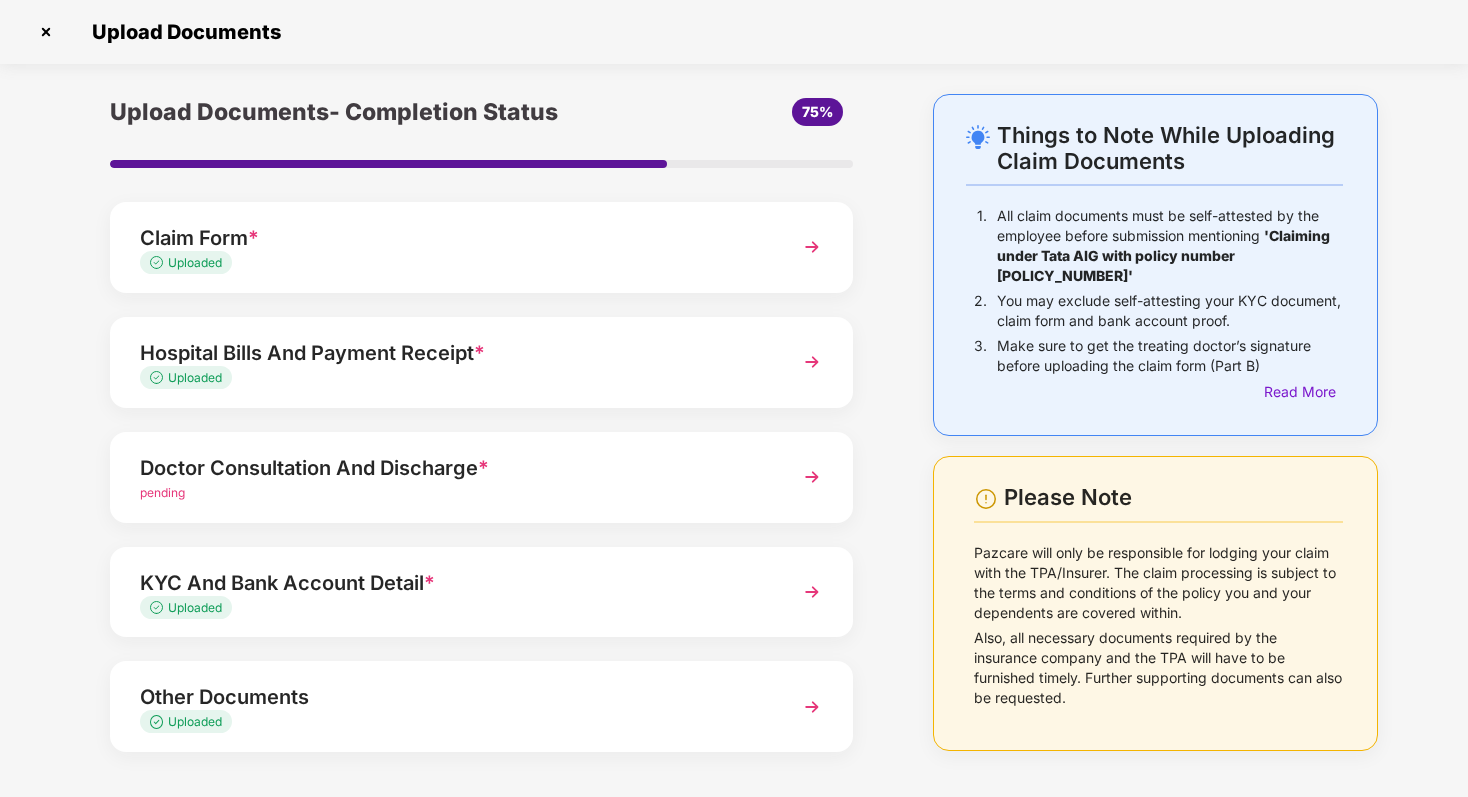 scroll, scrollTop: 79, scrollLeft: 0, axis: vertical 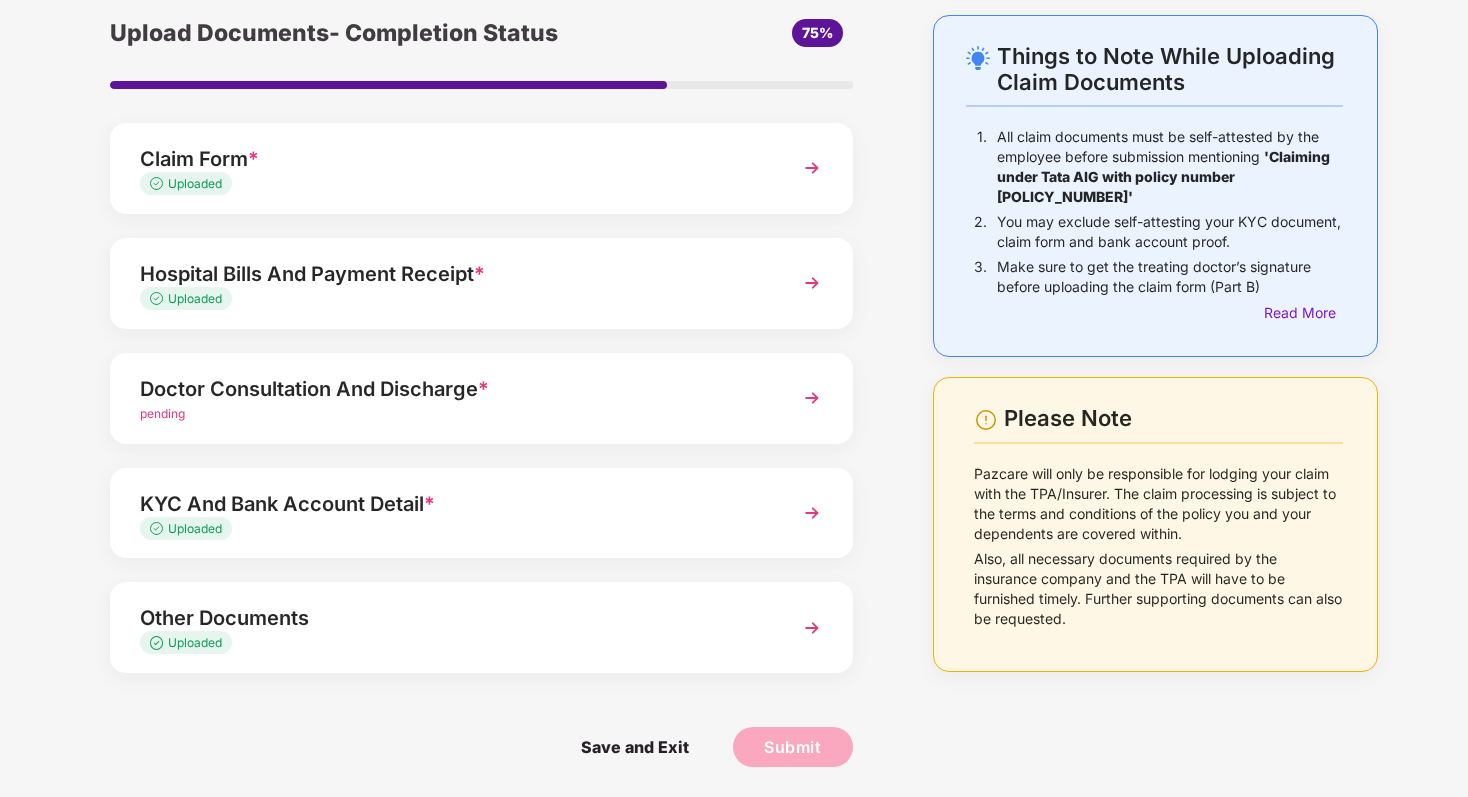 click on "Uploaded" at bounding box center (453, 643) 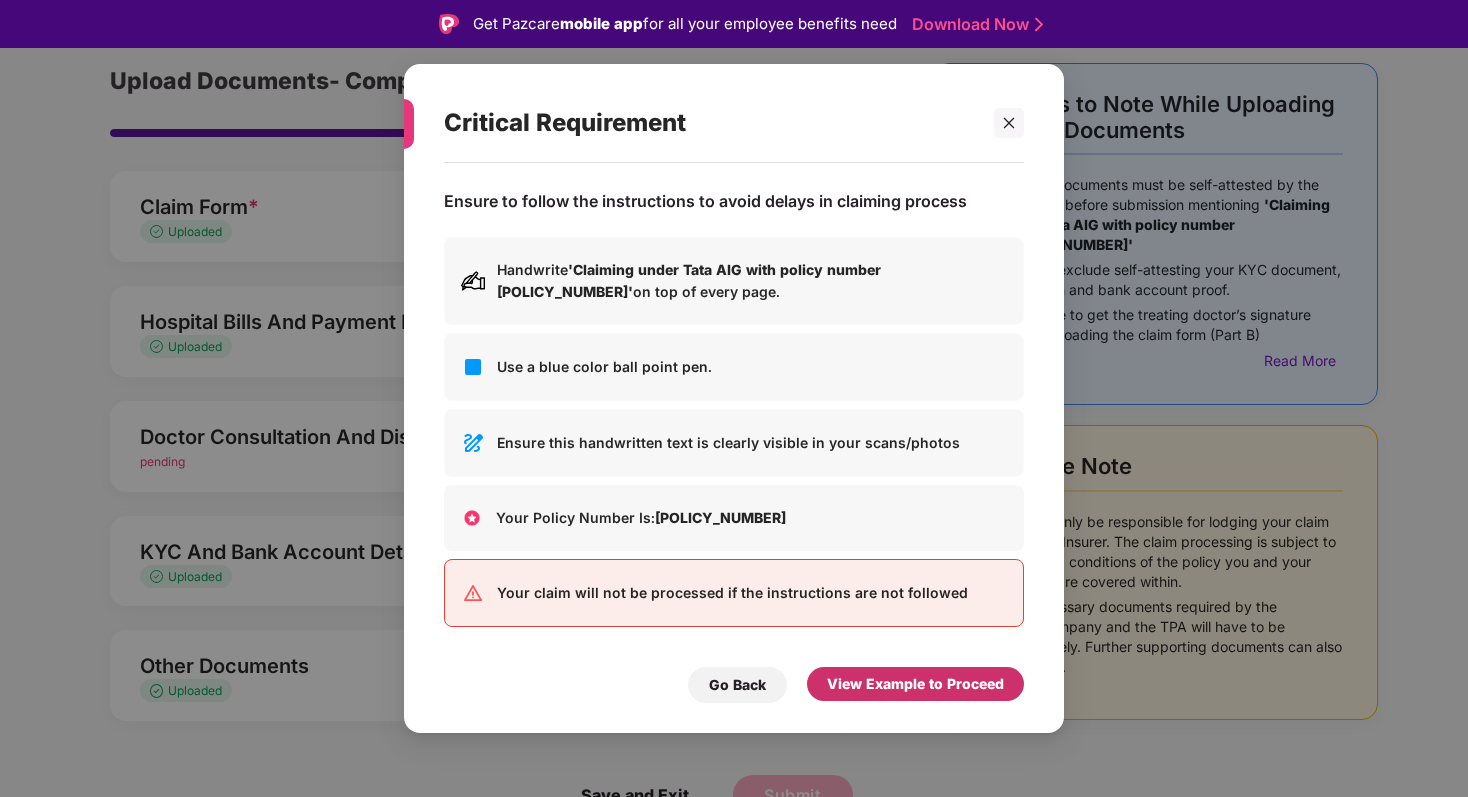 click on "View Example to Proceed" at bounding box center [915, 684] 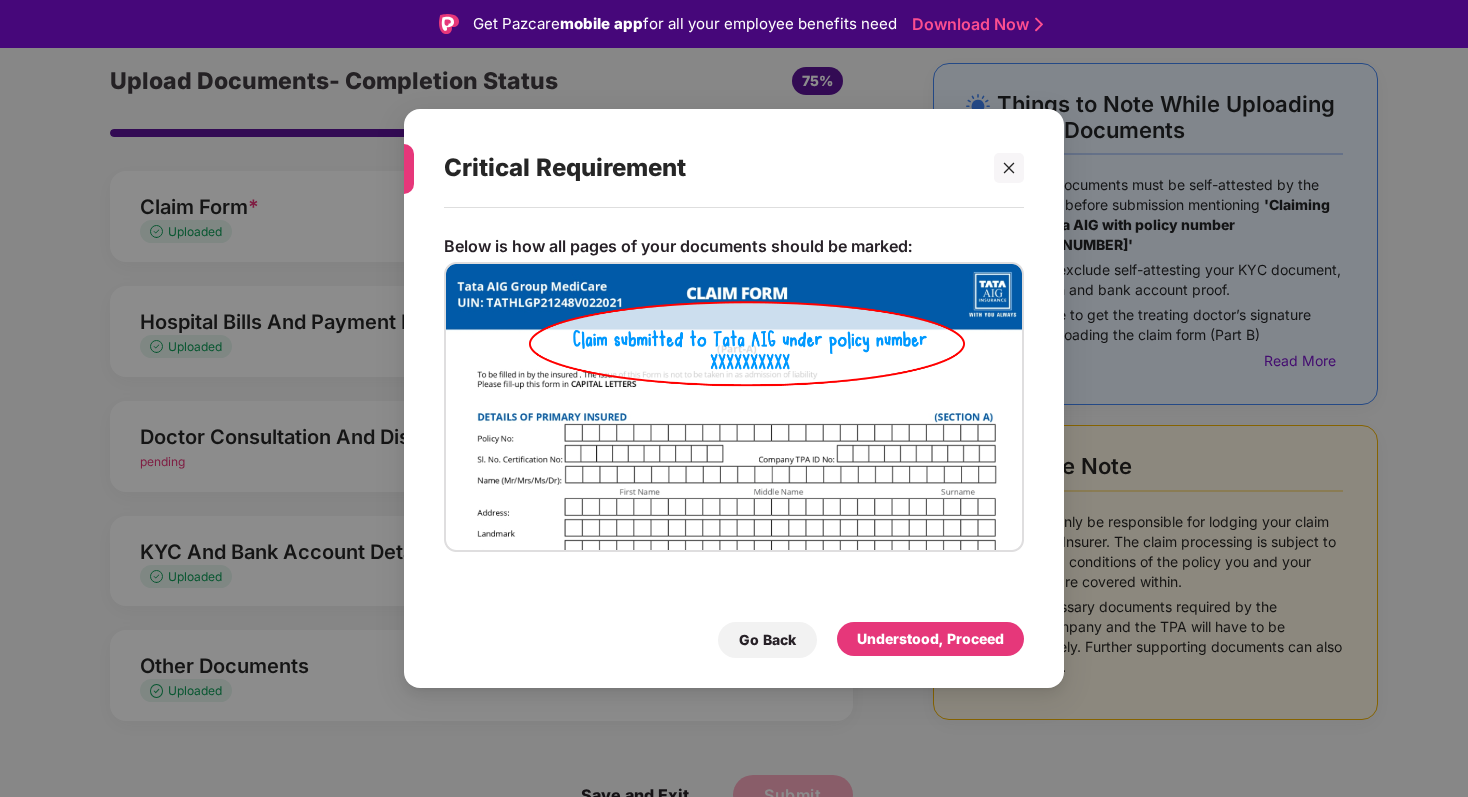 click on "Go Back Understood, Proceed" at bounding box center (734, 635) 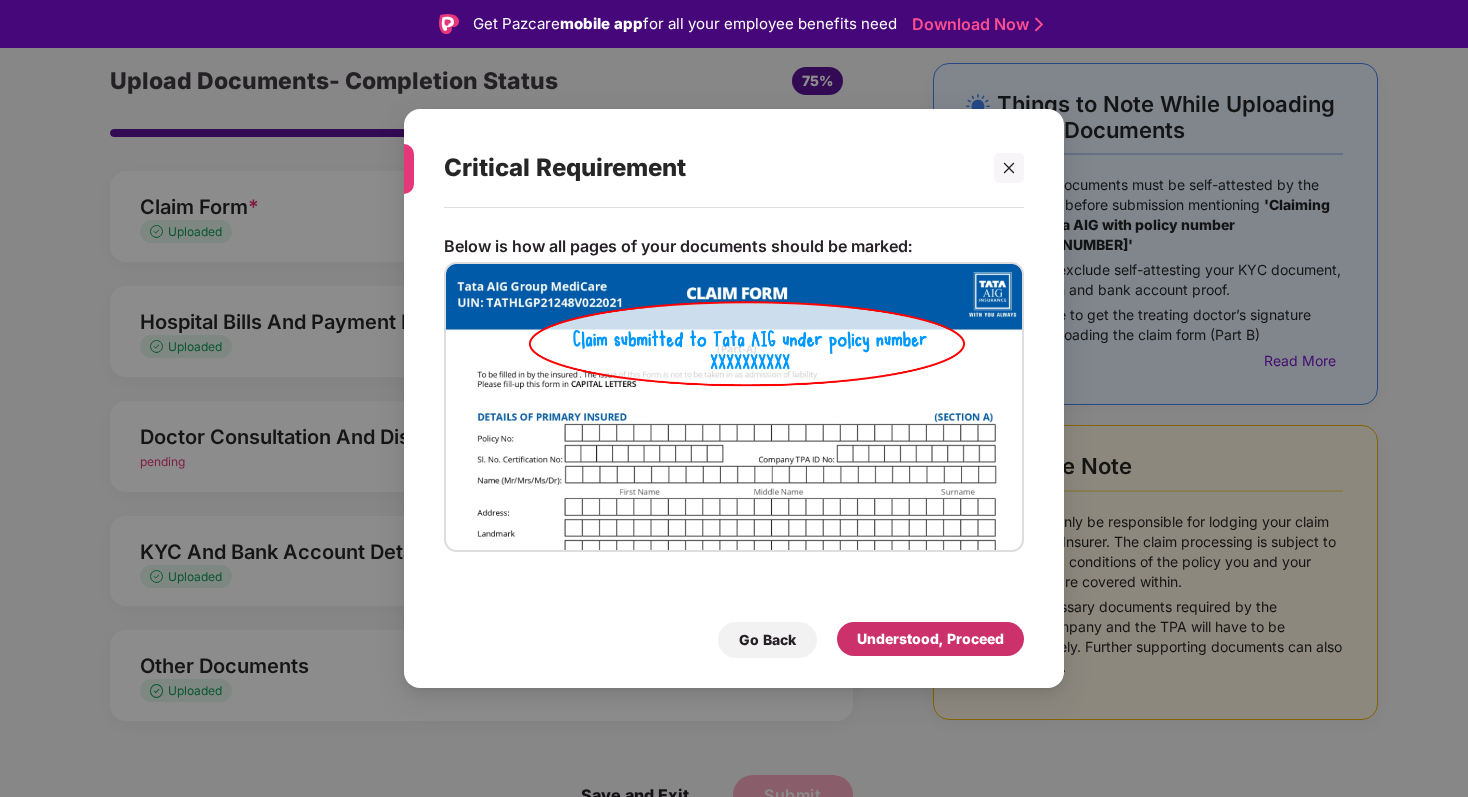 click on "Understood, Proceed" at bounding box center (930, 639) 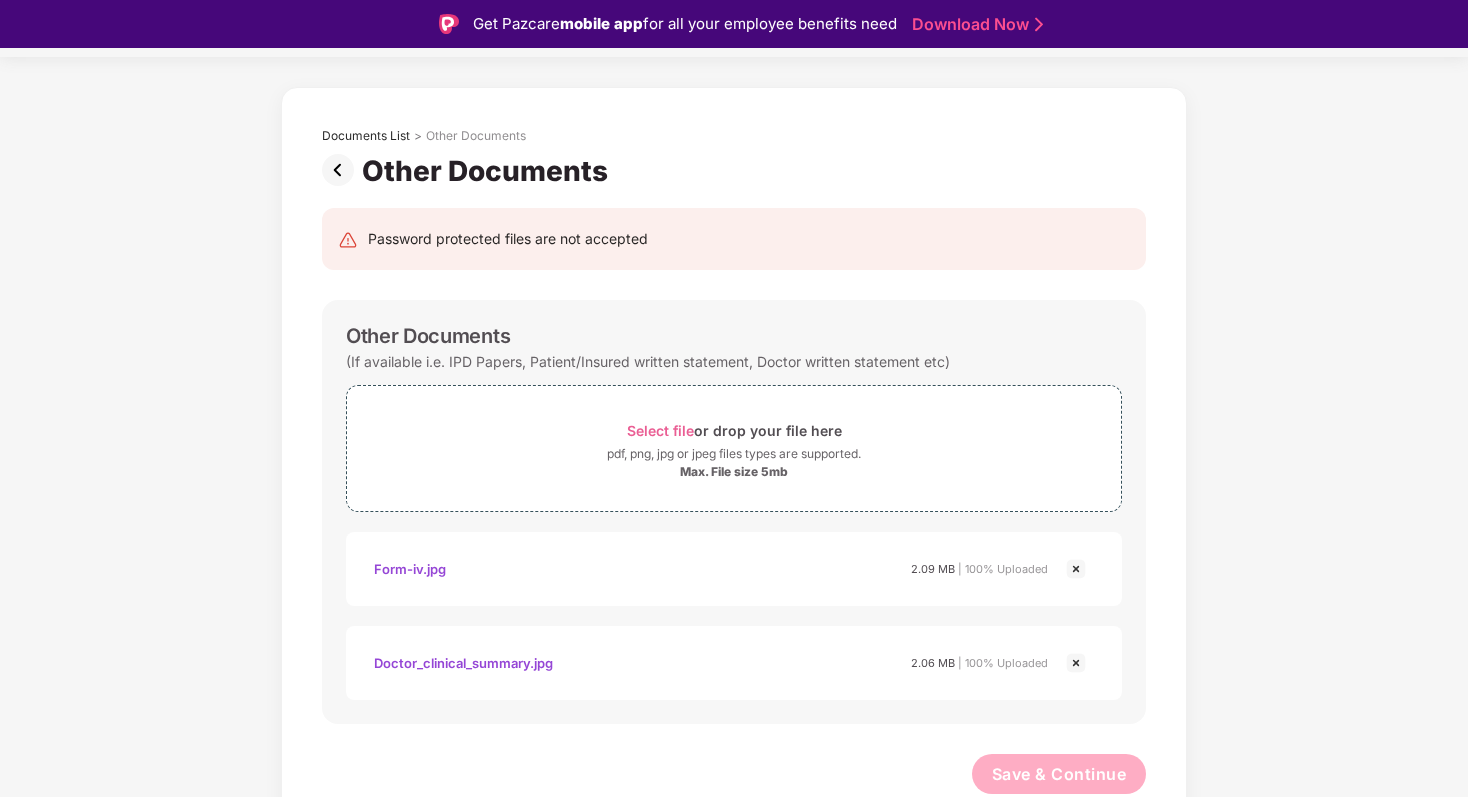 scroll, scrollTop: 48, scrollLeft: 0, axis: vertical 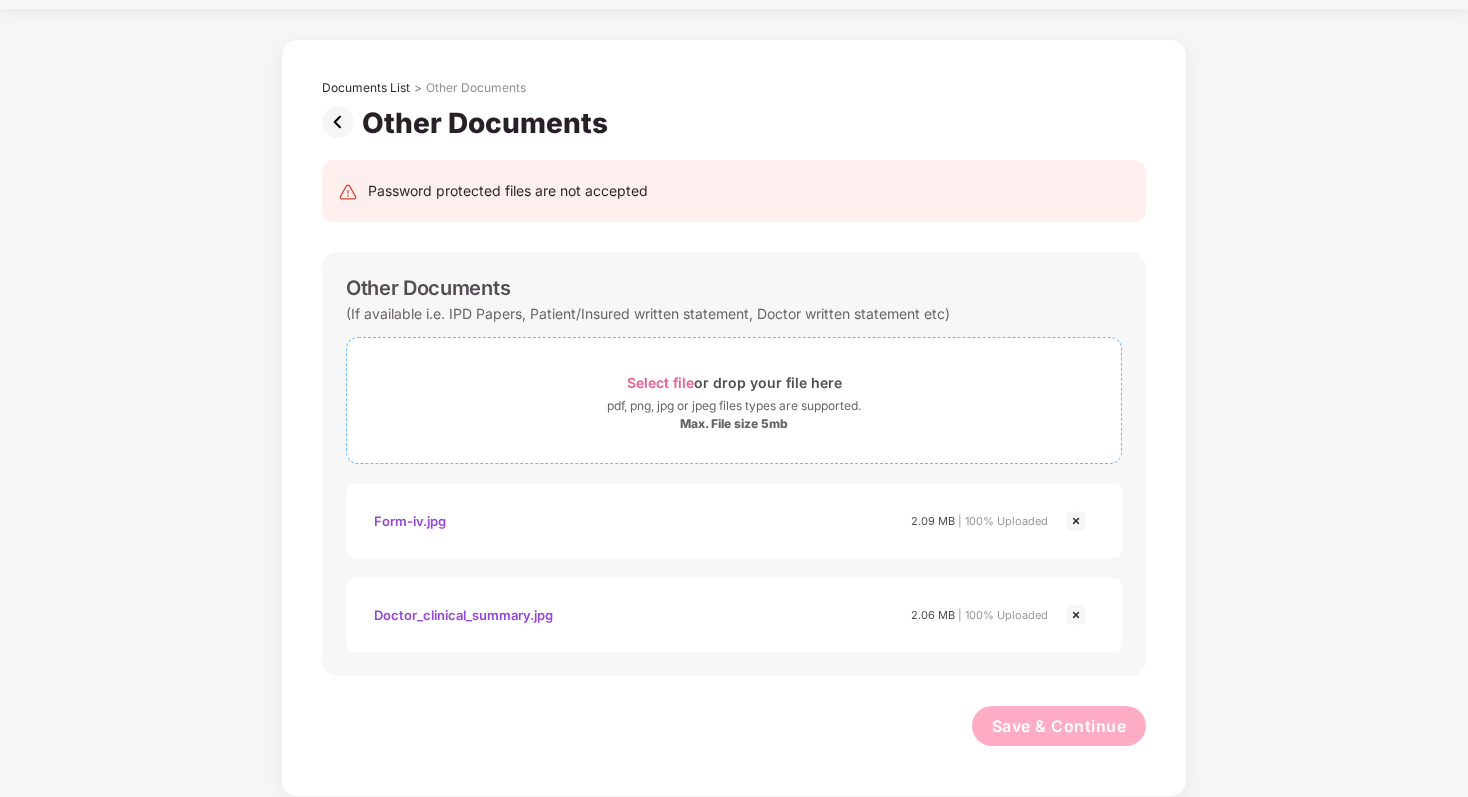 click on "pdf, png, jpg or jpeg files types are supported." at bounding box center (734, 406) 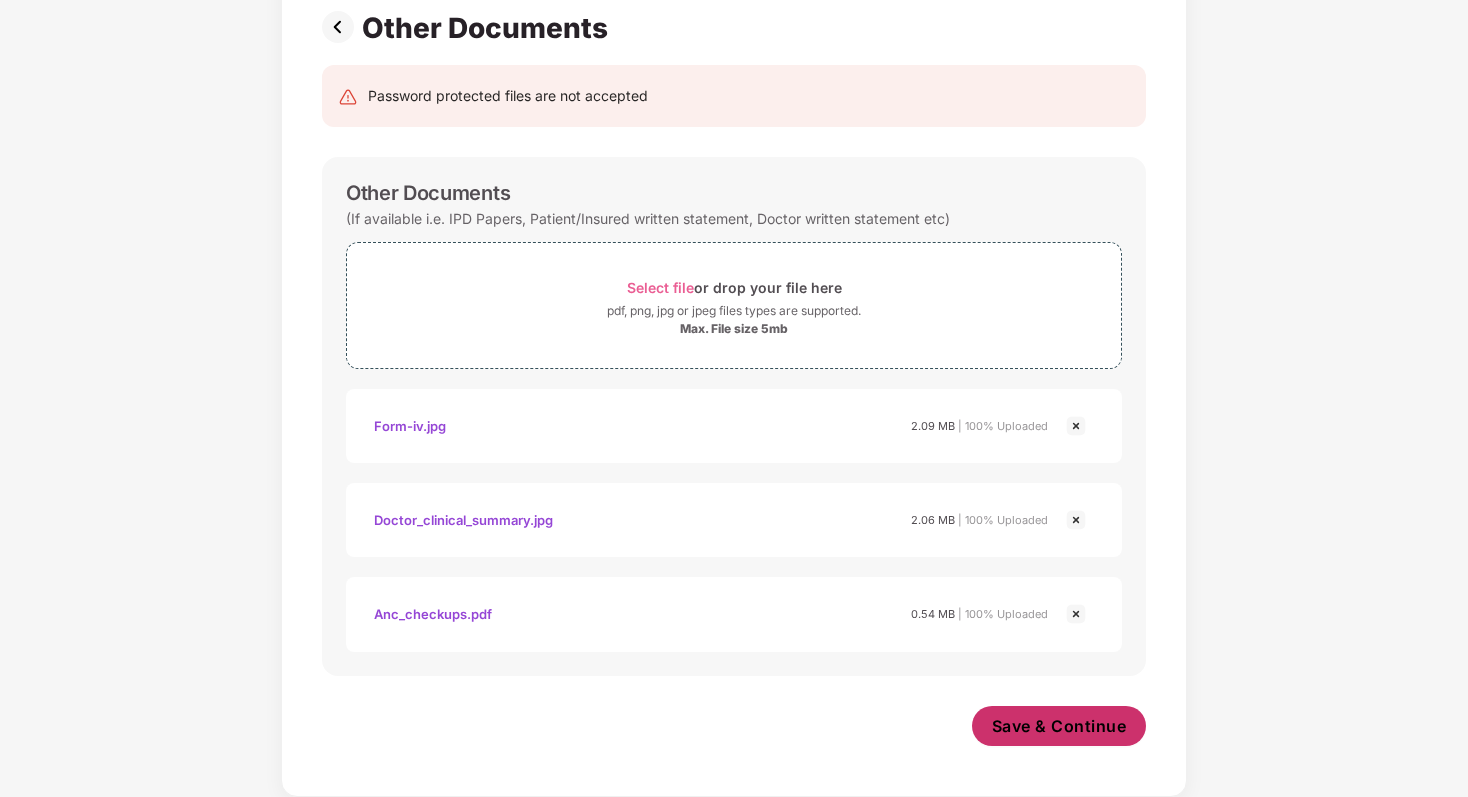 scroll, scrollTop: 150, scrollLeft: 0, axis: vertical 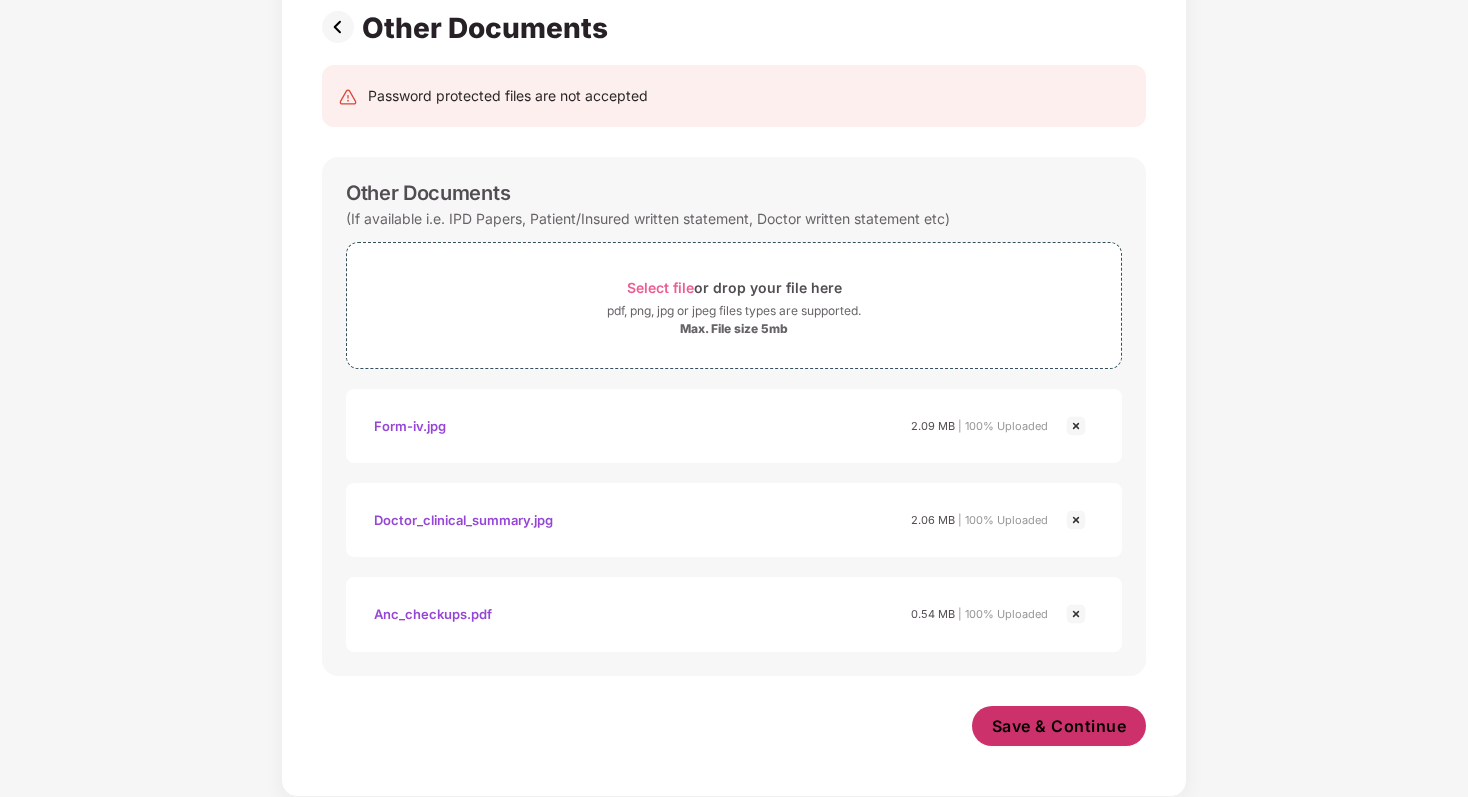 click on "Save & Continue" at bounding box center [1059, 726] 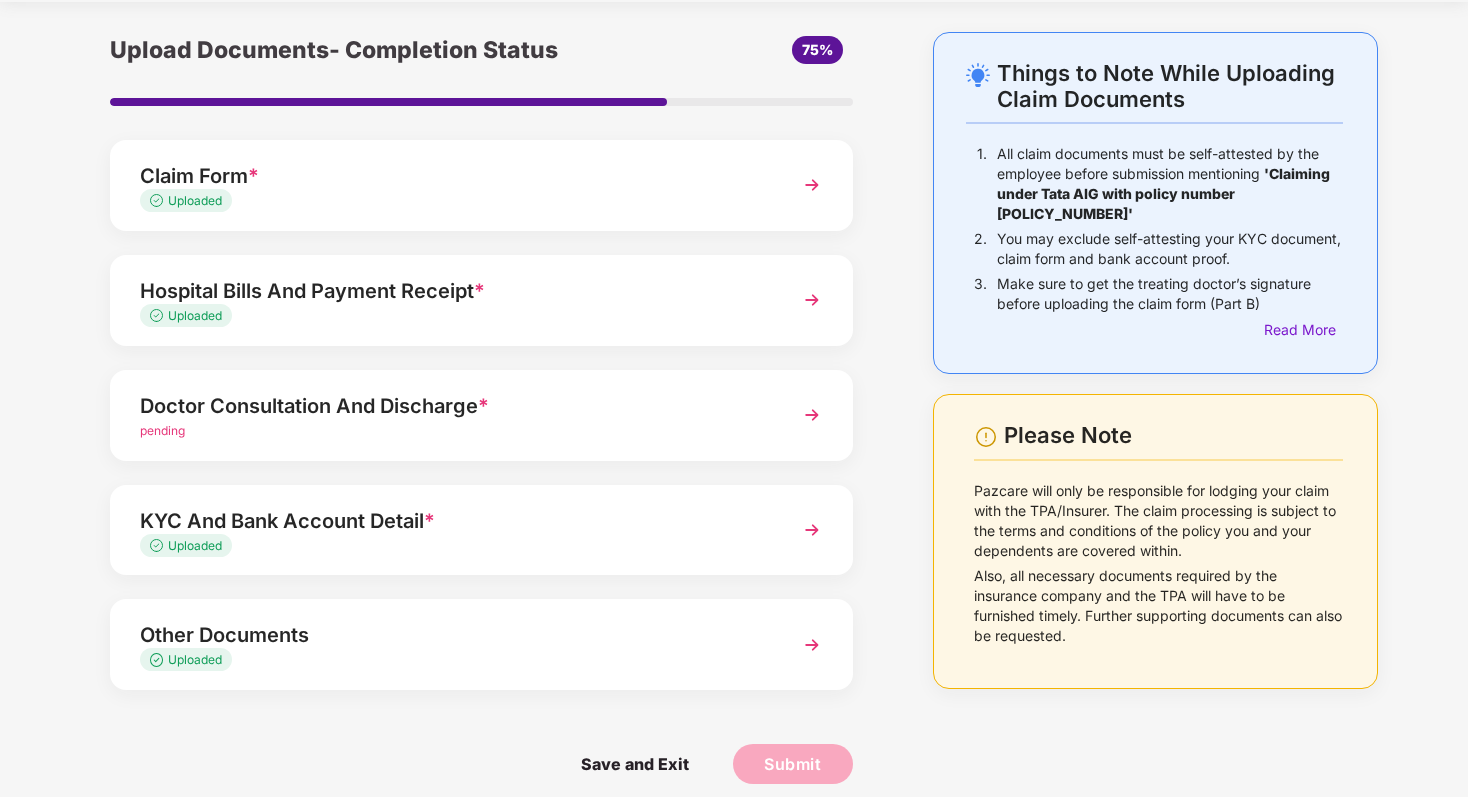 scroll, scrollTop: 79, scrollLeft: 0, axis: vertical 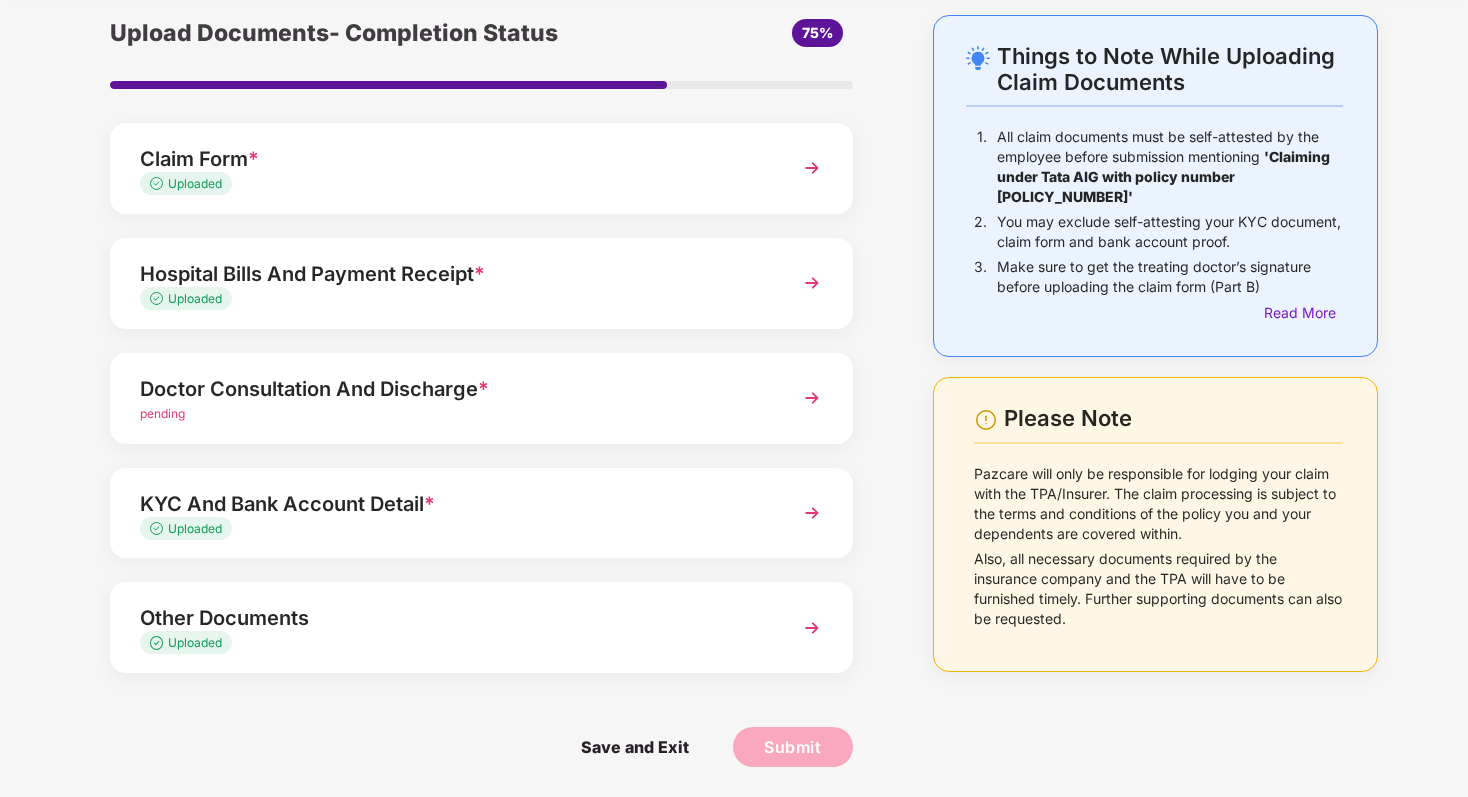 click on "Doctor Consultation And Discharge *" at bounding box center [453, 389] 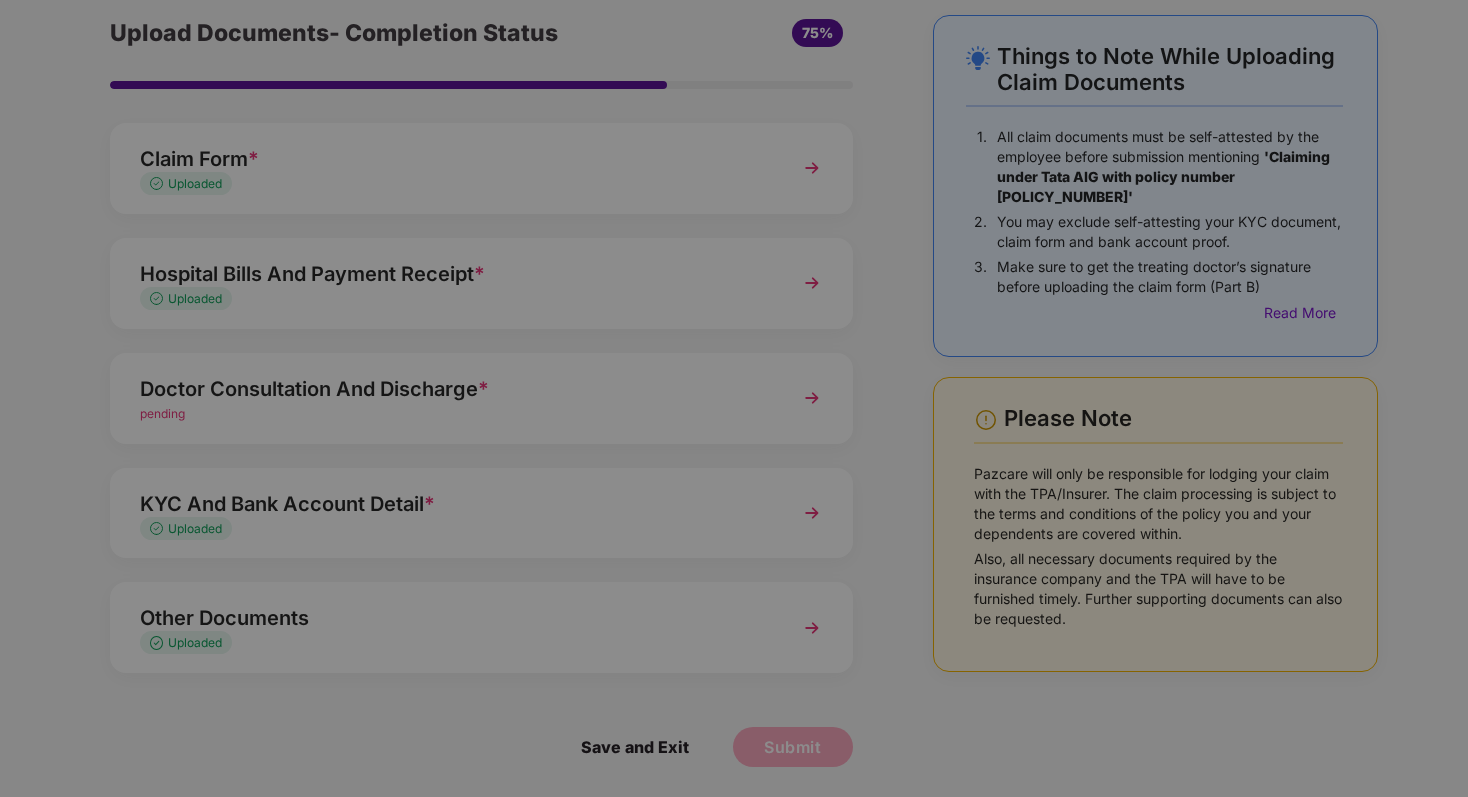 scroll, scrollTop: 0, scrollLeft: 0, axis: both 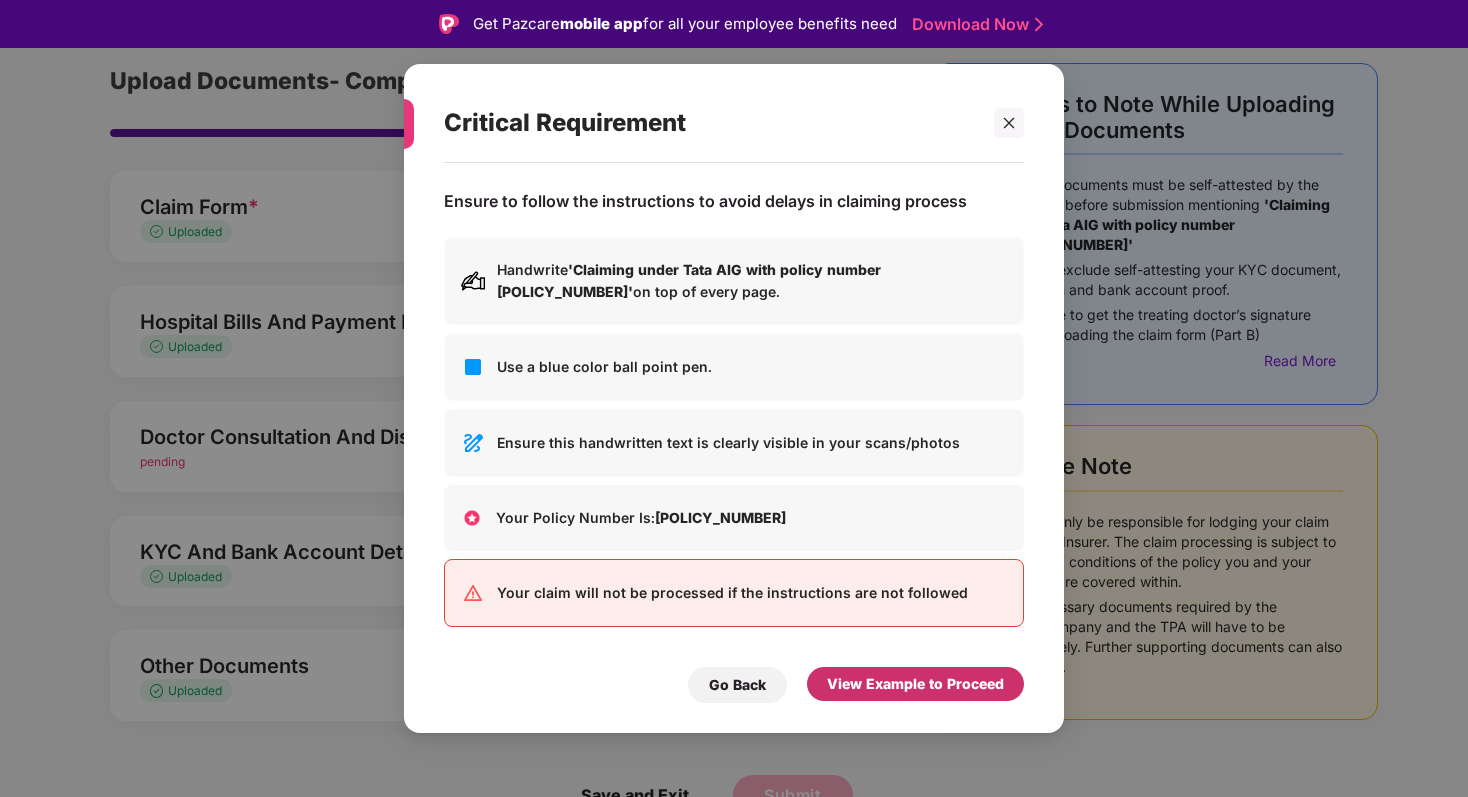click on "View Example to Proceed" at bounding box center (915, 684) 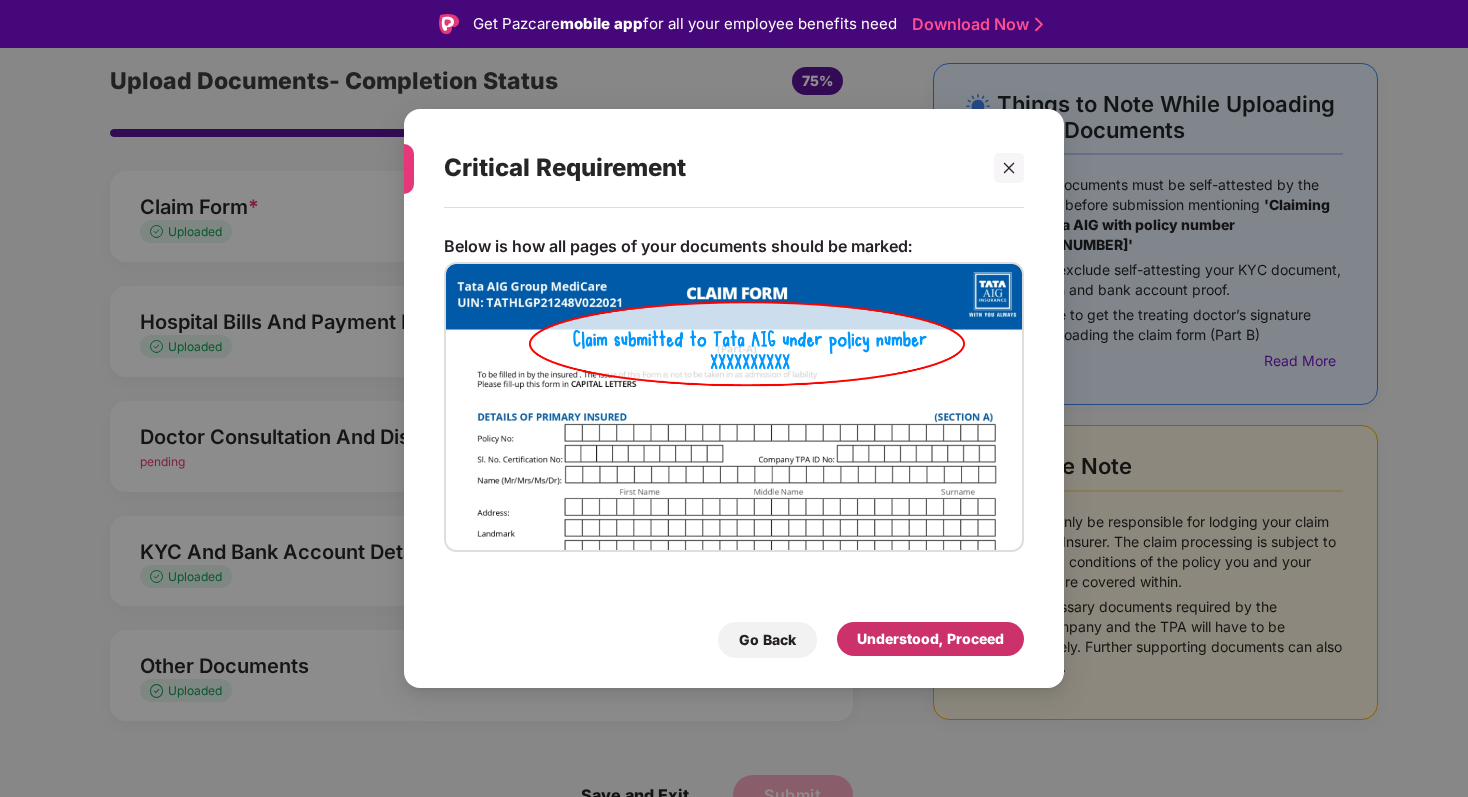 click on "Understood, Proceed" at bounding box center (930, 639) 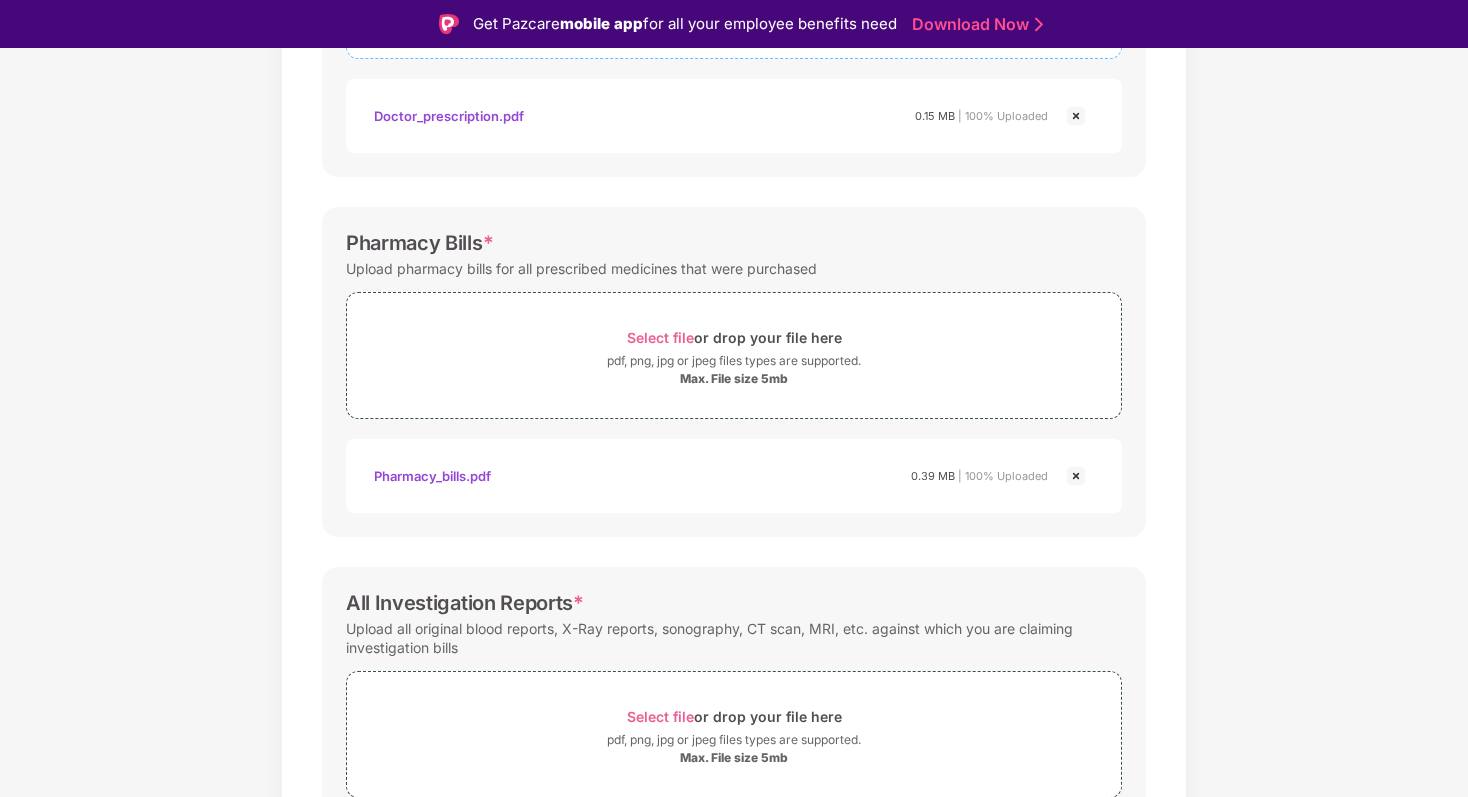 scroll, scrollTop: 564, scrollLeft: 0, axis: vertical 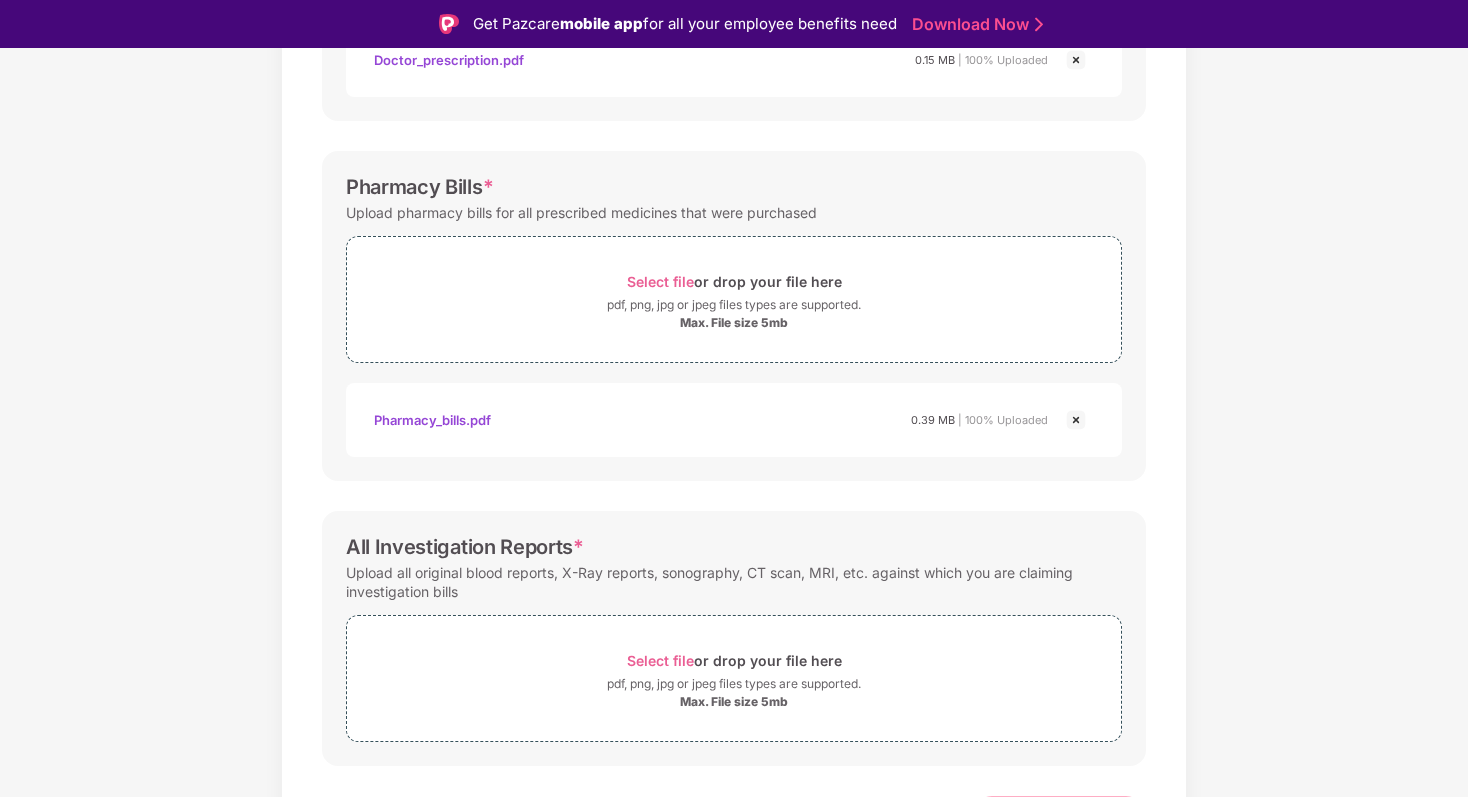 click at bounding box center (1076, 420) 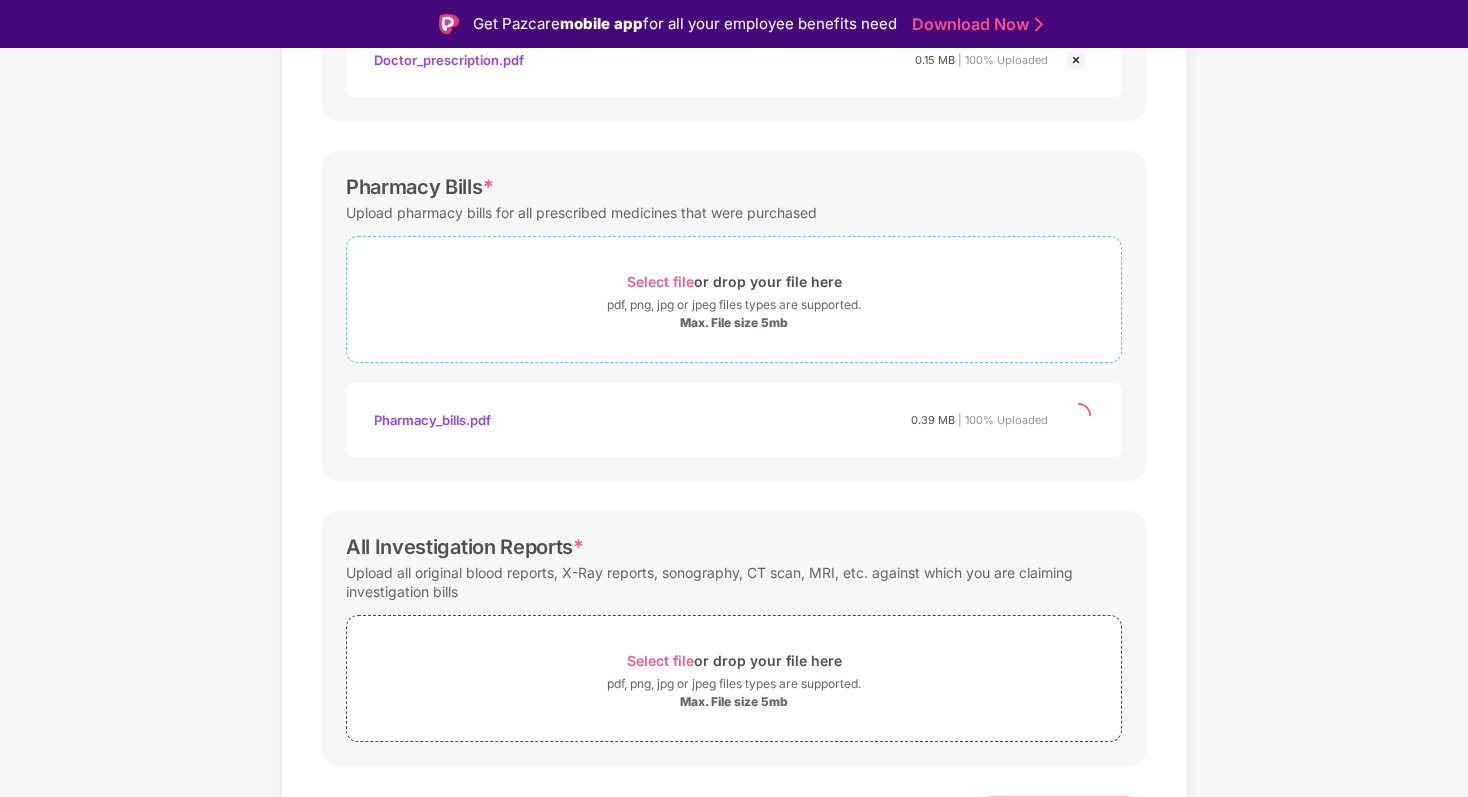 scroll, scrollTop: 512, scrollLeft: 0, axis: vertical 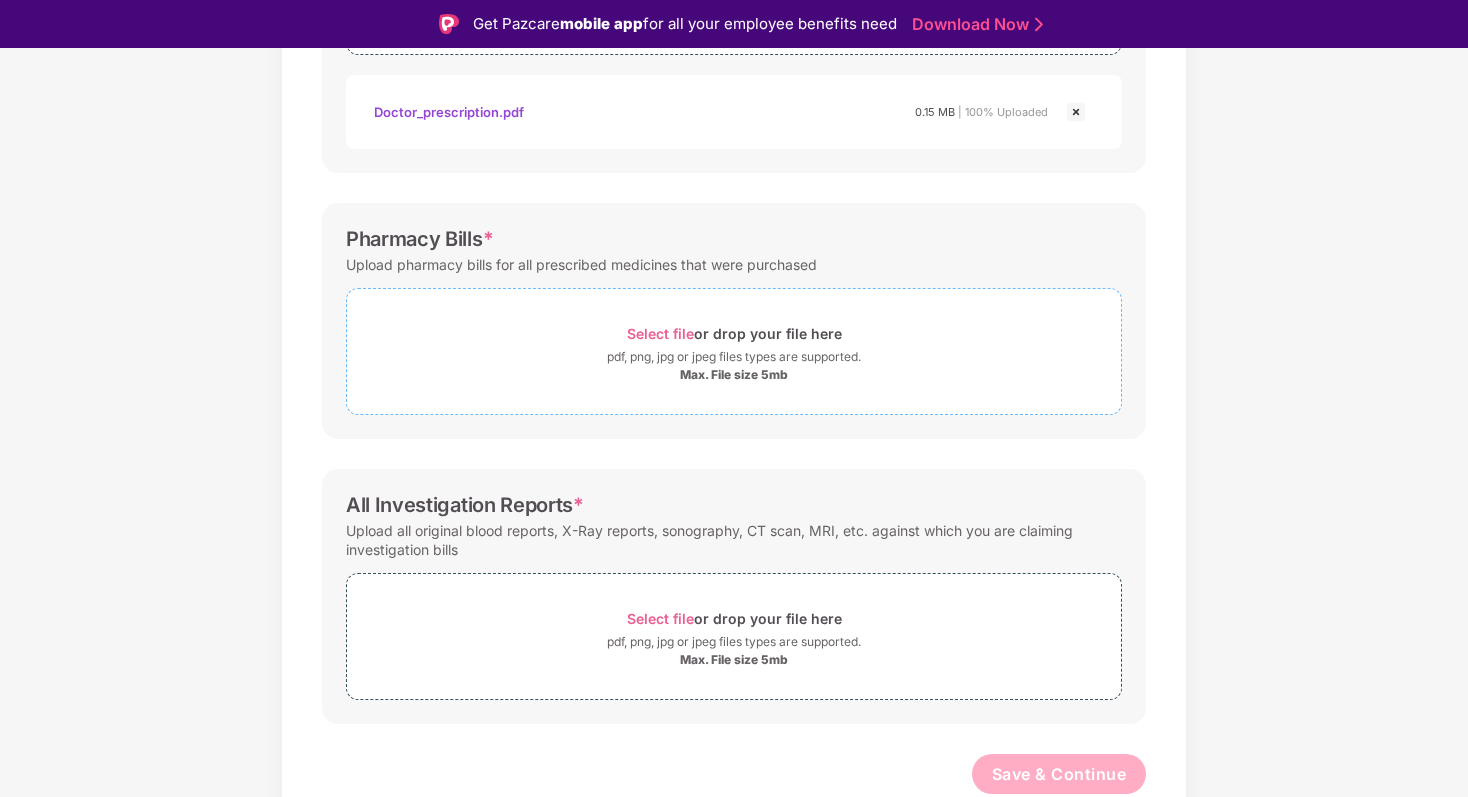 click on "Select file  or drop your file here" at bounding box center (734, 333) 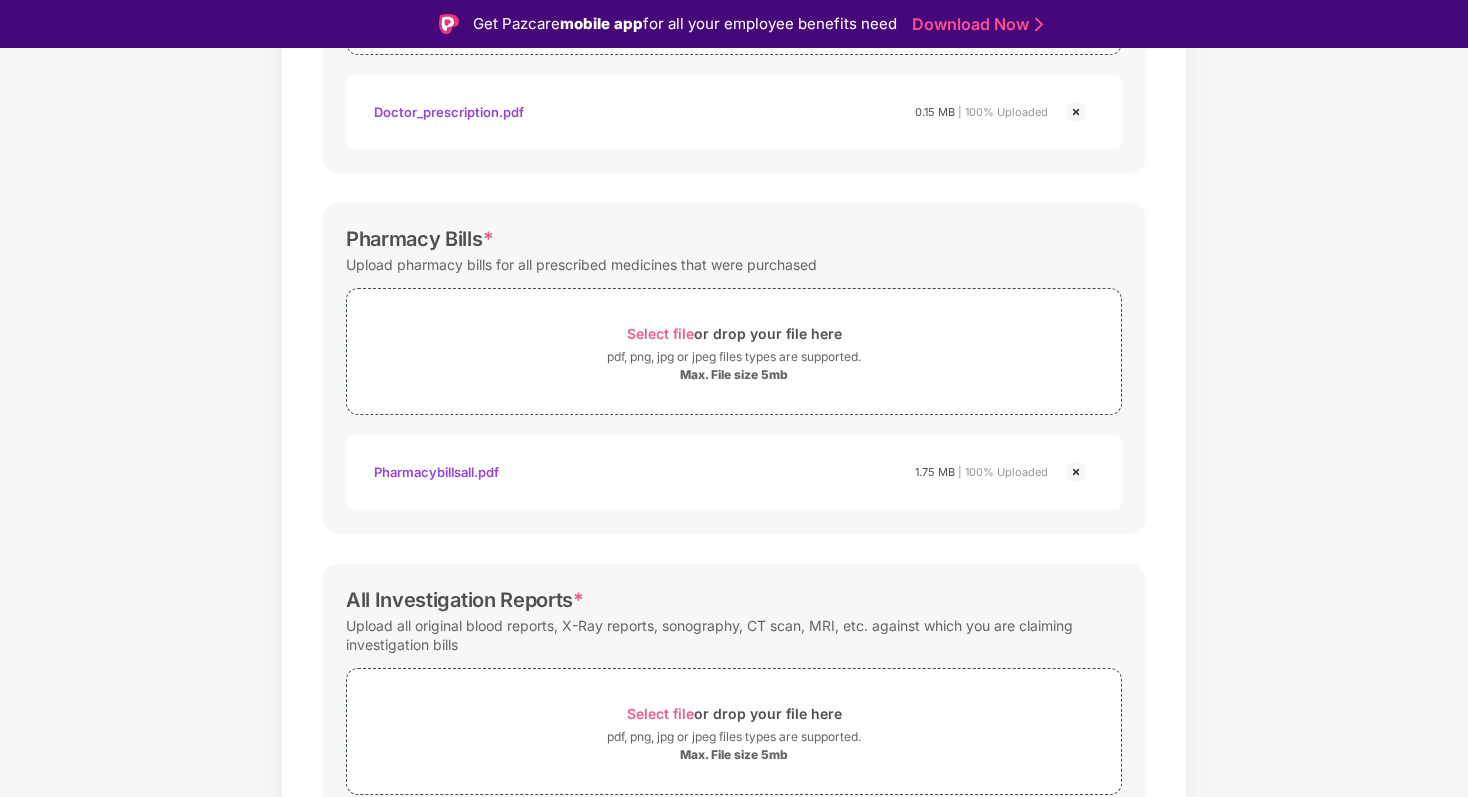 scroll, scrollTop: 607, scrollLeft: 0, axis: vertical 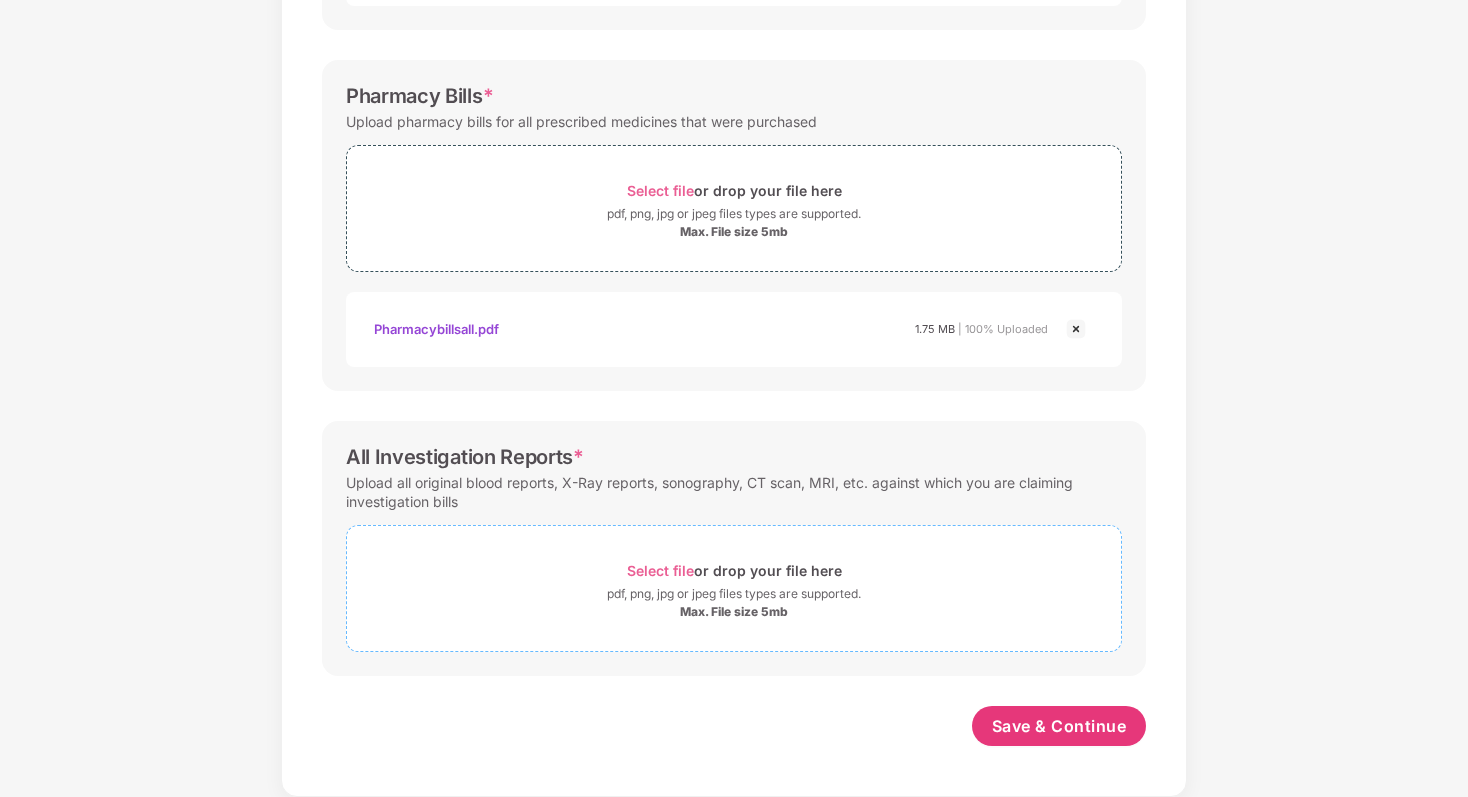 click on "Select file" at bounding box center (660, 570) 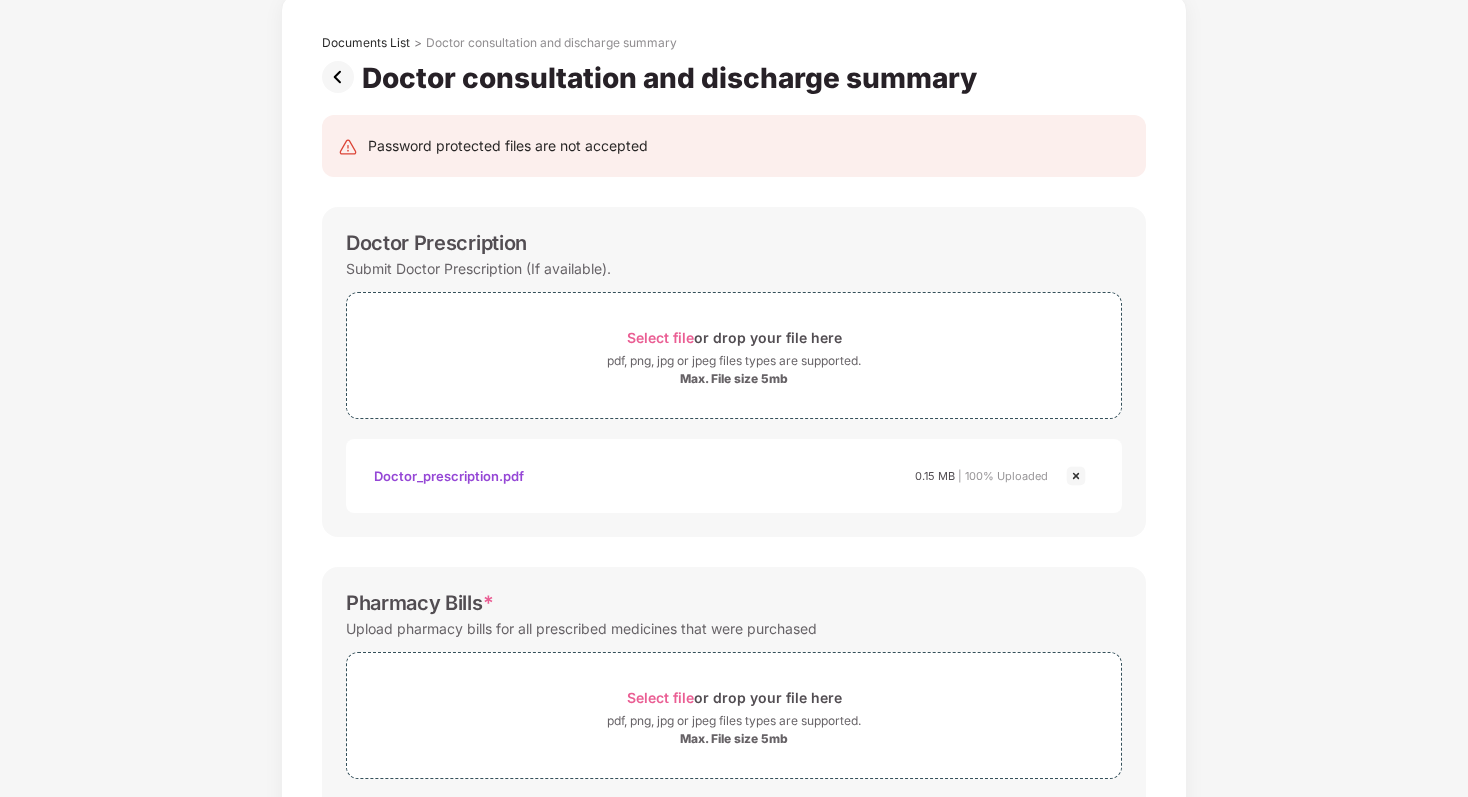 scroll, scrollTop: 702, scrollLeft: 0, axis: vertical 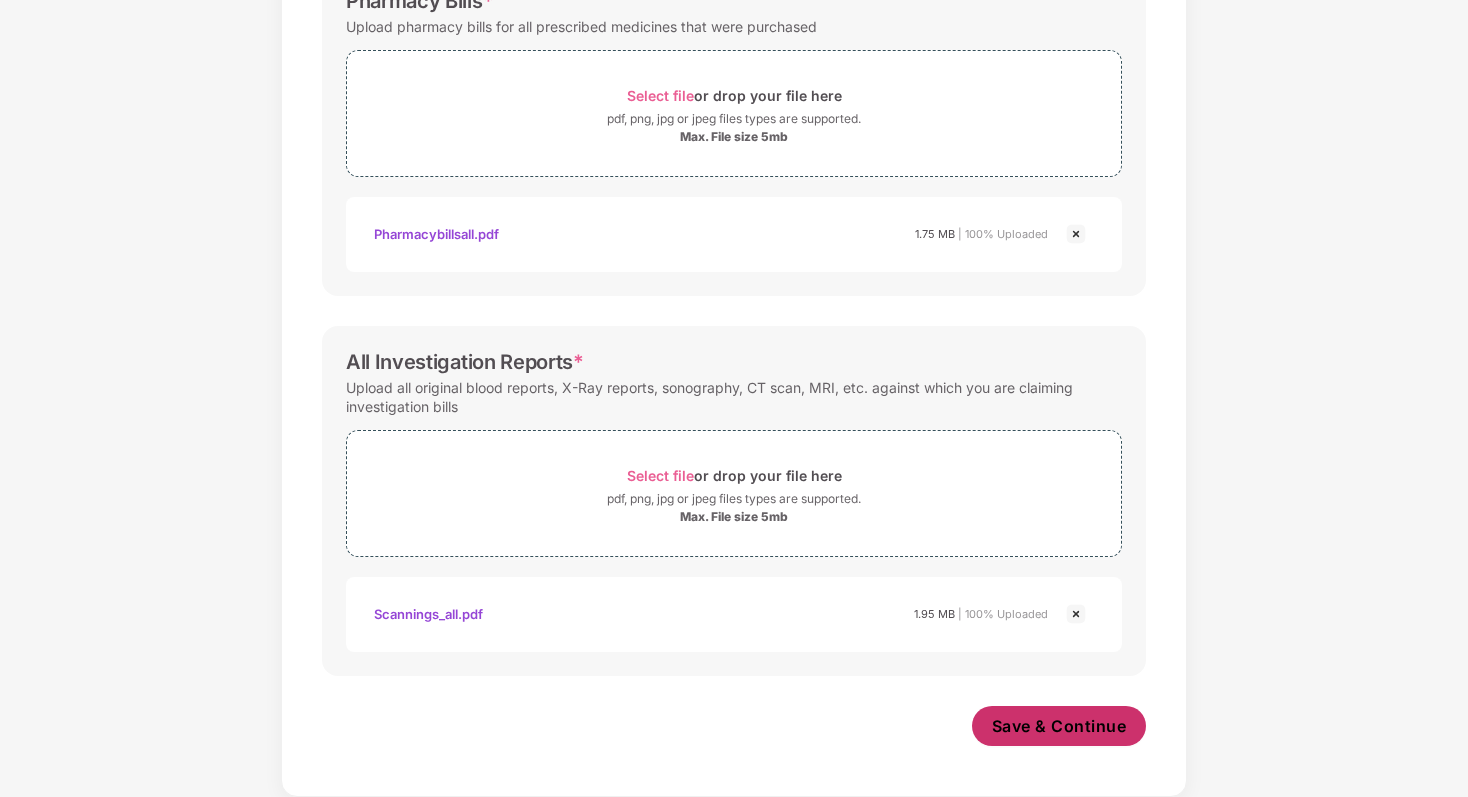 click on "Save & Continue" at bounding box center (1059, 726) 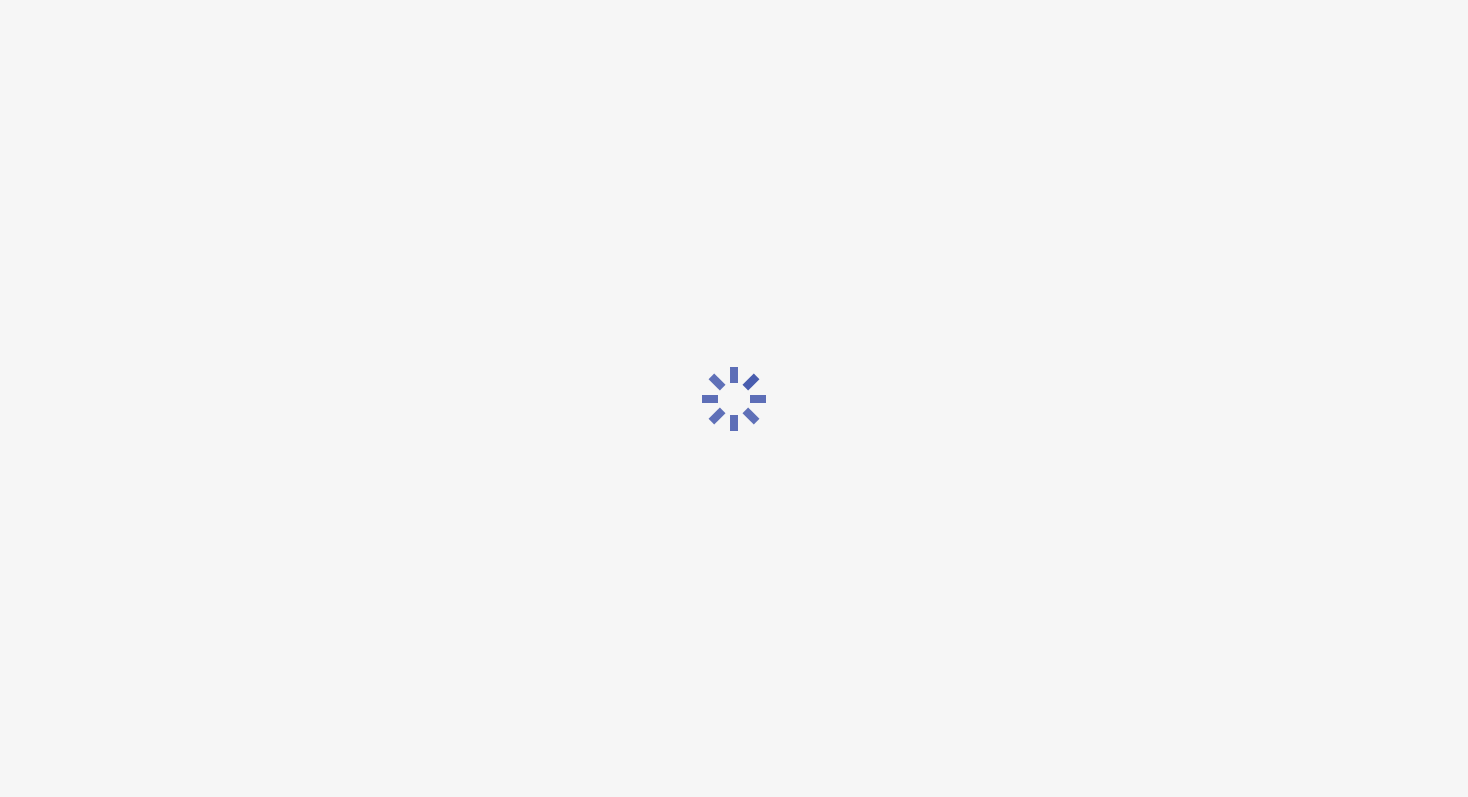 scroll, scrollTop: 0, scrollLeft: 0, axis: both 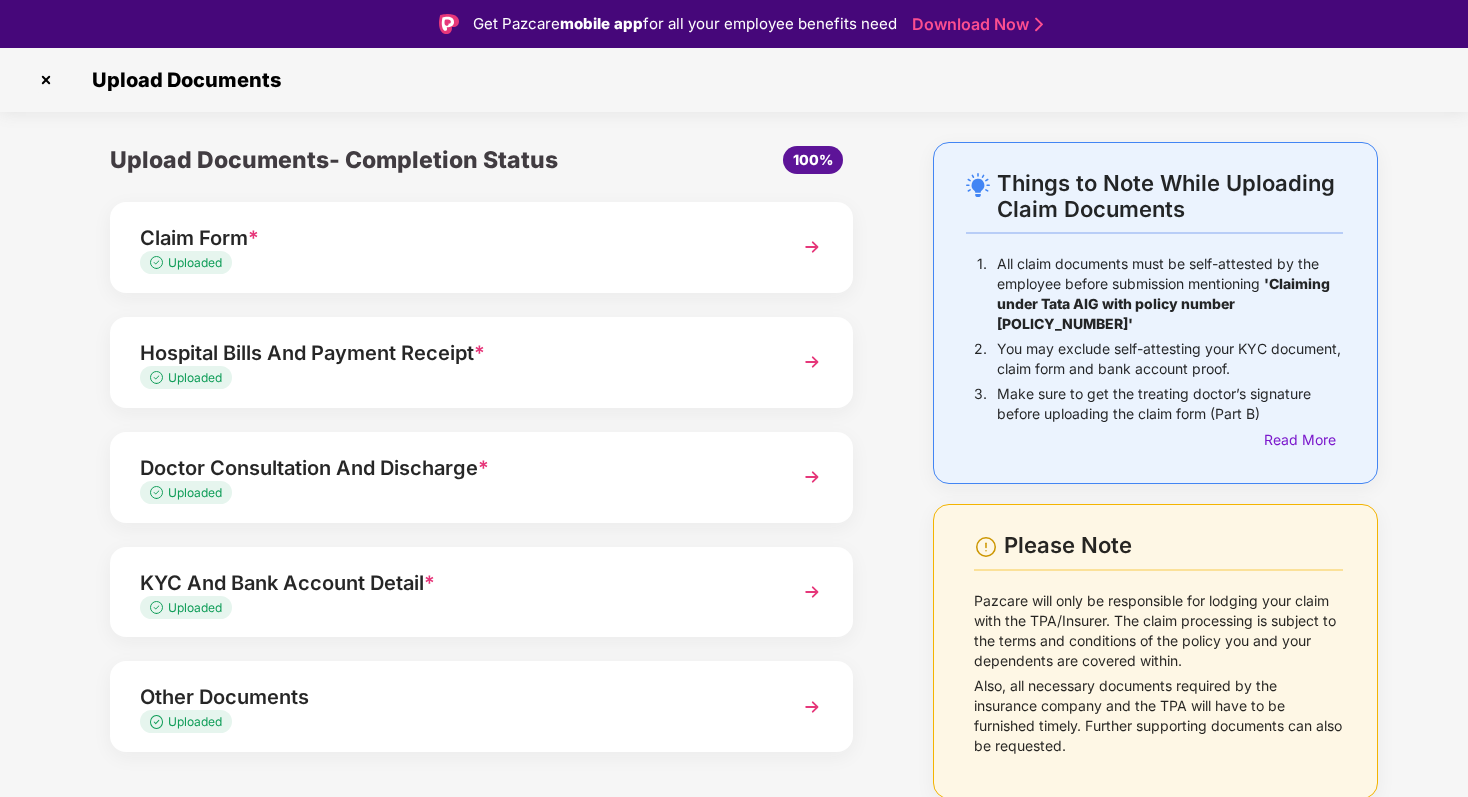click on "Hospital Bills And Payment Receipt *" at bounding box center (453, 353) 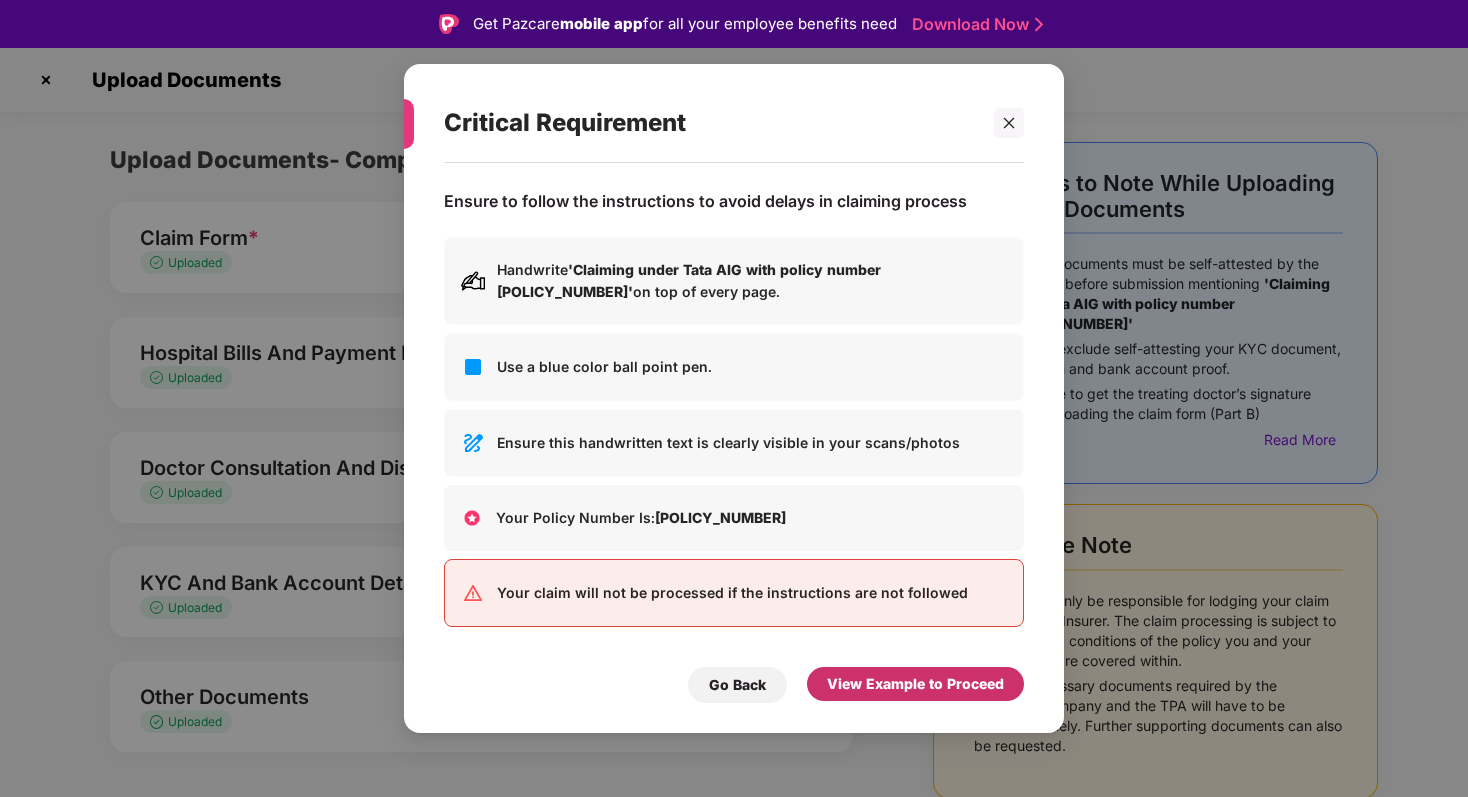 click on "View Example to Proceed" at bounding box center [915, 684] 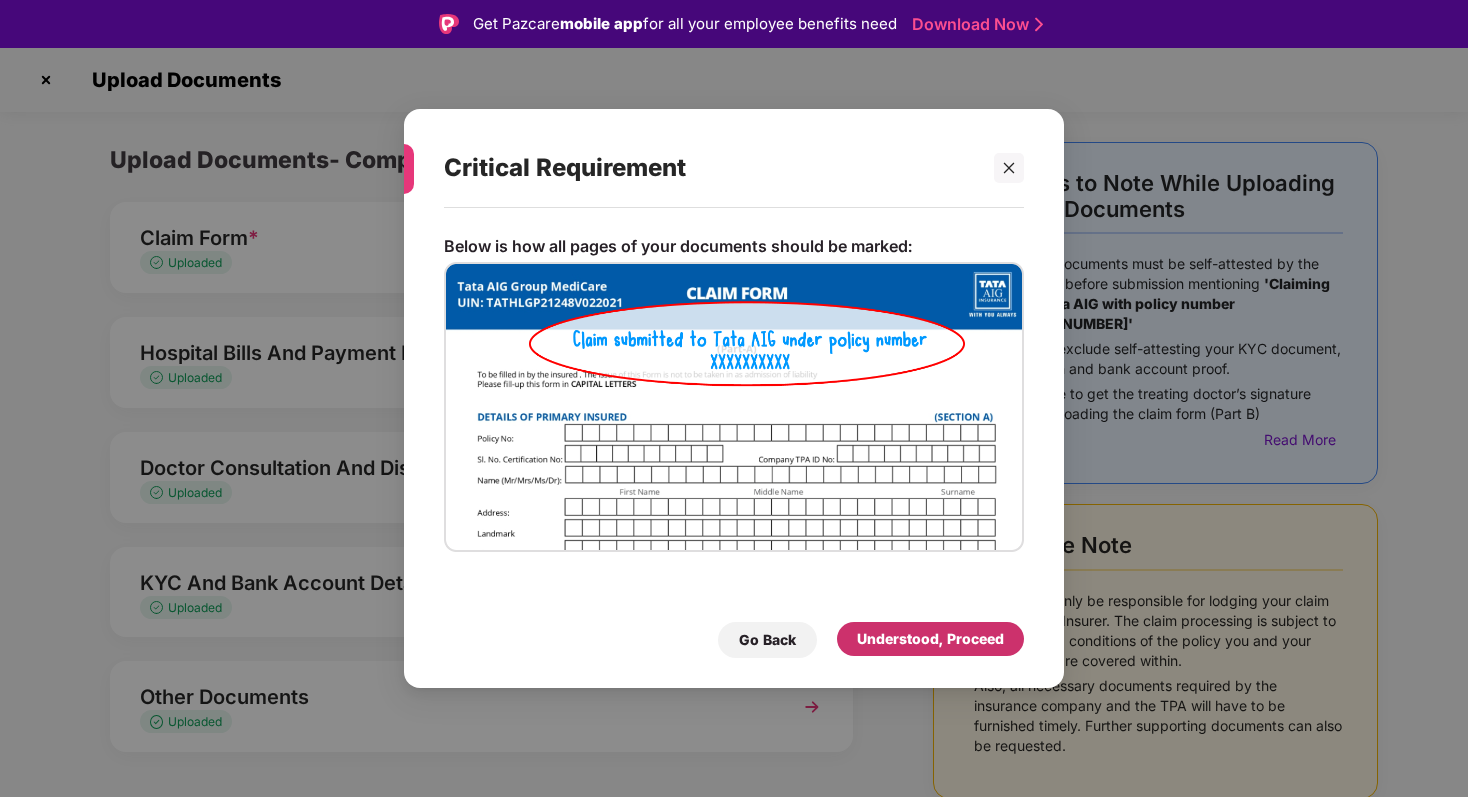 click on "Understood, Proceed" at bounding box center [930, 639] 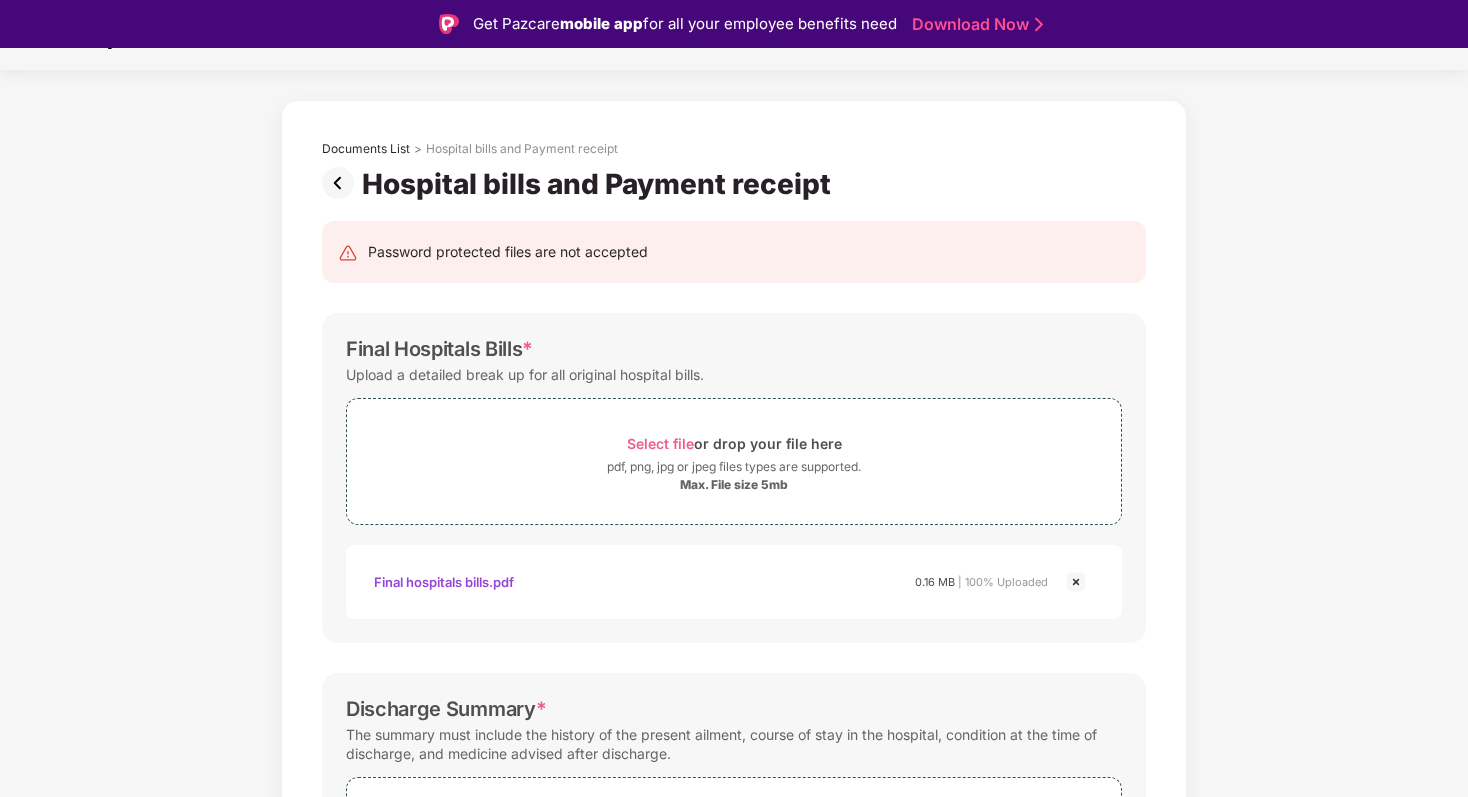 scroll, scrollTop: 0, scrollLeft: 0, axis: both 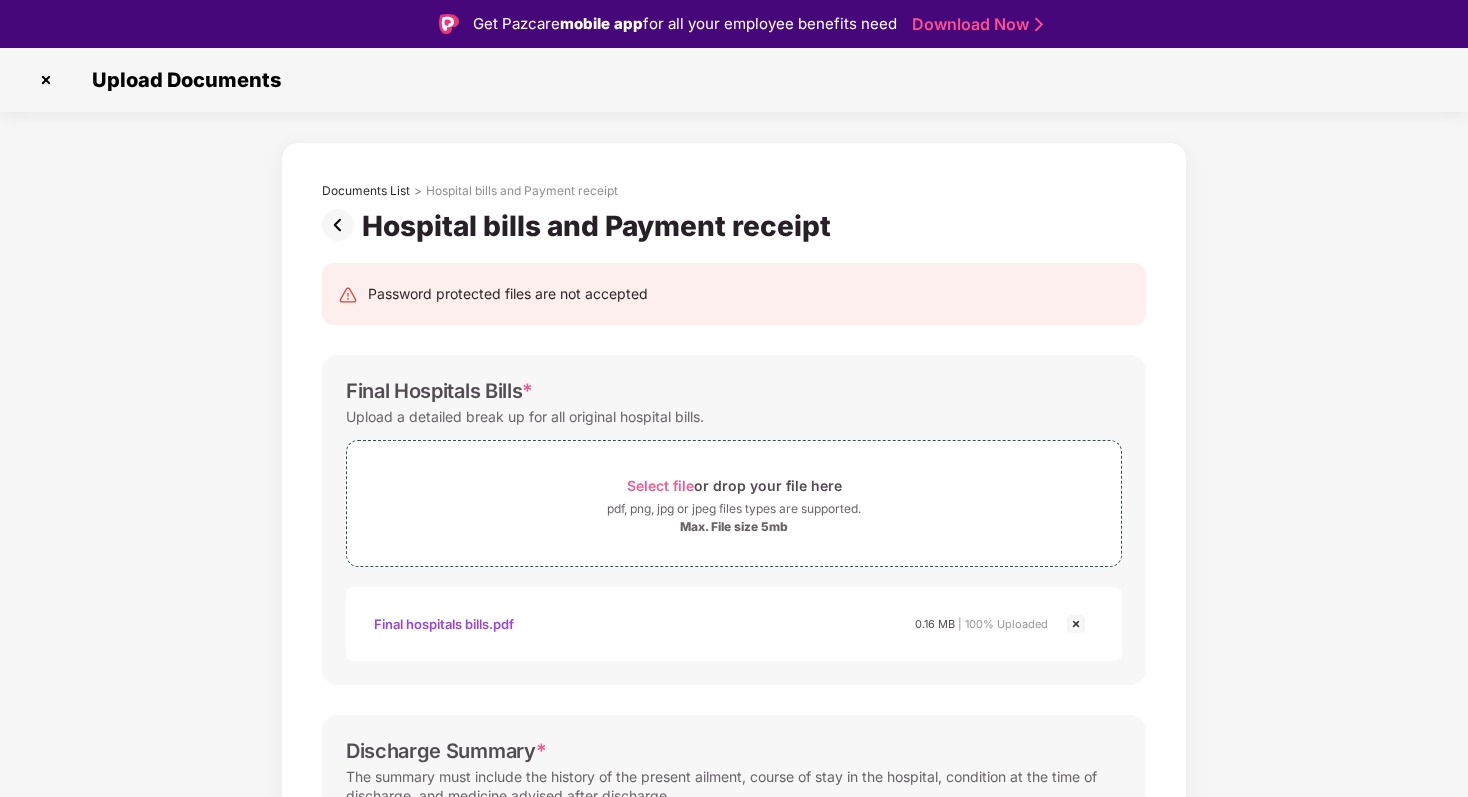 click at bounding box center [1076, 624] 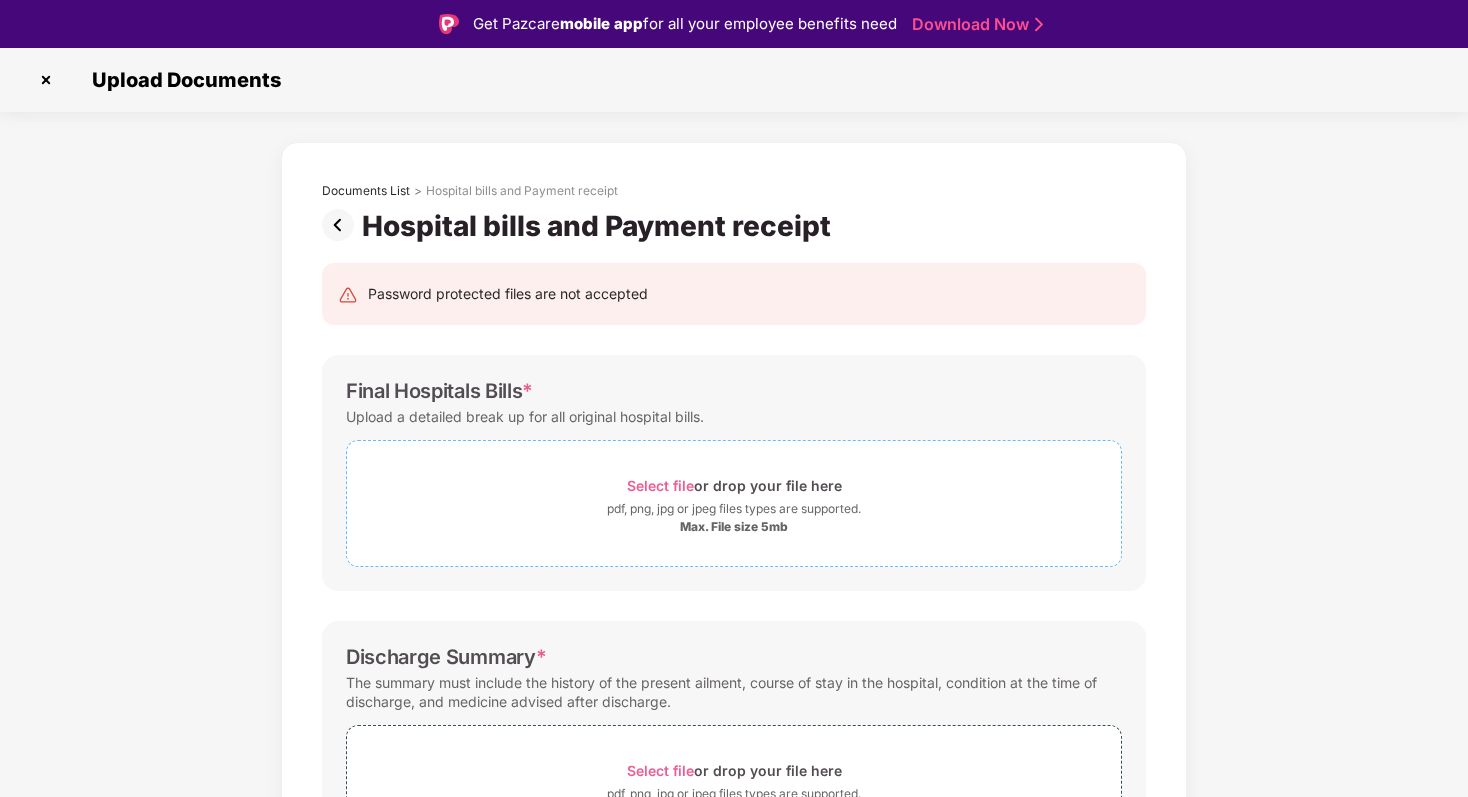 click on "Select file  or drop your file here" at bounding box center [734, 485] 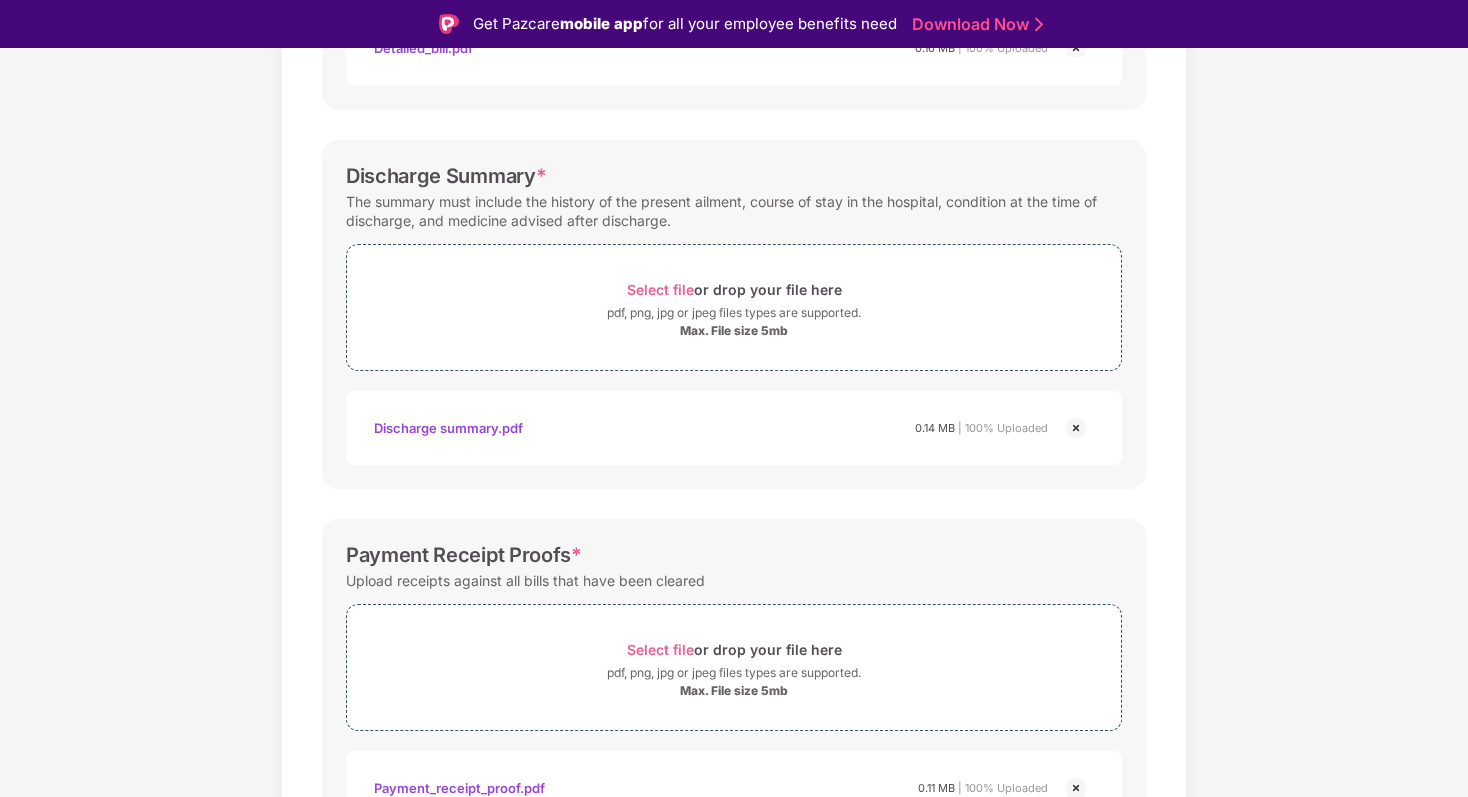 scroll, scrollTop: 701, scrollLeft: 0, axis: vertical 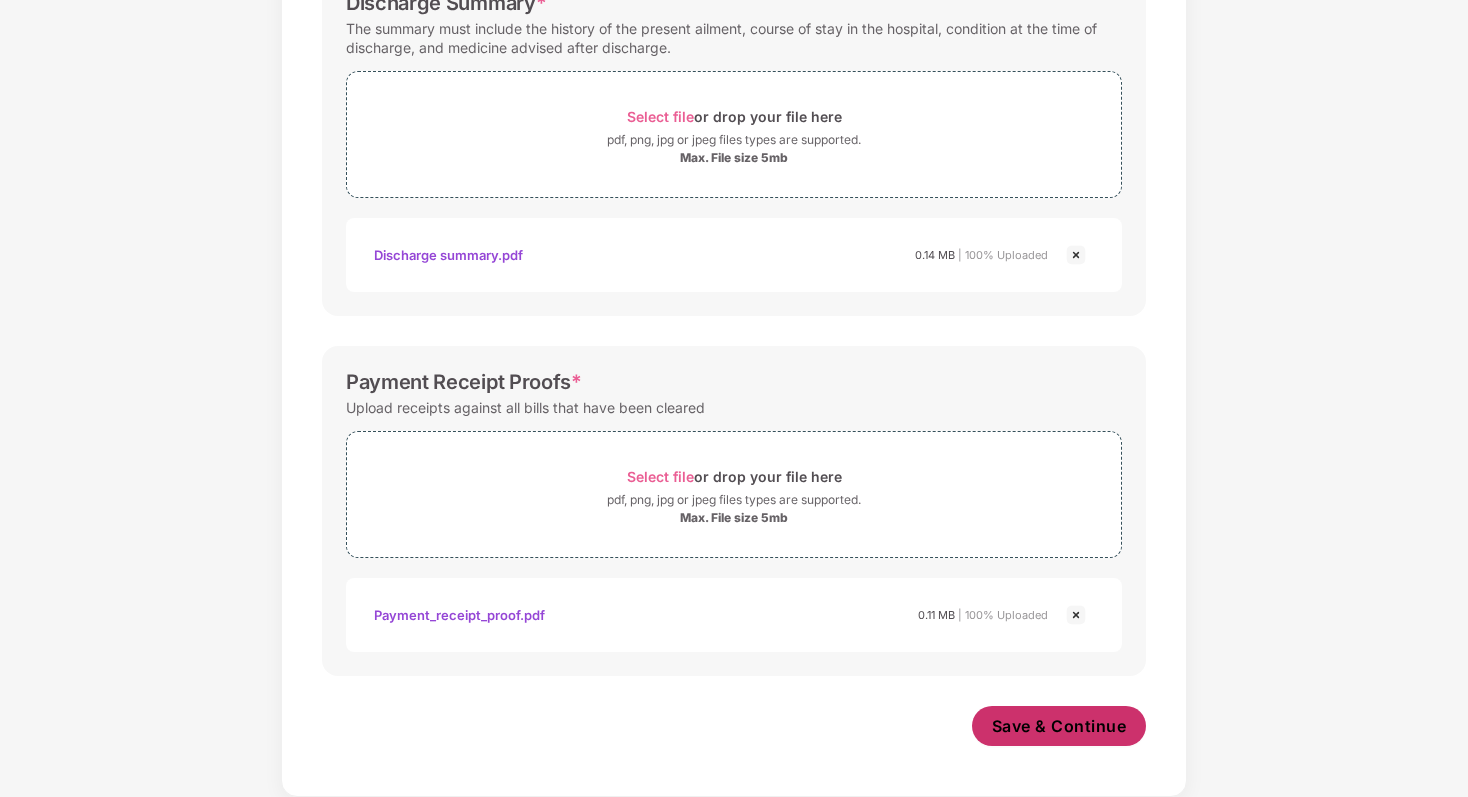 click on "Save & Continue" at bounding box center (1059, 726) 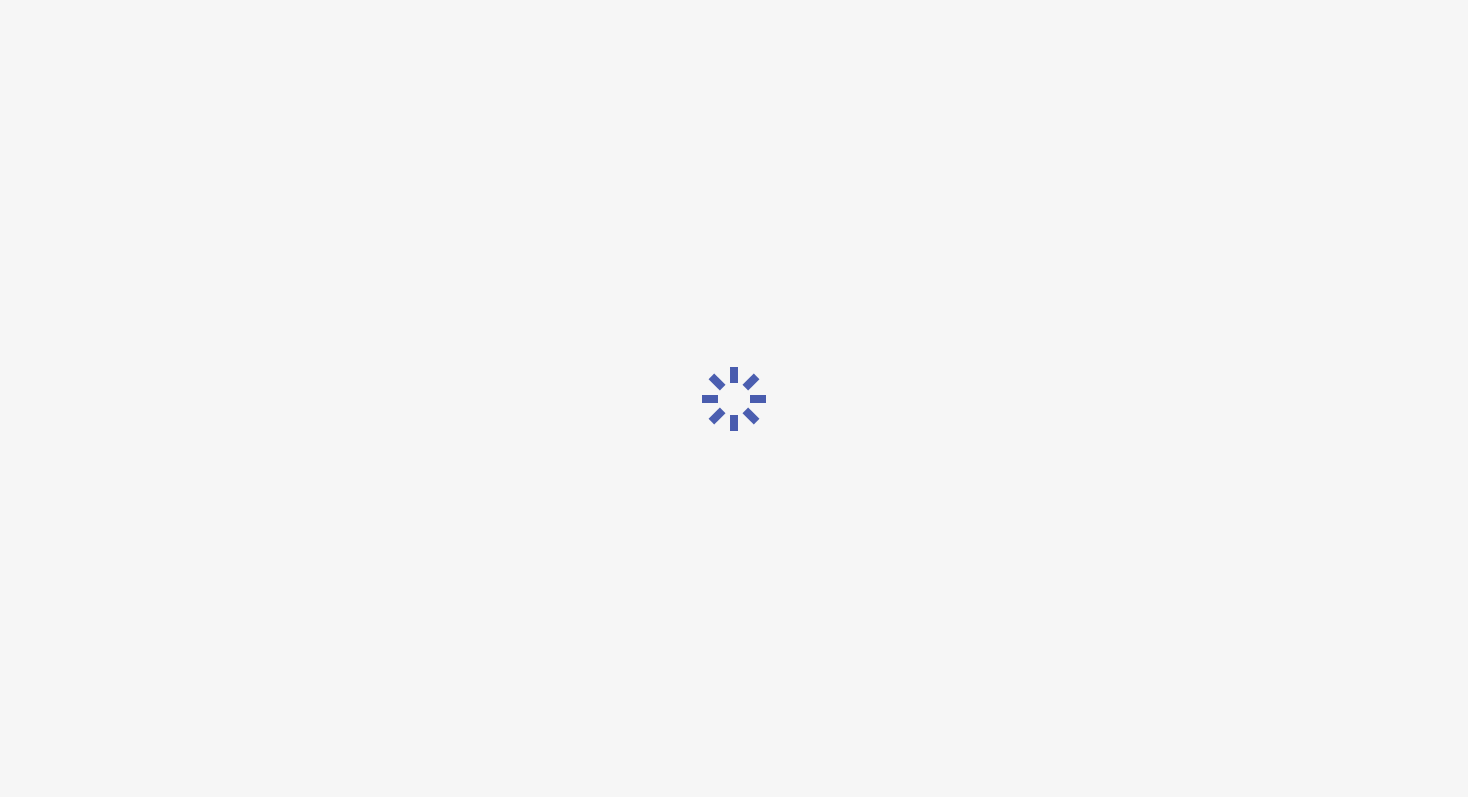 scroll, scrollTop: 0, scrollLeft: 0, axis: both 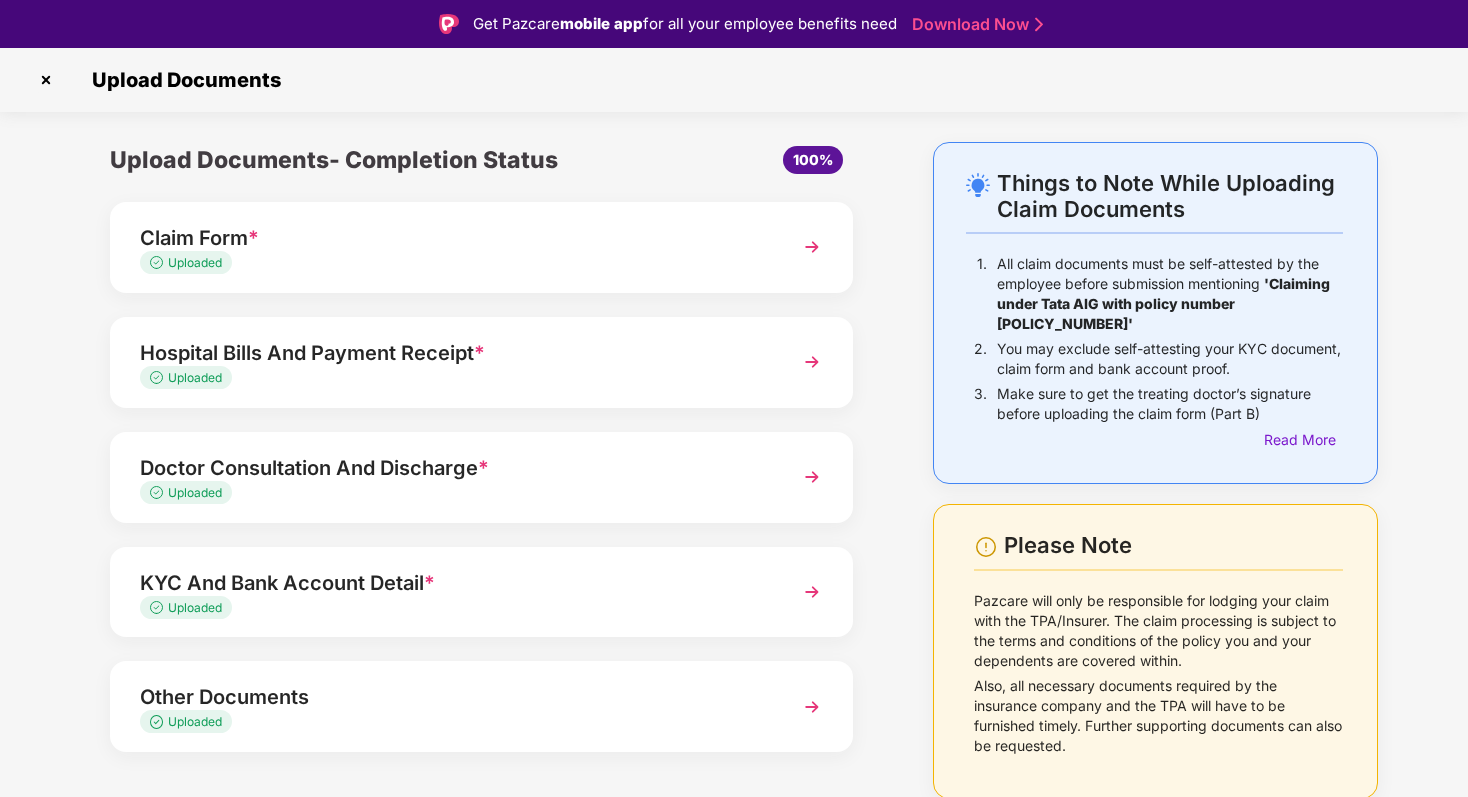 click on "Doctor Consultation And Discharge *" at bounding box center [453, 468] 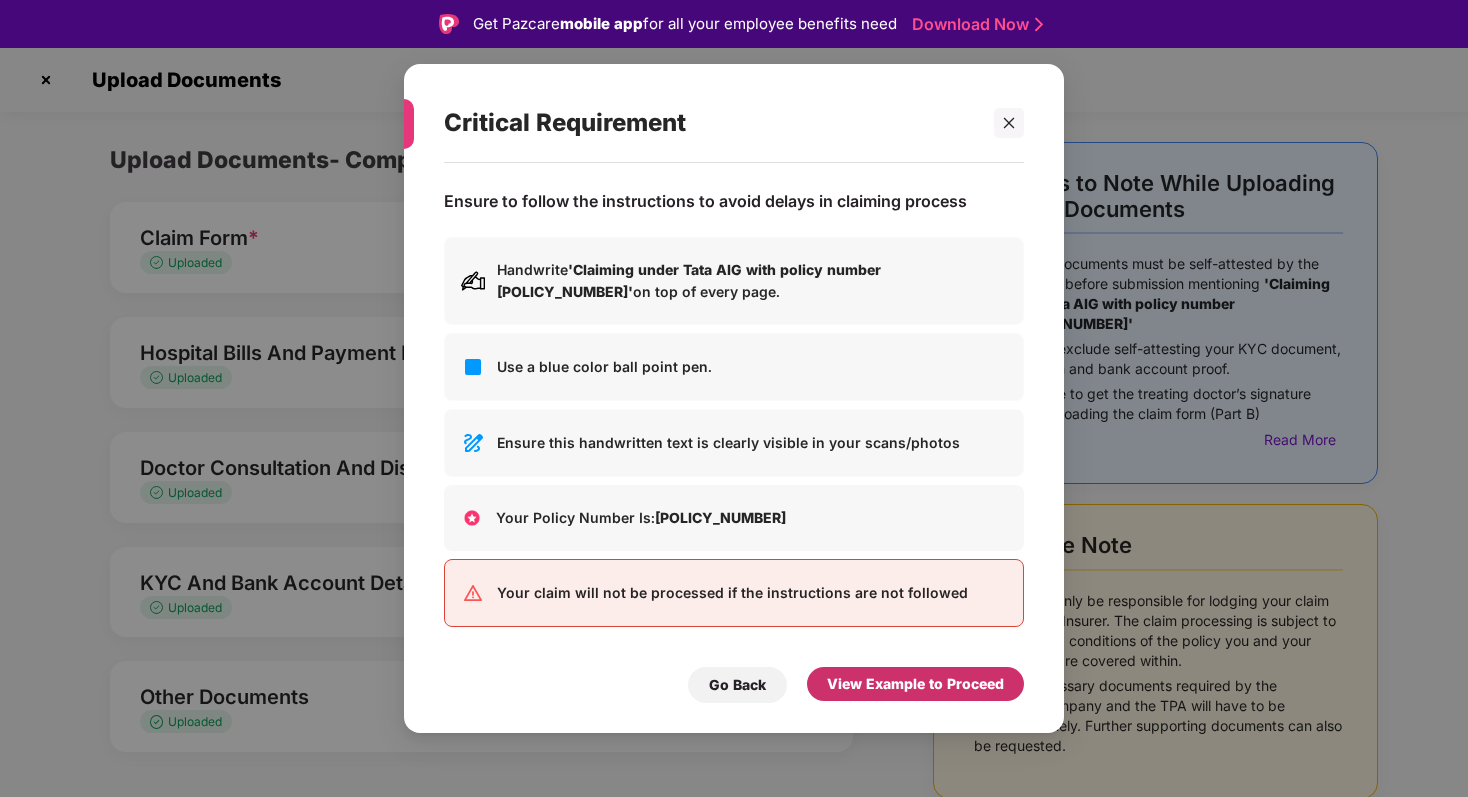 click on "View Example to Proceed" at bounding box center (915, 684) 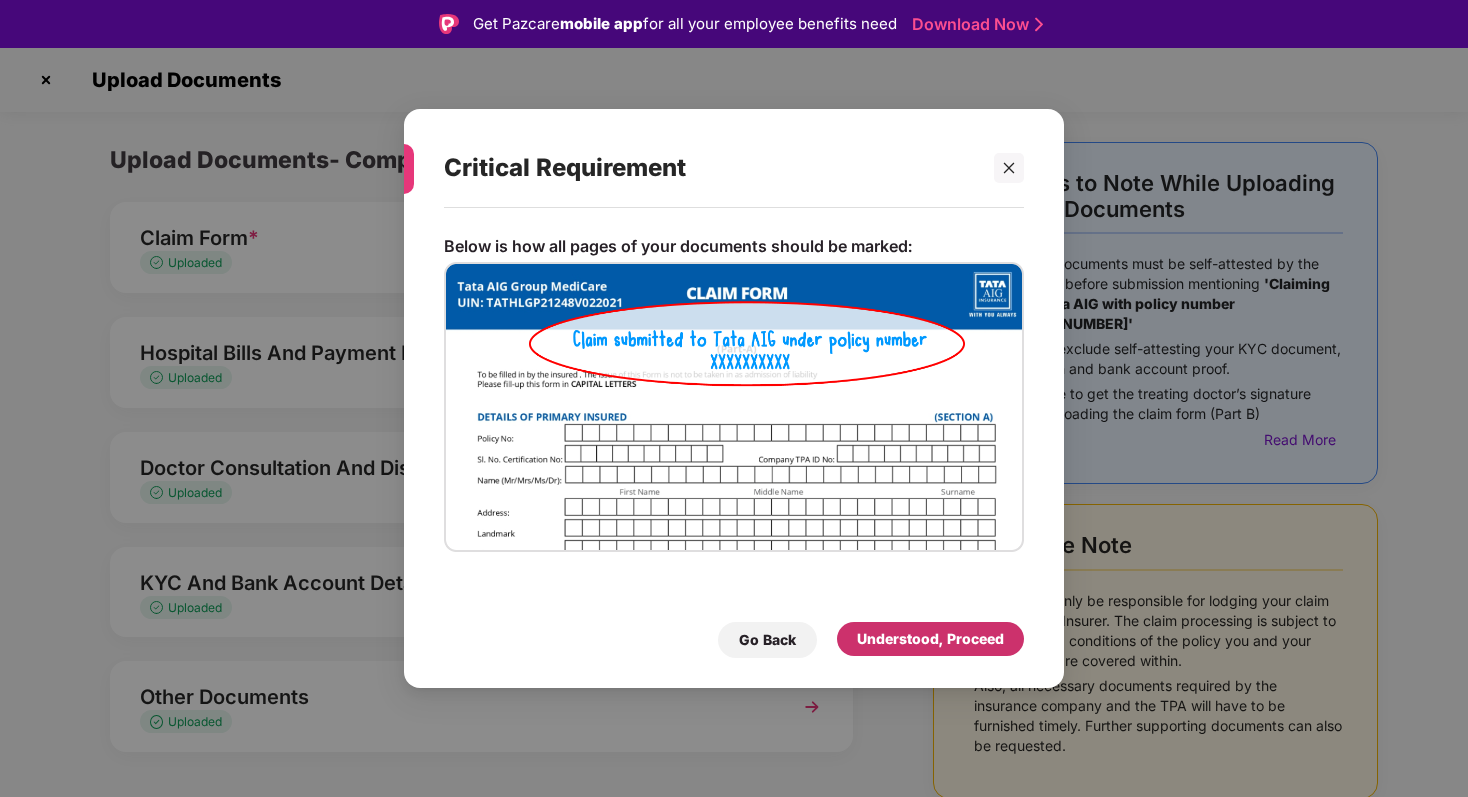 click on "Understood, Proceed" at bounding box center (930, 639) 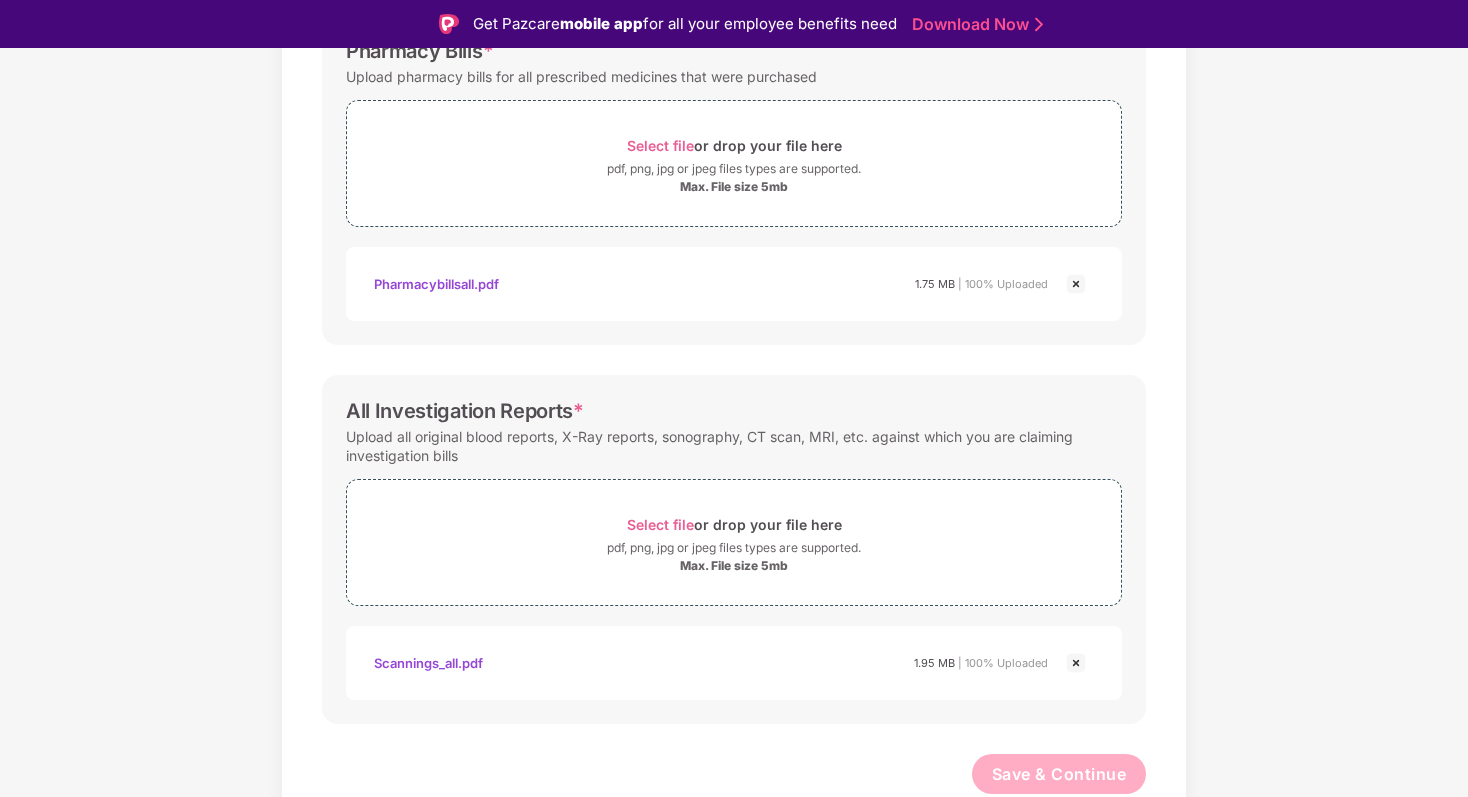 scroll, scrollTop: 0, scrollLeft: 0, axis: both 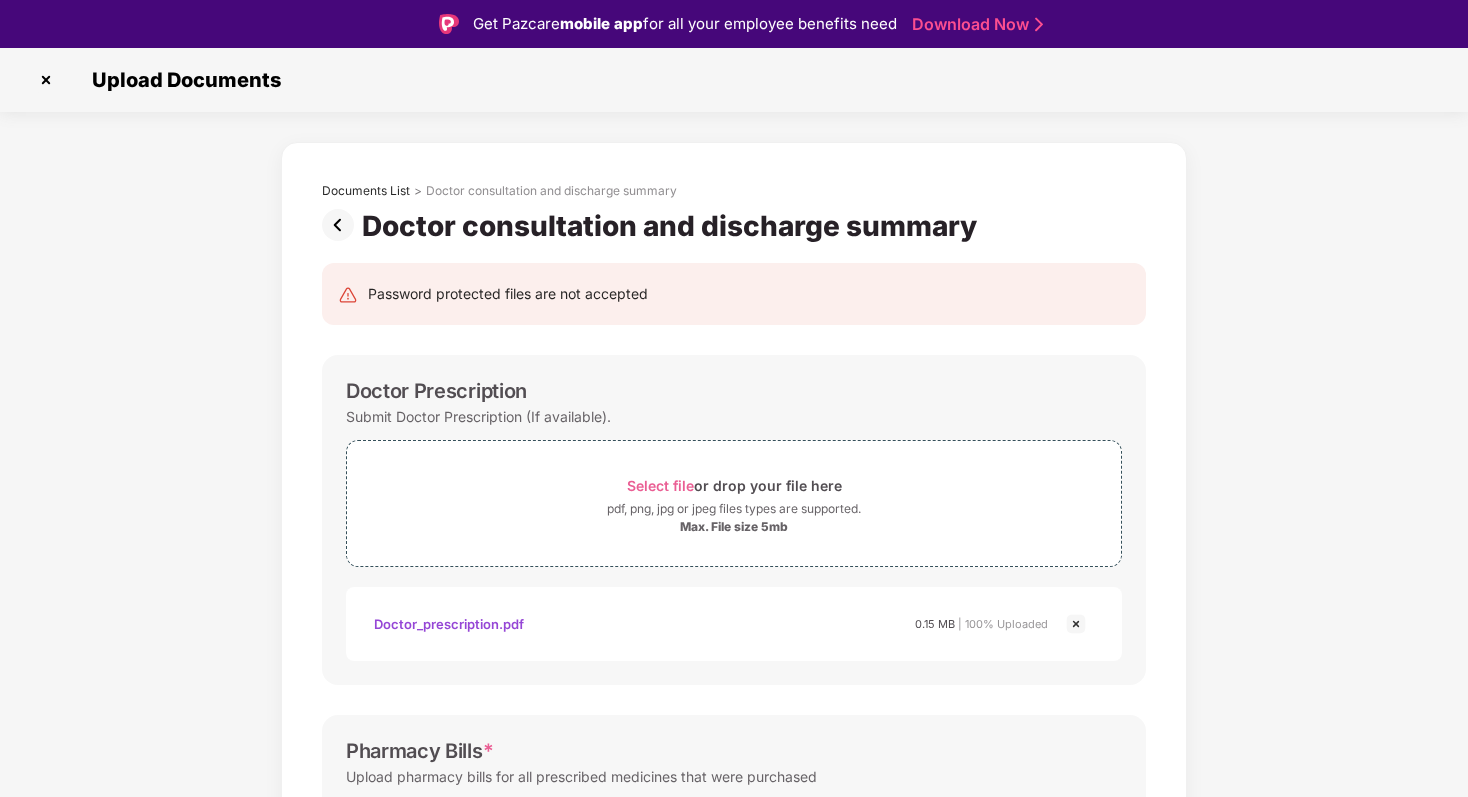 click at bounding box center (342, 225) 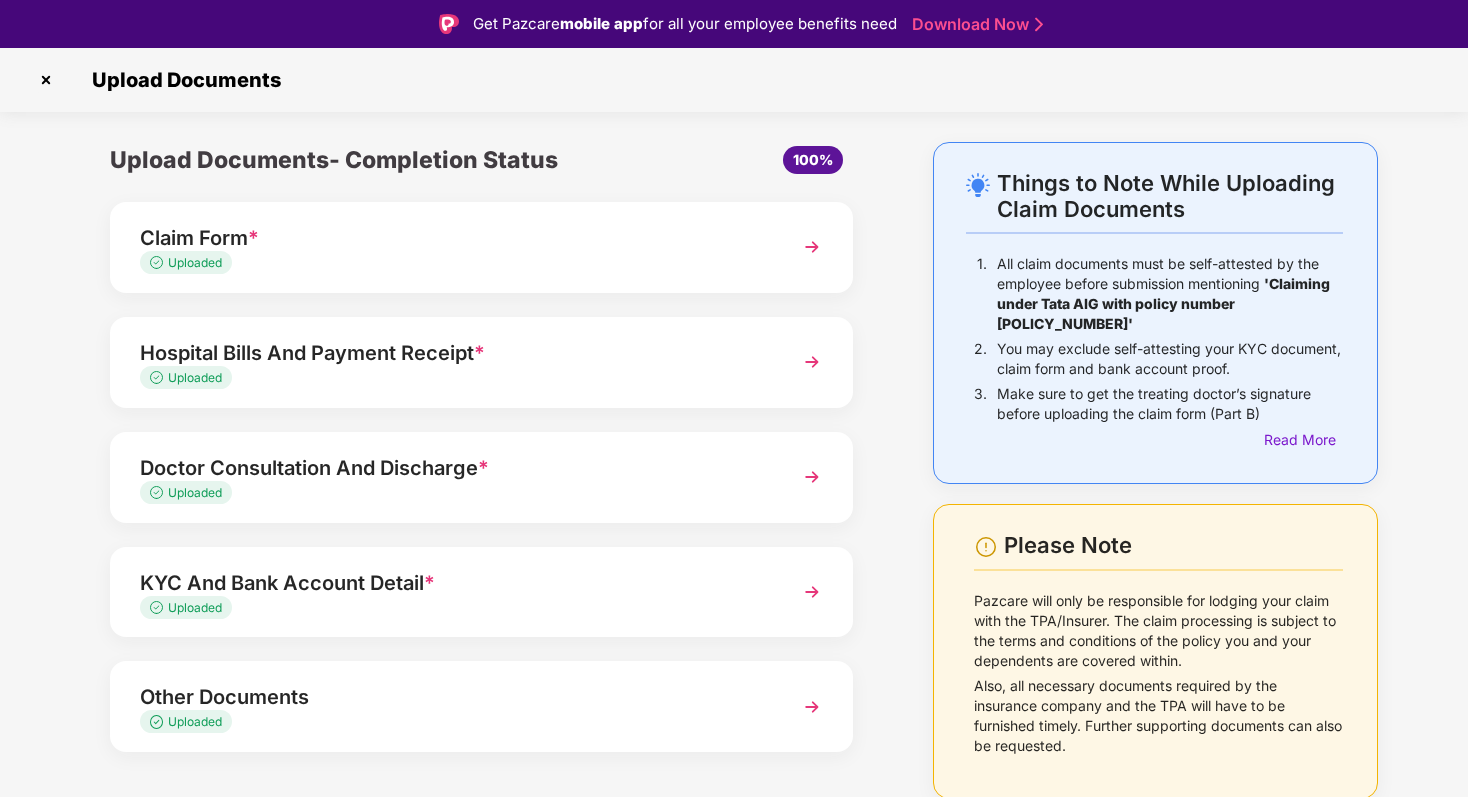 scroll, scrollTop: 31, scrollLeft: 0, axis: vertical 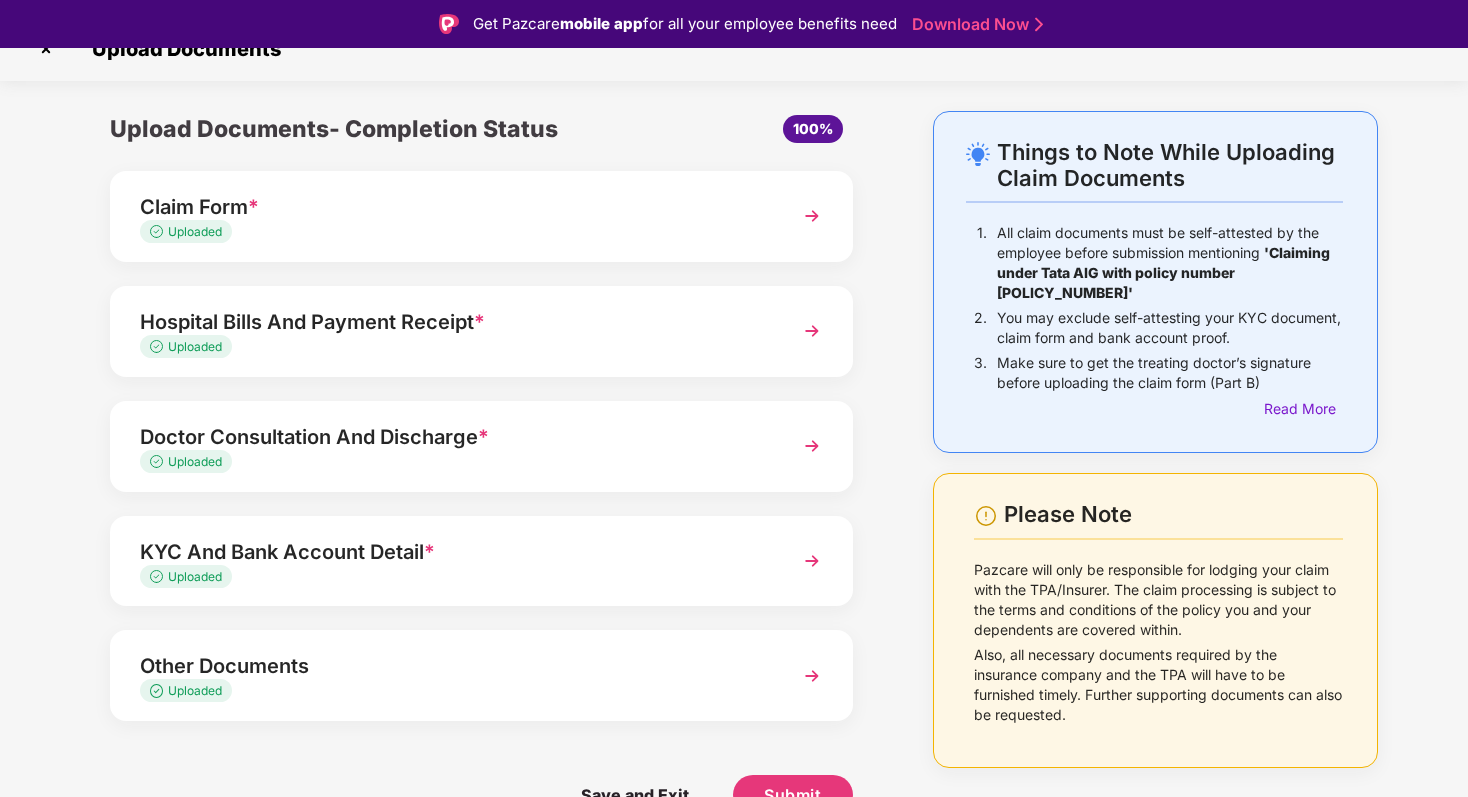 click on "KYC And Bank Account Detail *" at bounding box center [453, 552] 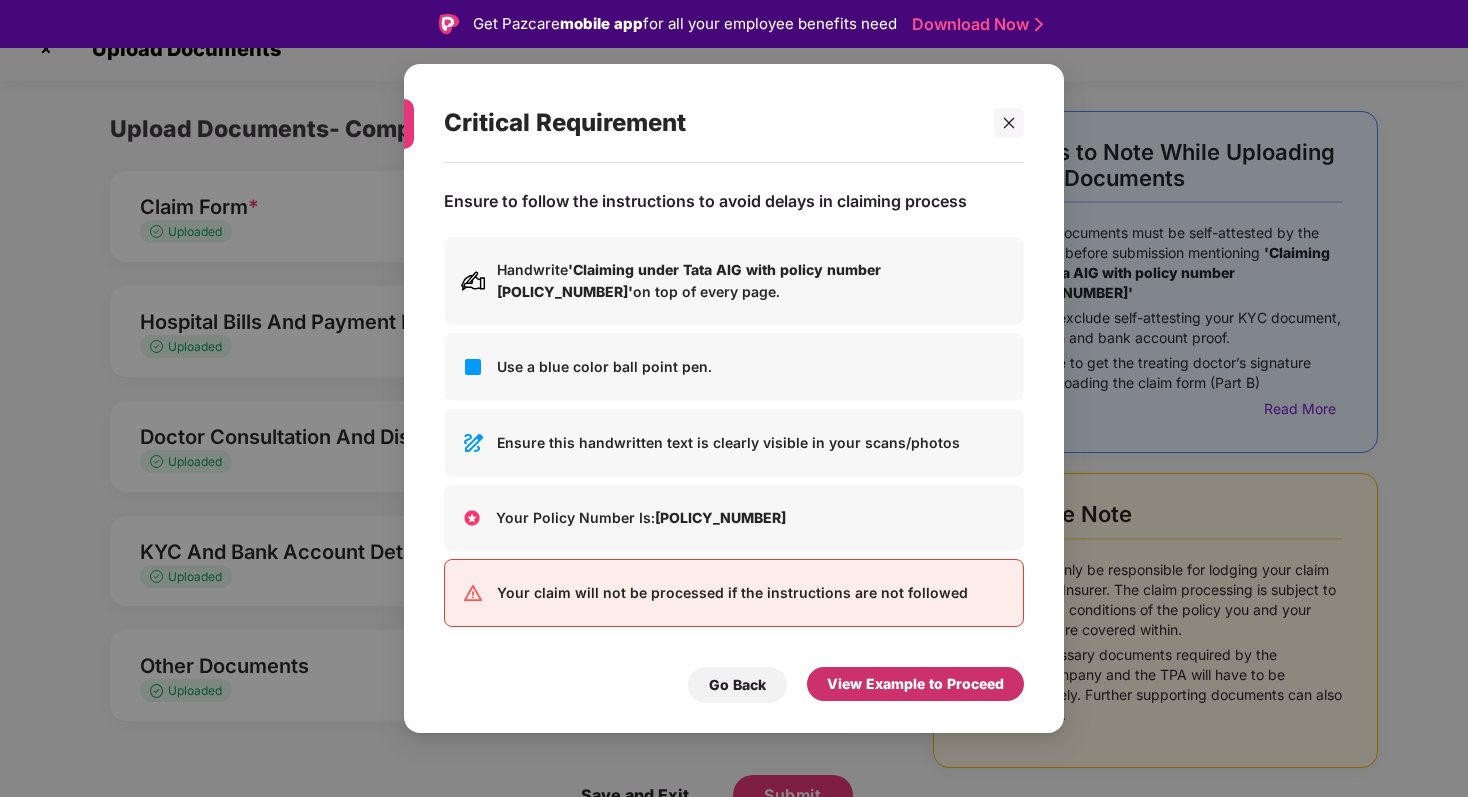 click on "View Example to Proceed" at bounding box center [915, 684] 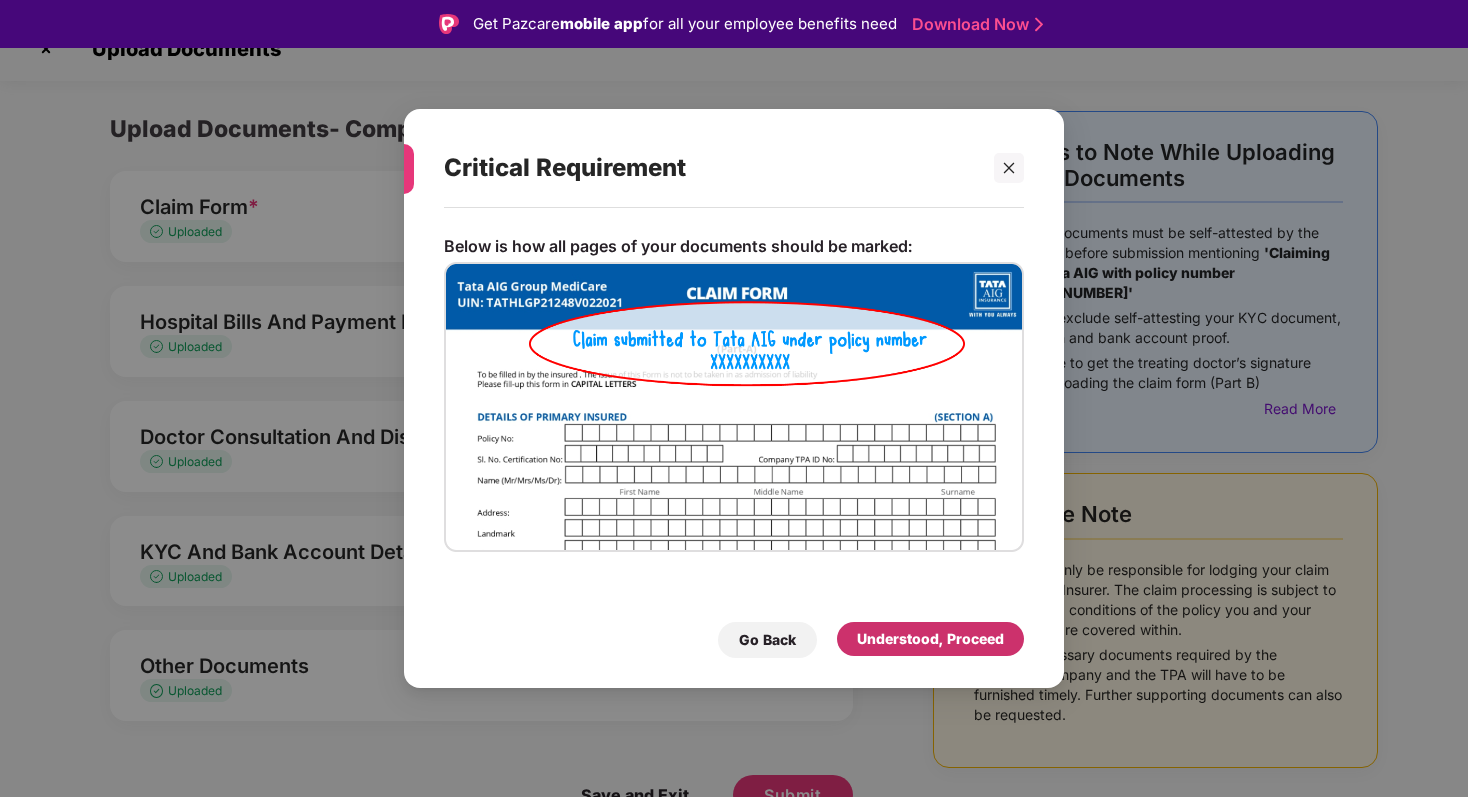 click on "Understood, Proceed" at bounding box center [930, 639] 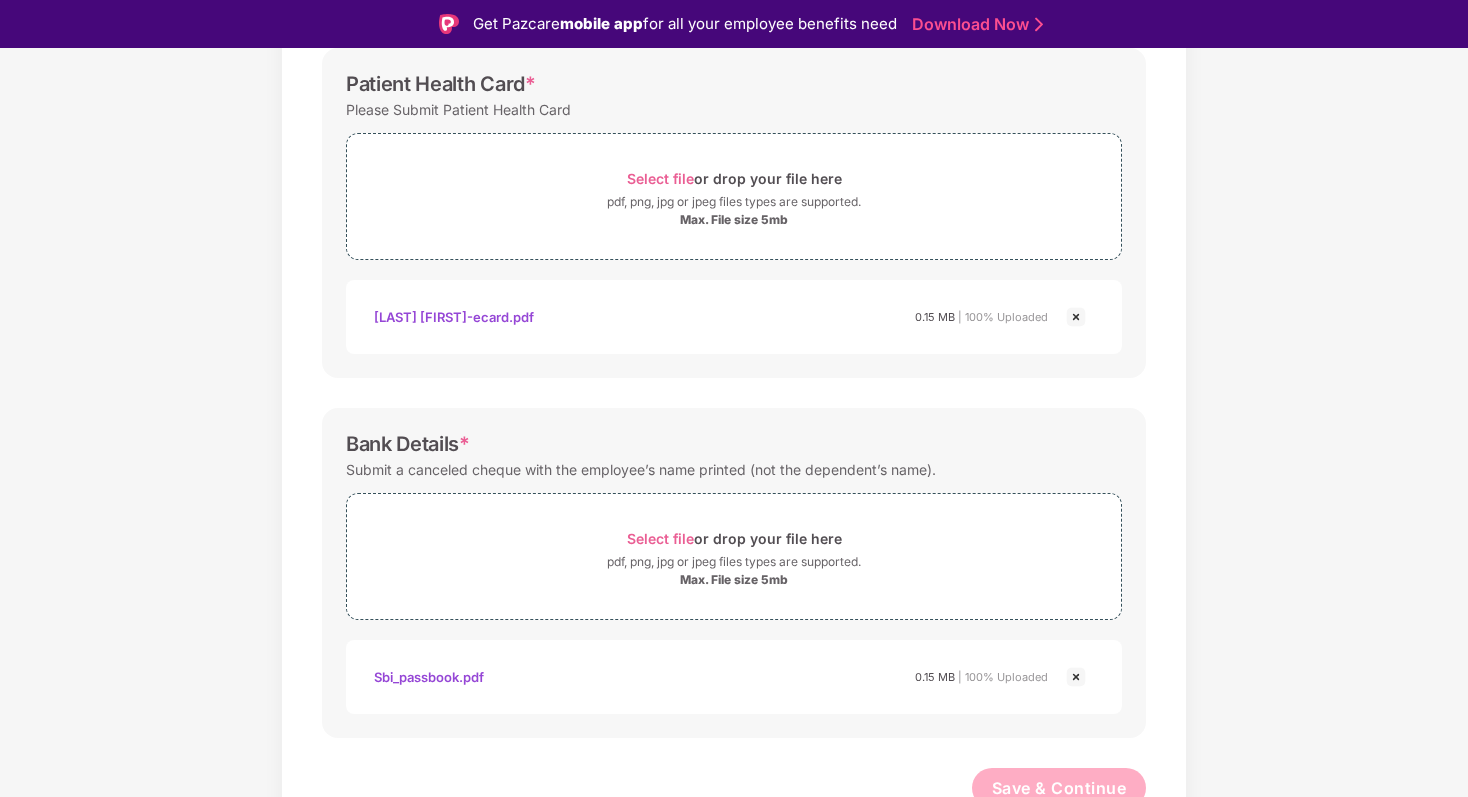 scroll, scrollTop: 681, scrollLeft: 0, axis: vertical 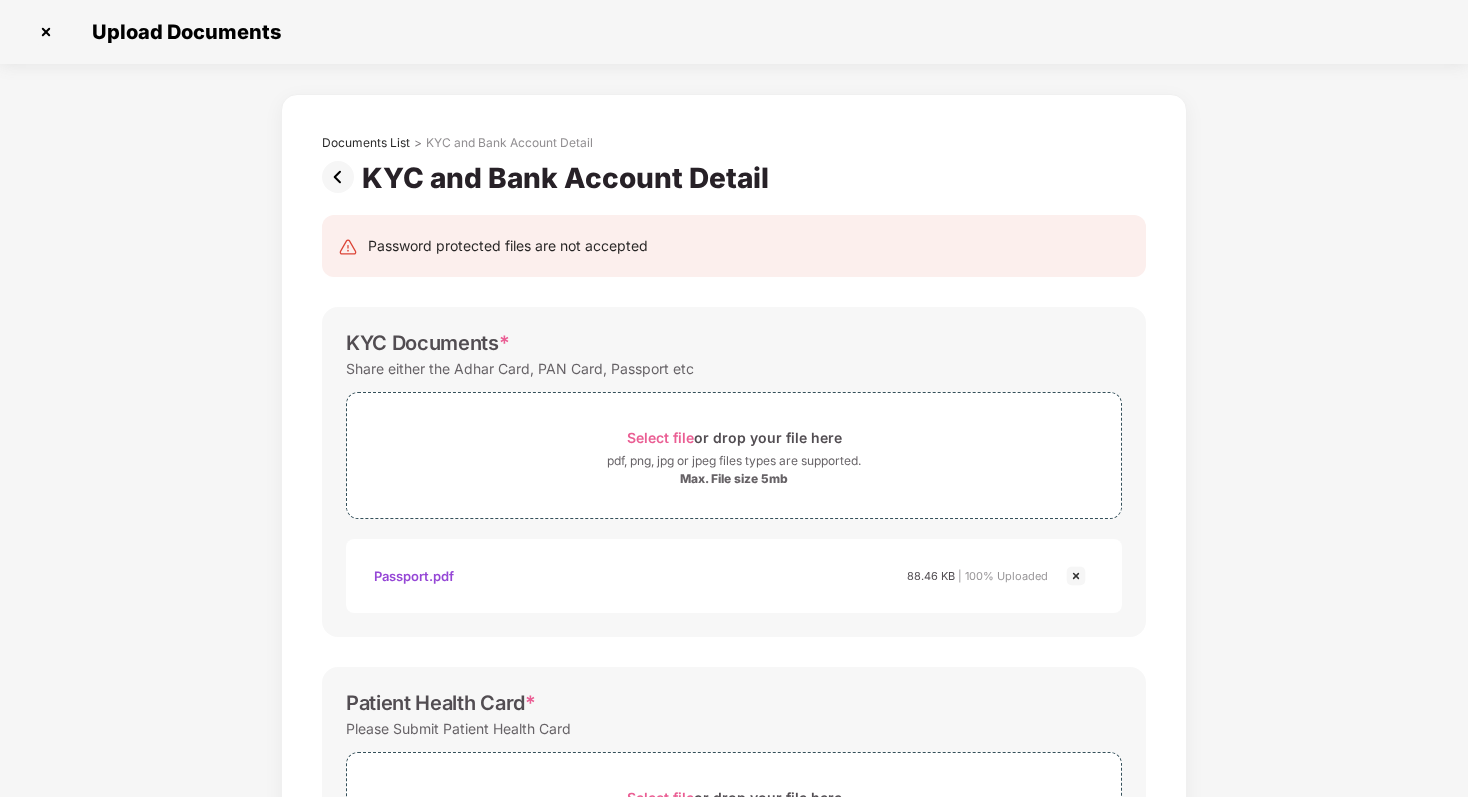 click at bounding box center [342, 177] 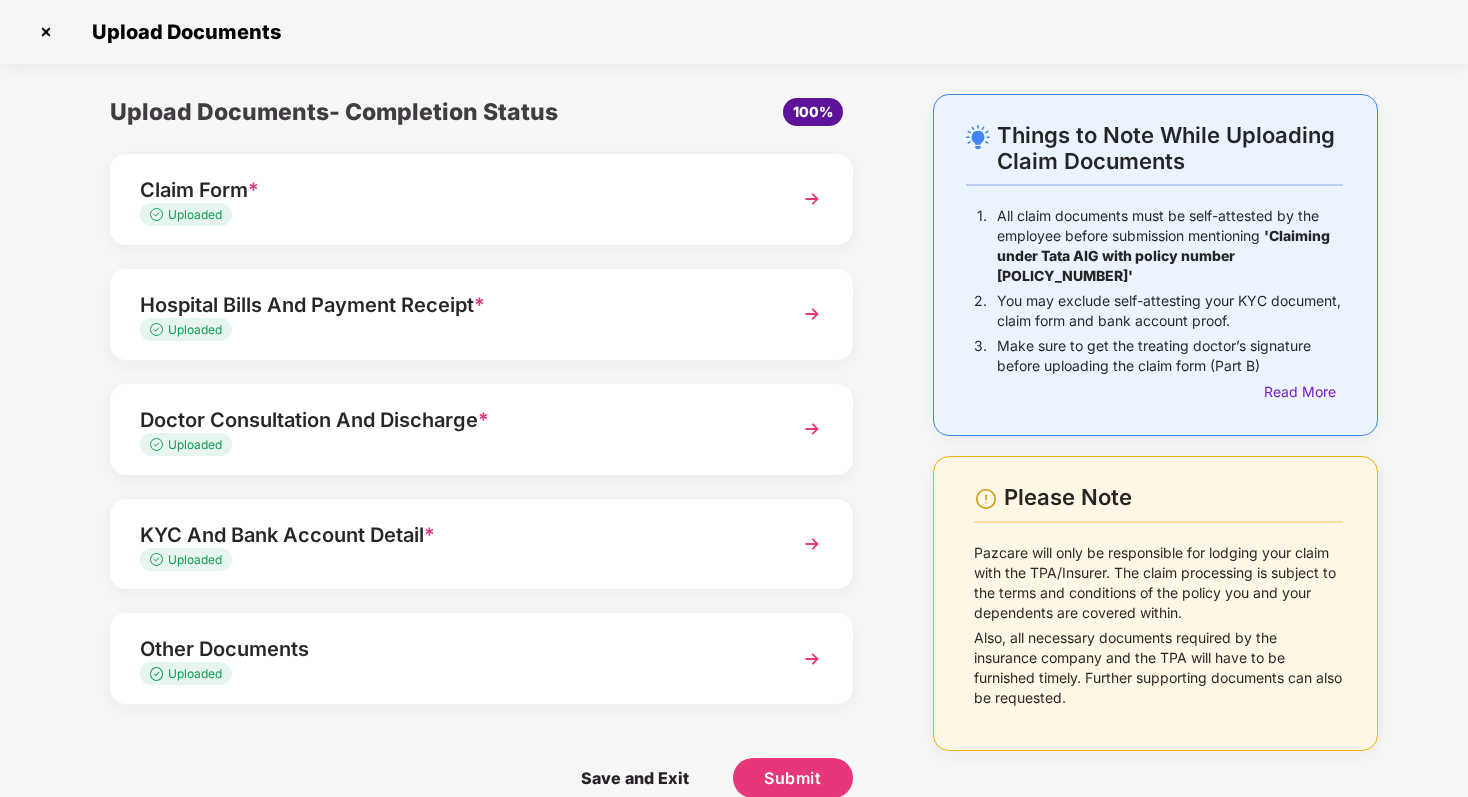 scroll, scrollTop: 31, scrollLeft: 0, axis: vertical 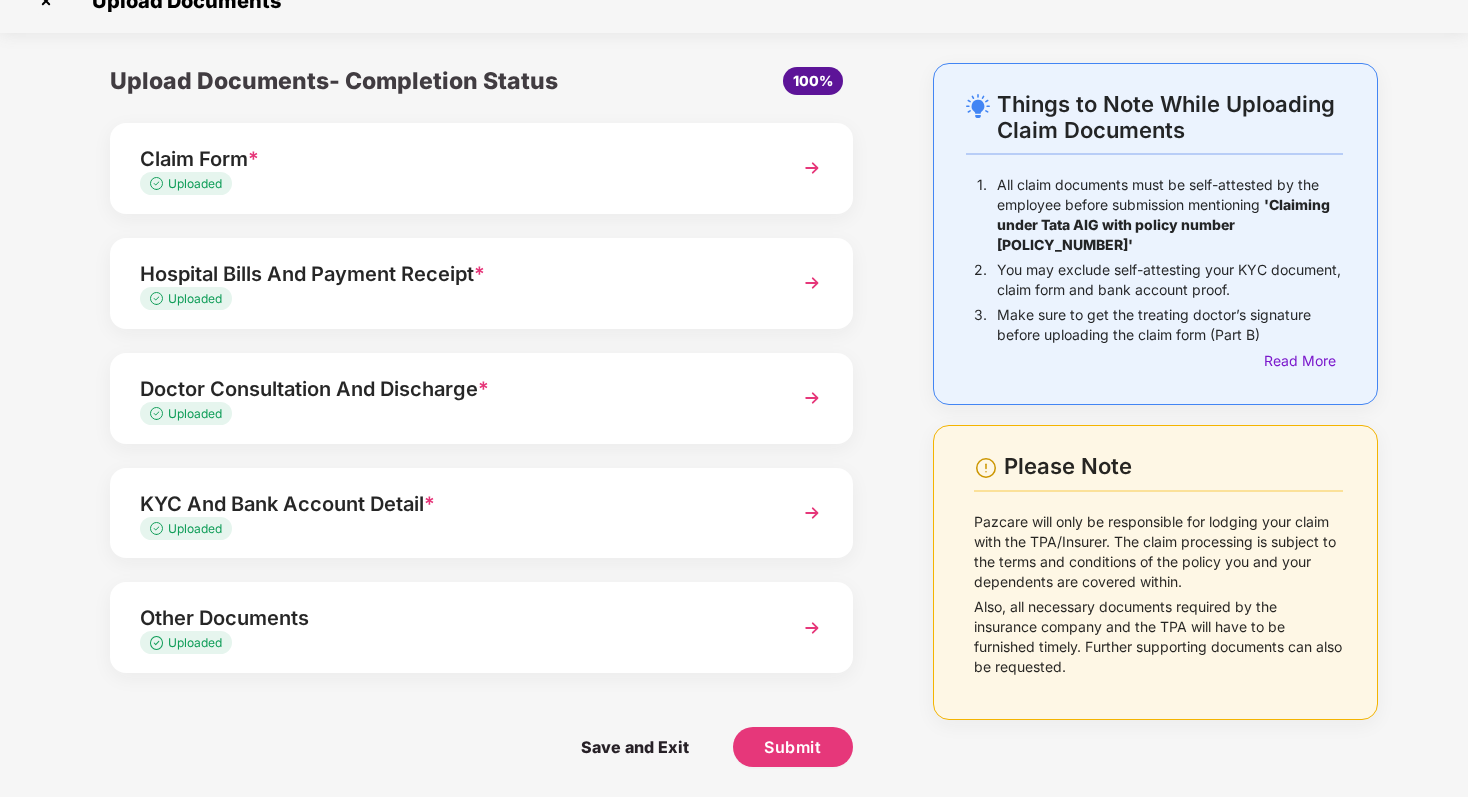 click on "Uploaded" at bounding box center [453, 643] 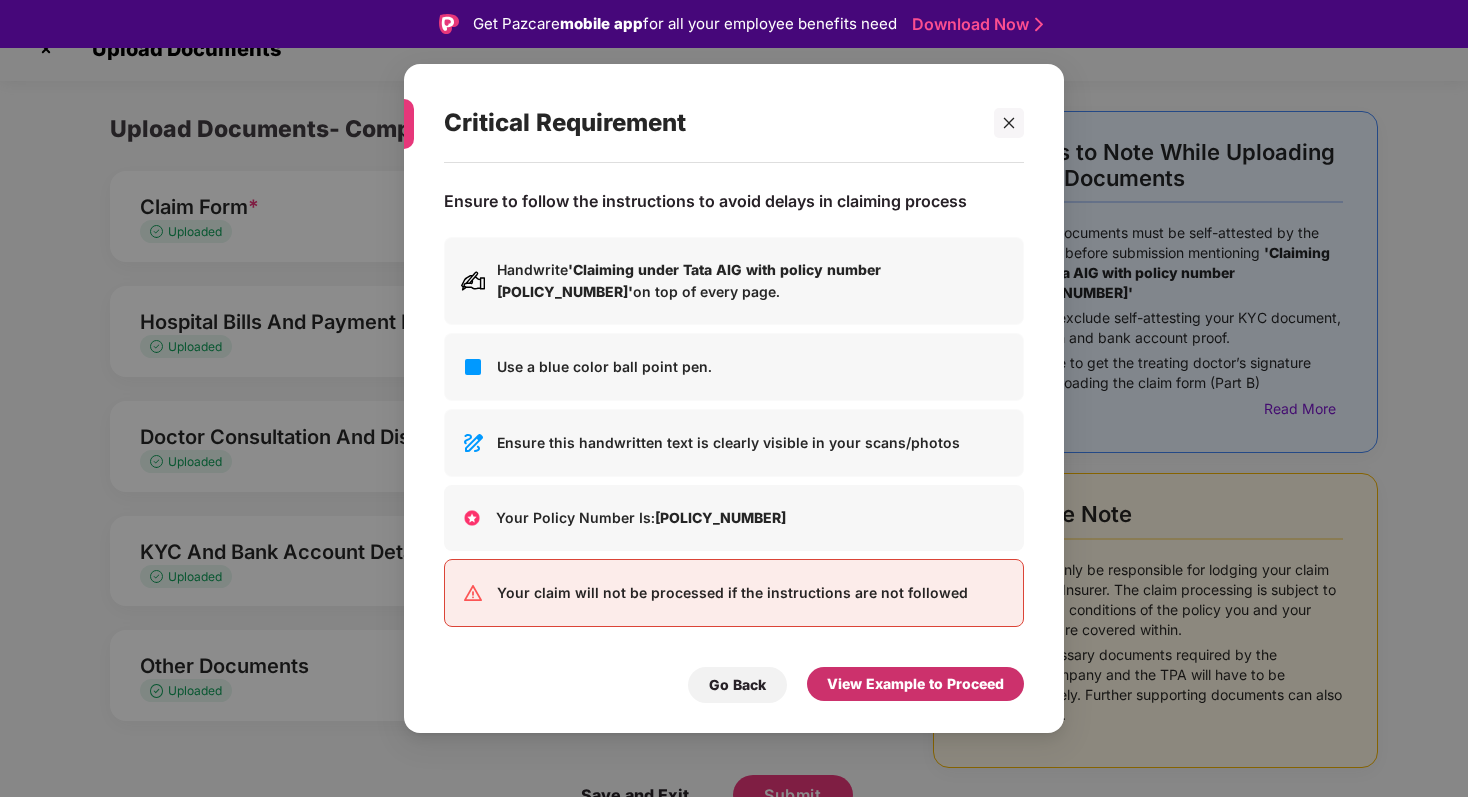 click on "View Example to Proceed" at bounding box center [915, 684] 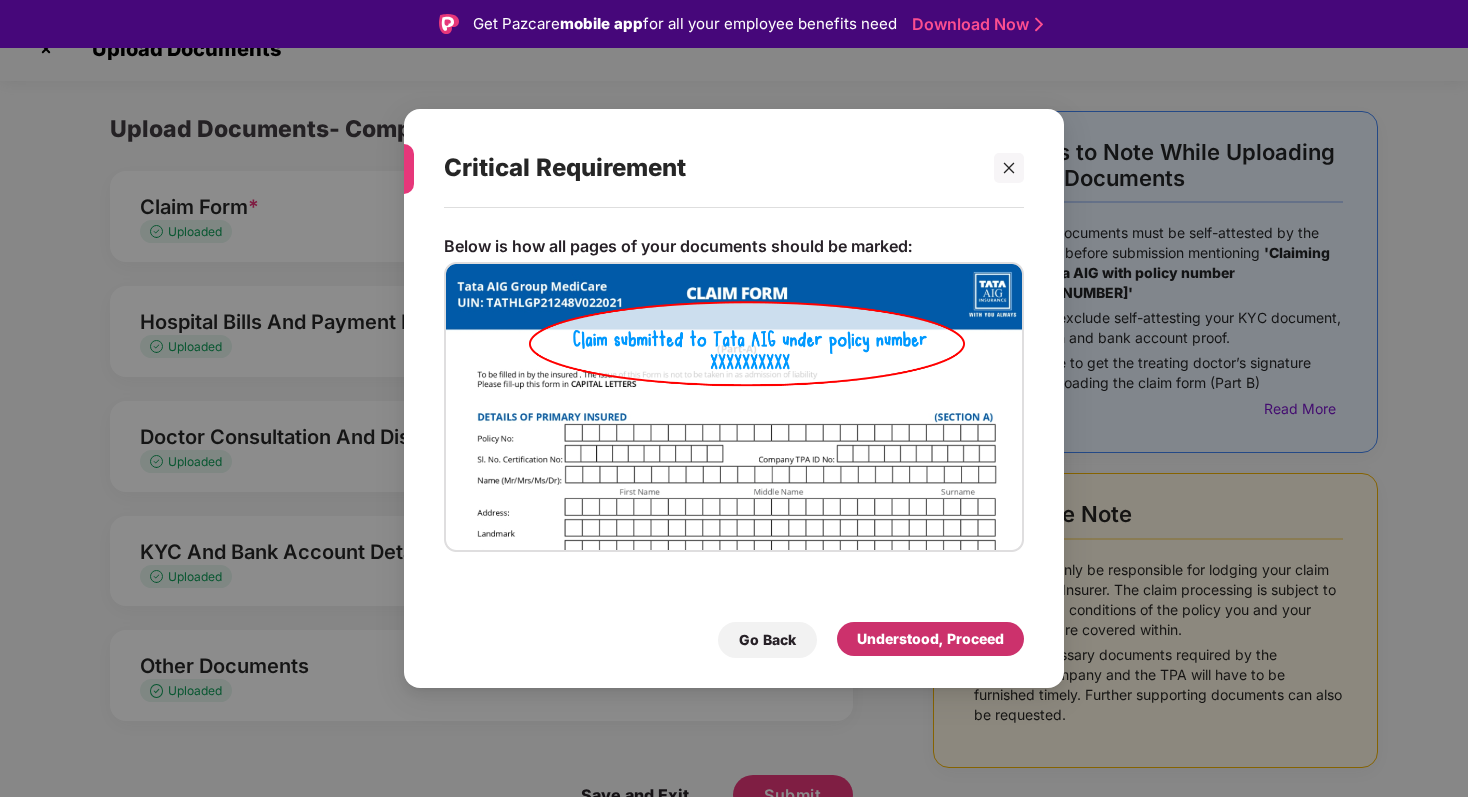 click on "Understood, Proceed" at bounding box center (930, 639) 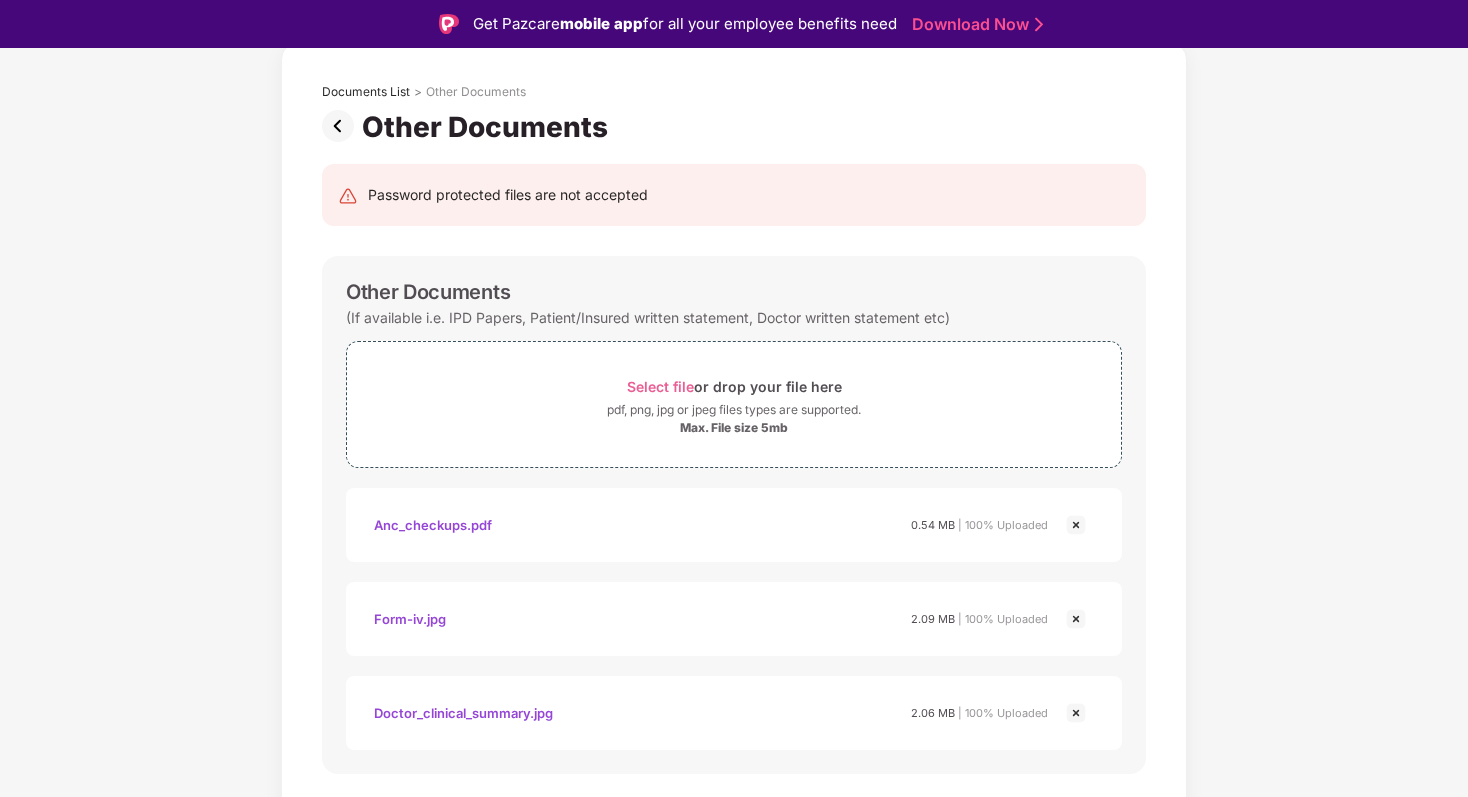 scroll, scrollTop: 149, scrollLeft: 0, axis: vertical 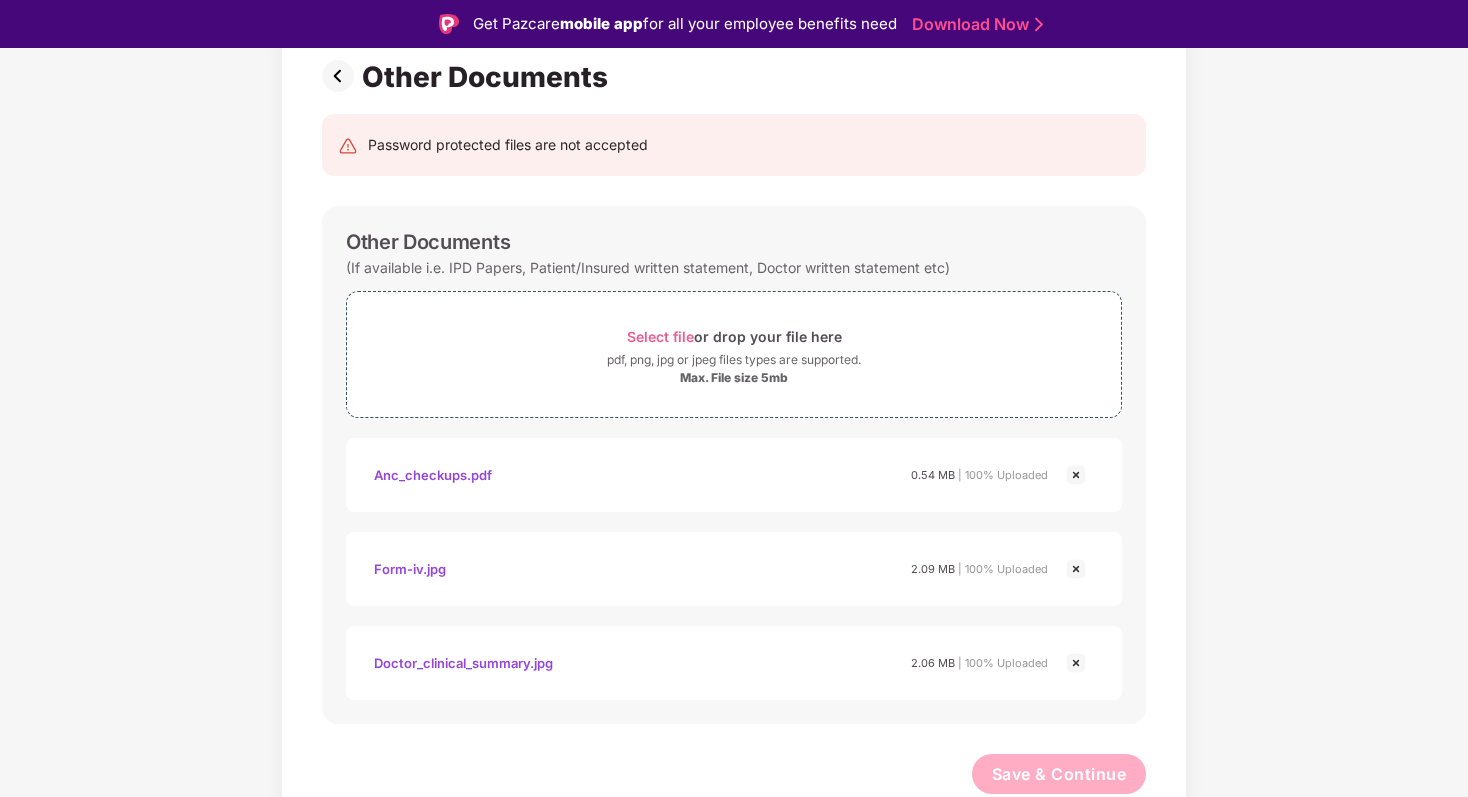 click at bounding box center [342, 76] 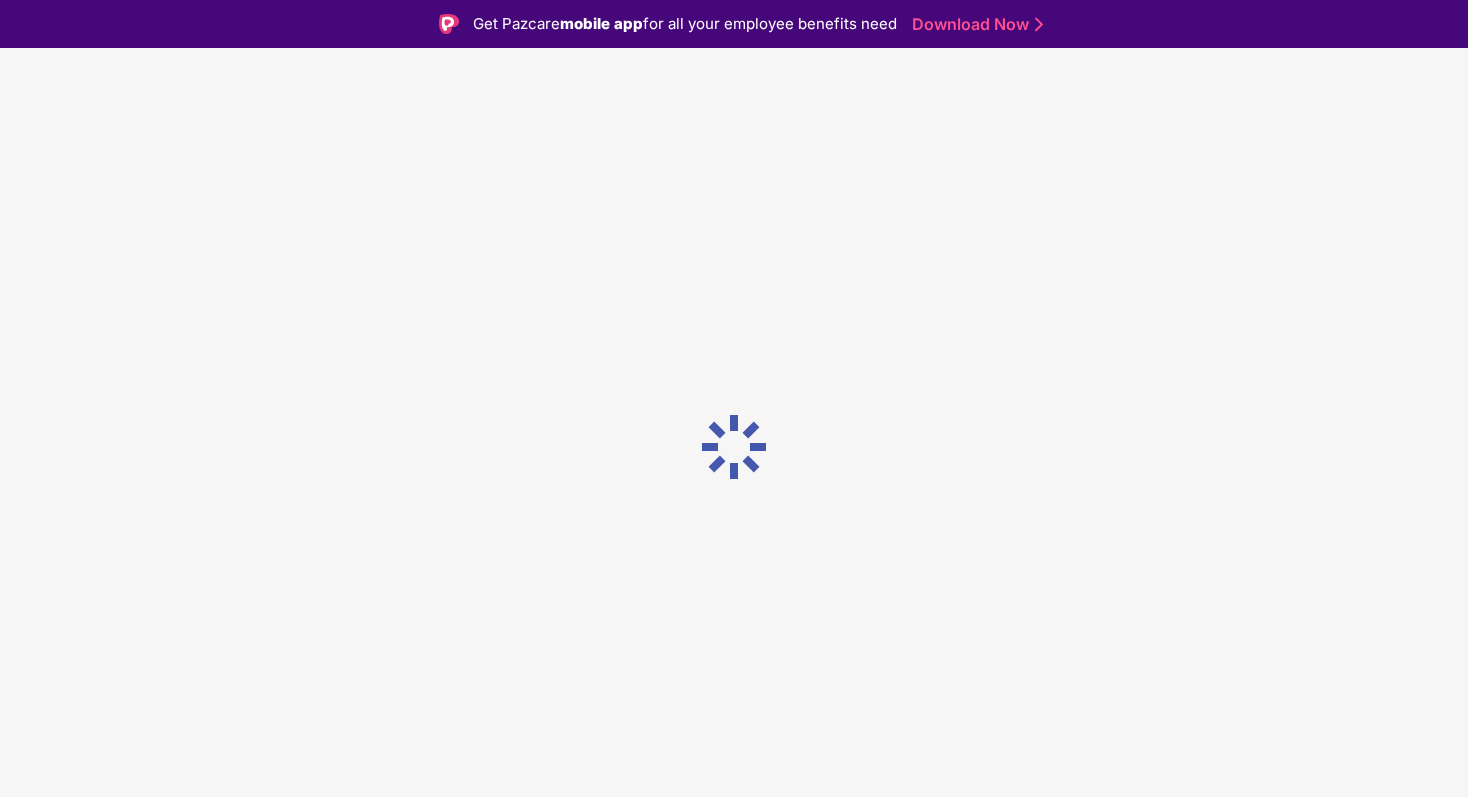 scroll, scrollTop: 0, scrollLeft: 0, axis: both 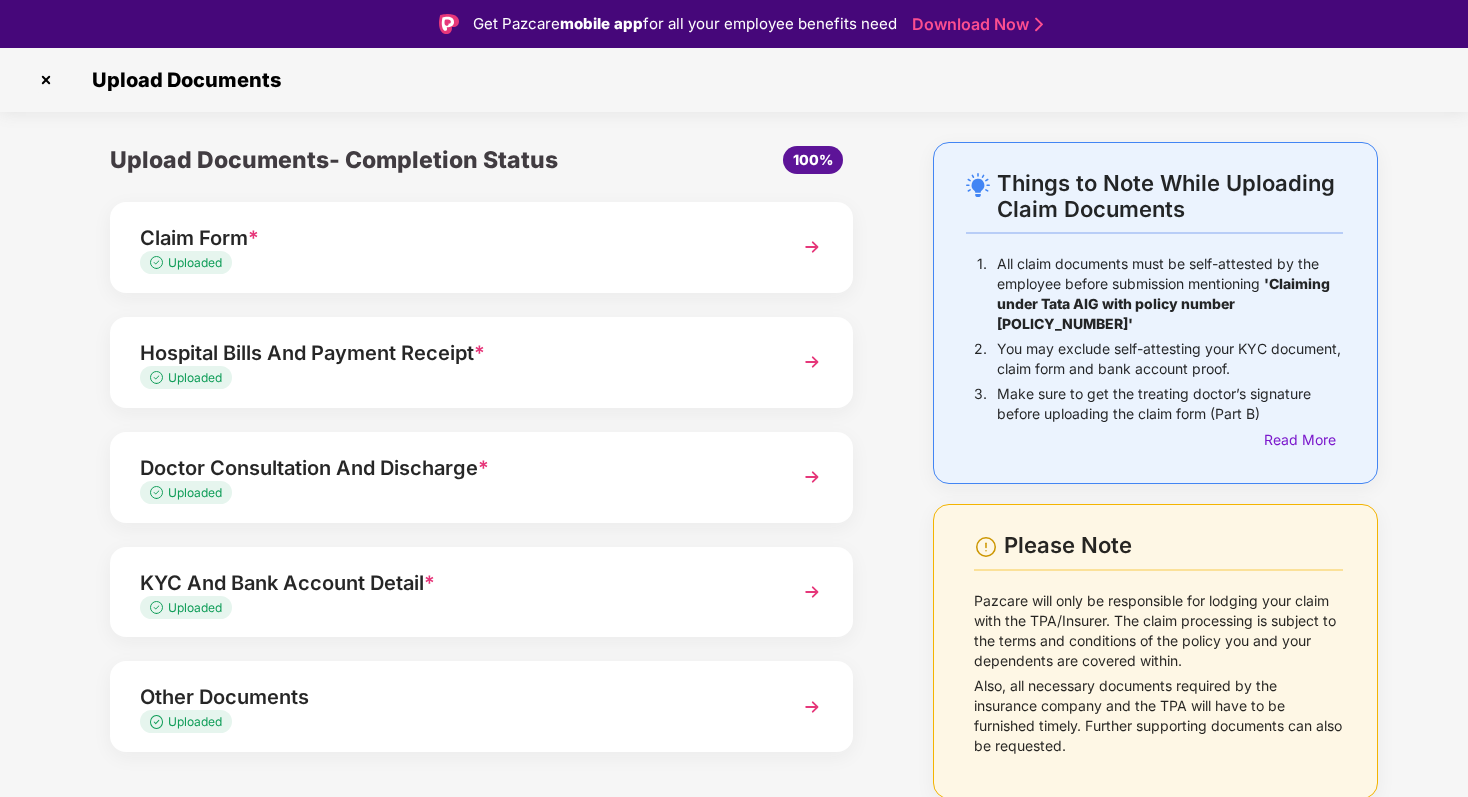 click on "Uploaded" at bounding box center [453, 263] 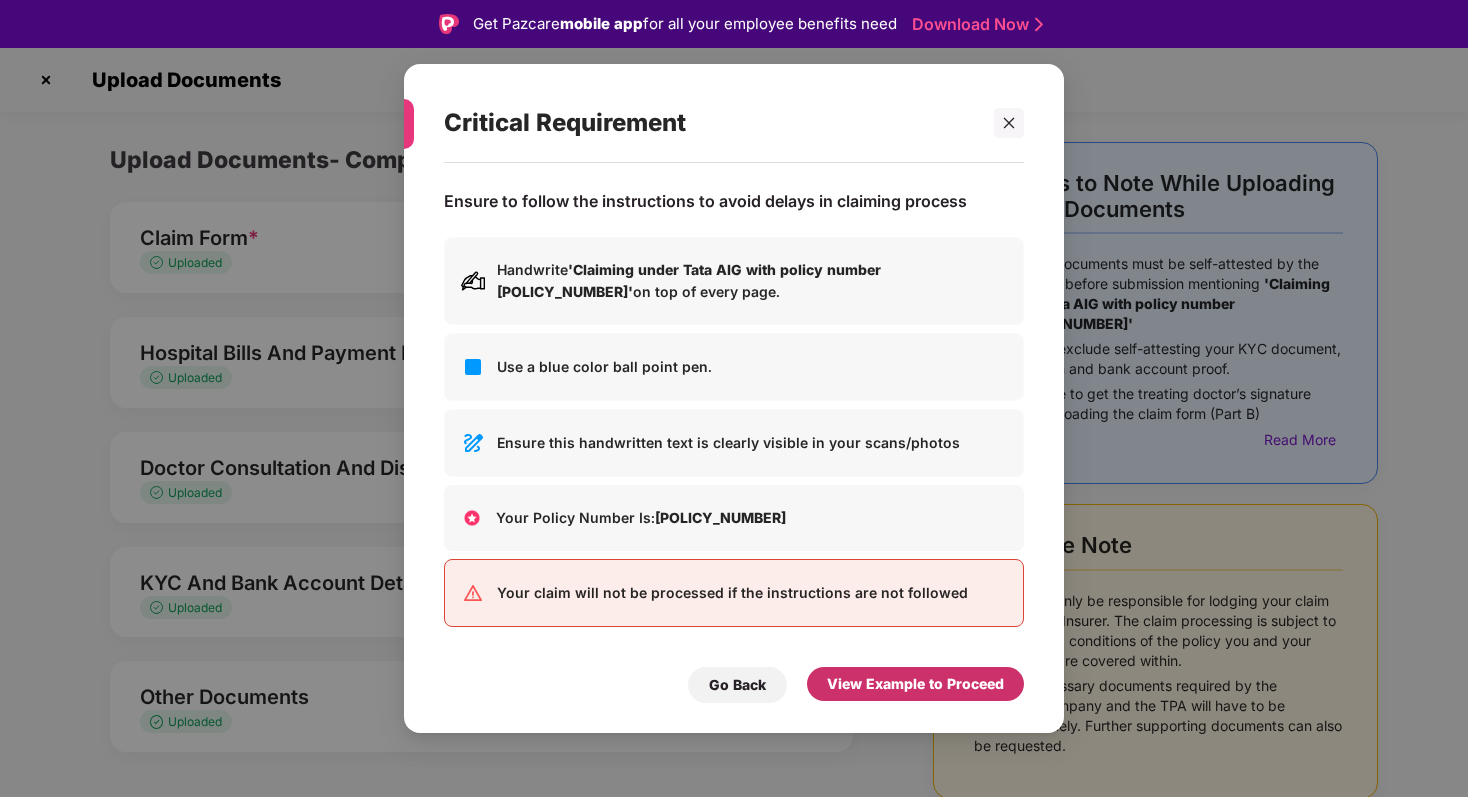 click on "View Example to Proceed" at bounding box center [915, 684] 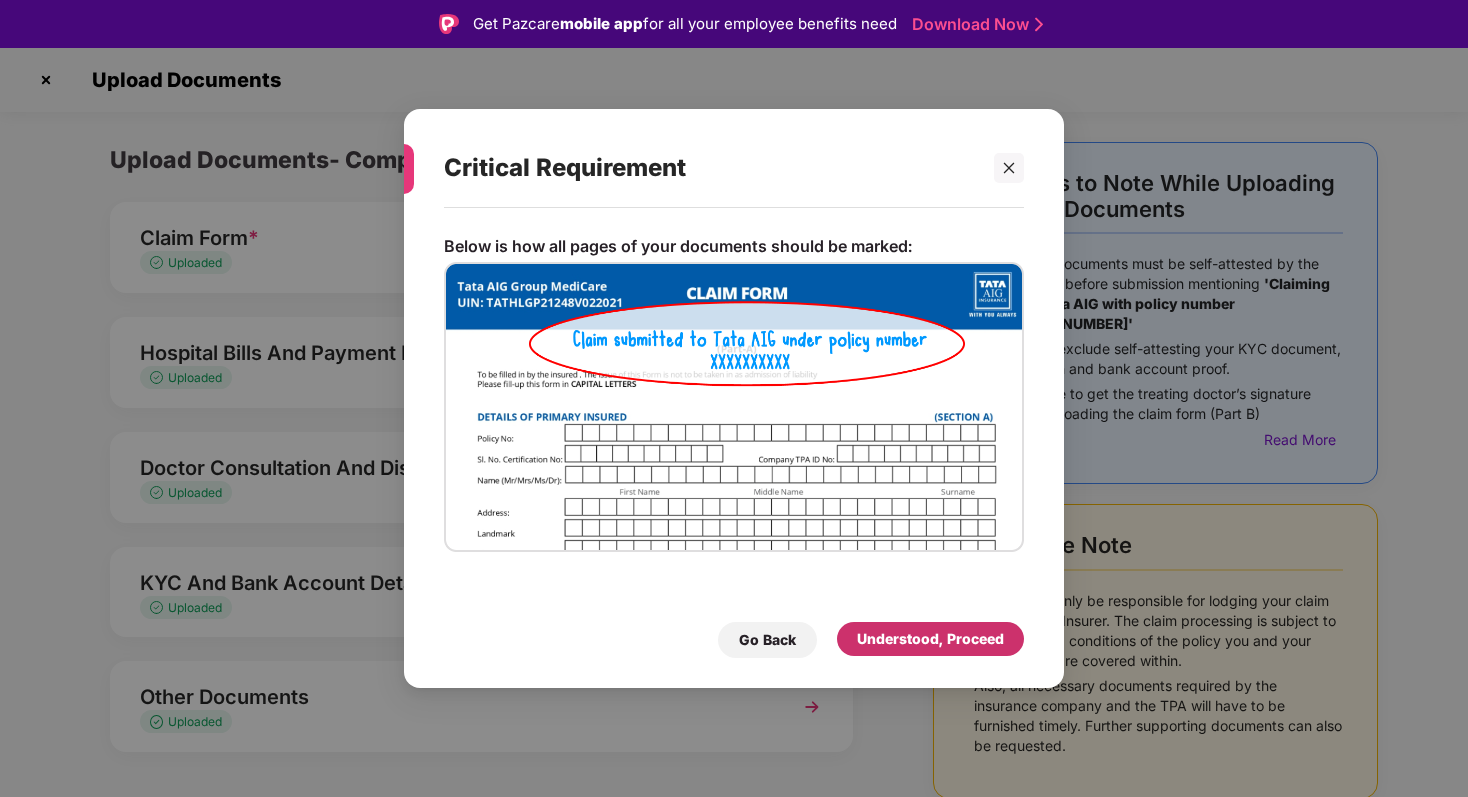click on "Understood, Proceed" at bounding box center [930, 639] 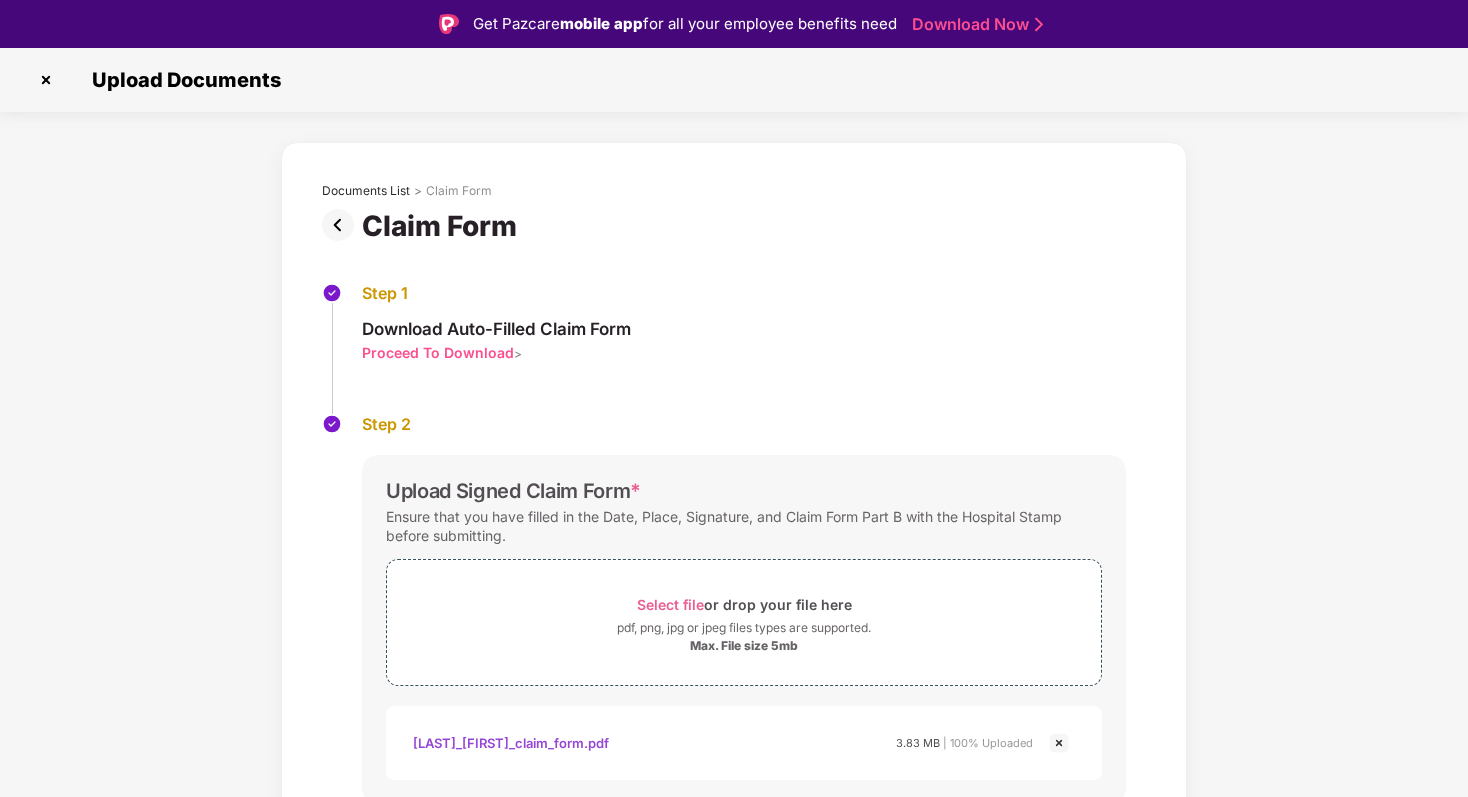 scroll, scrollTop: 70, scrollLeft: 0, axis: vertical 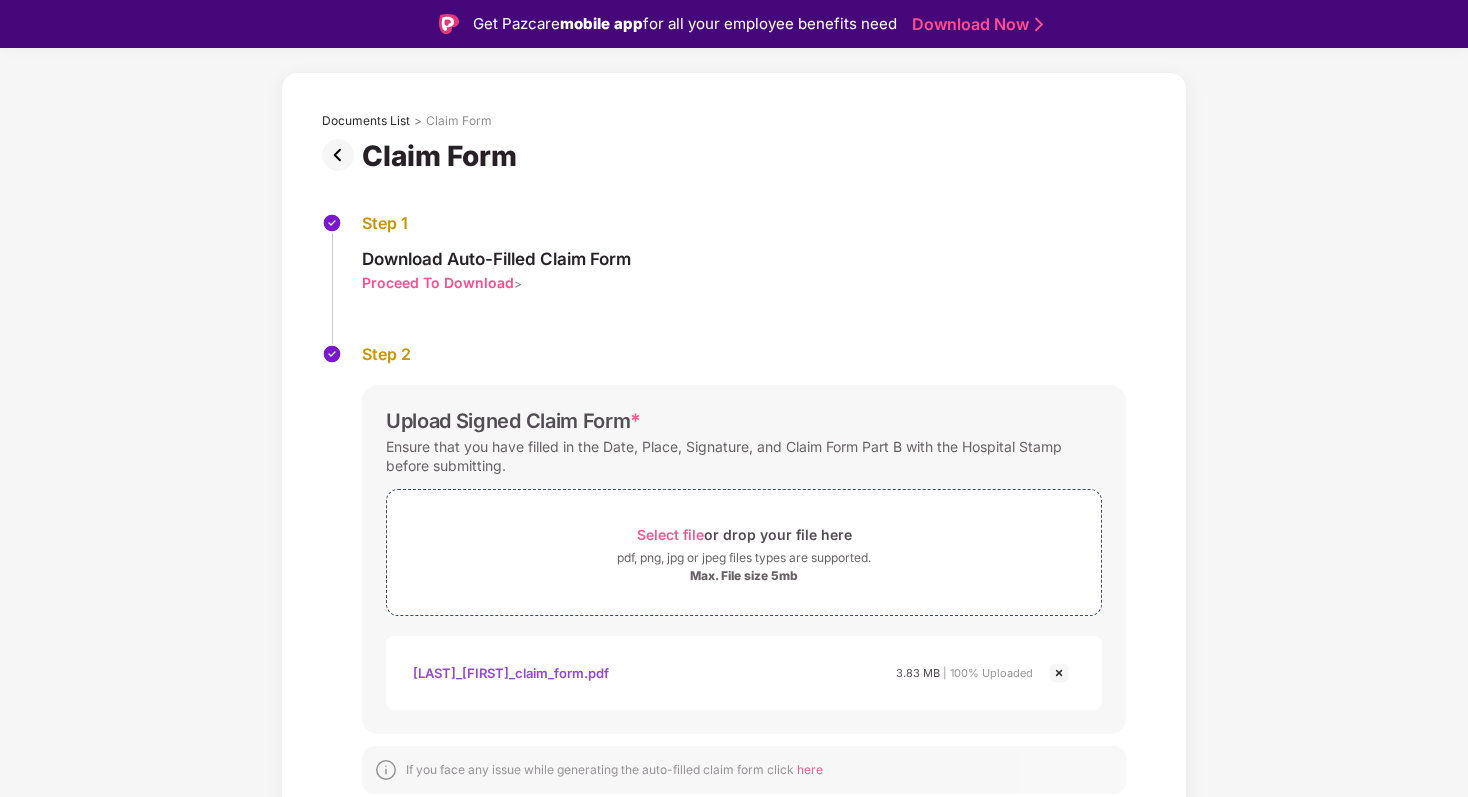 click at bounding box center (1059, 673) 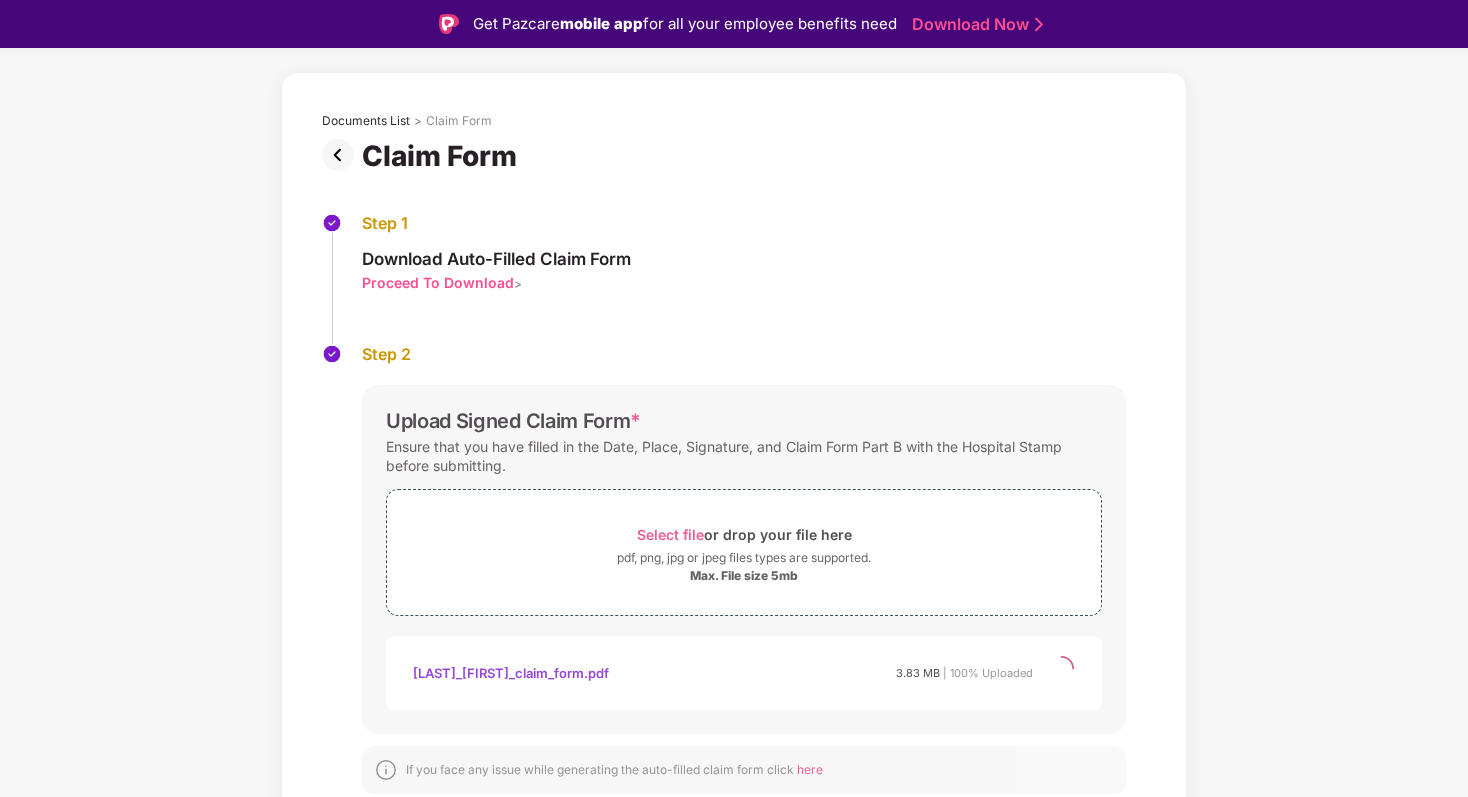 scroll, scrollTop: 0, scrollLeft: 0, axis: both 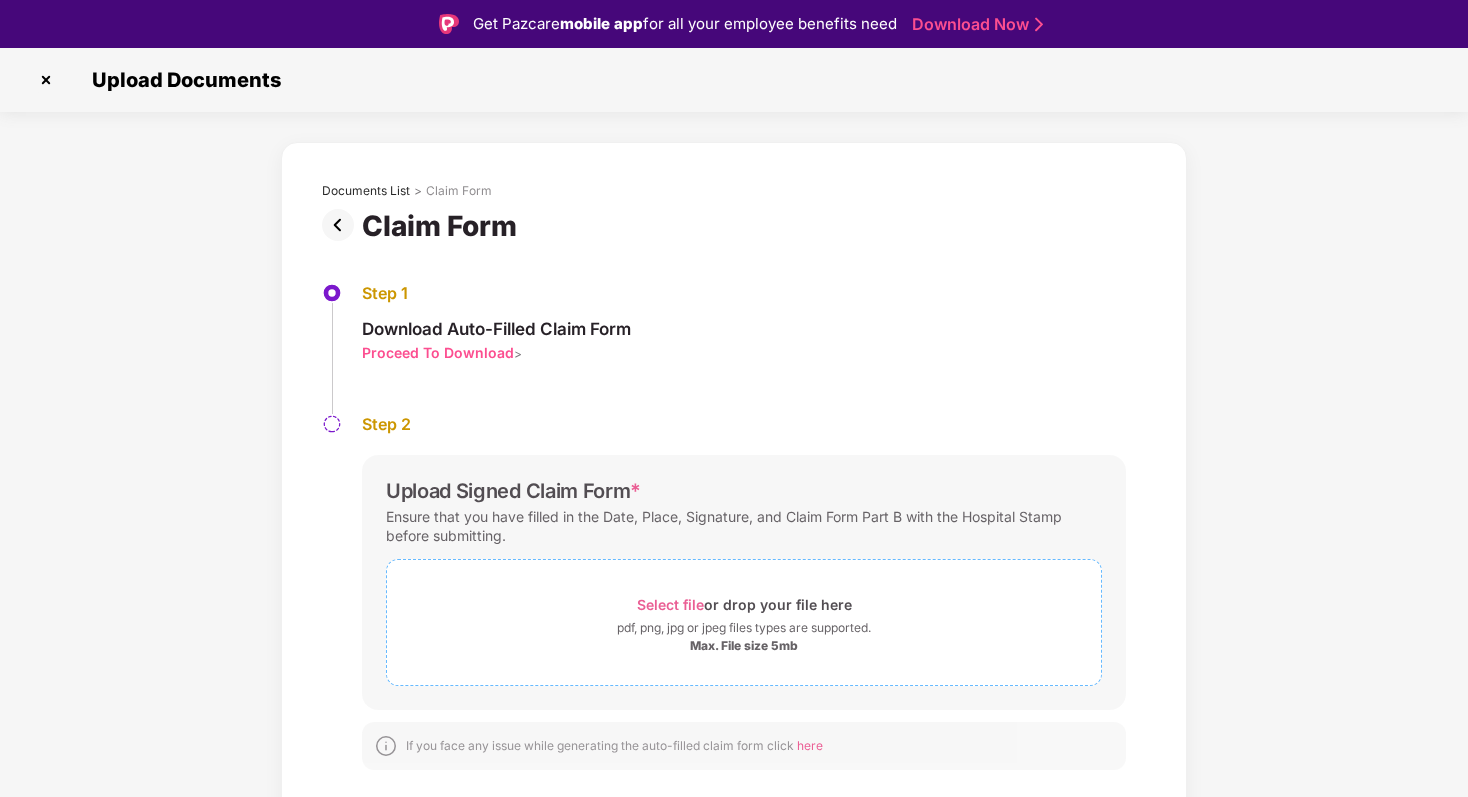 click on "Select file" at bounding box center (670, 604) 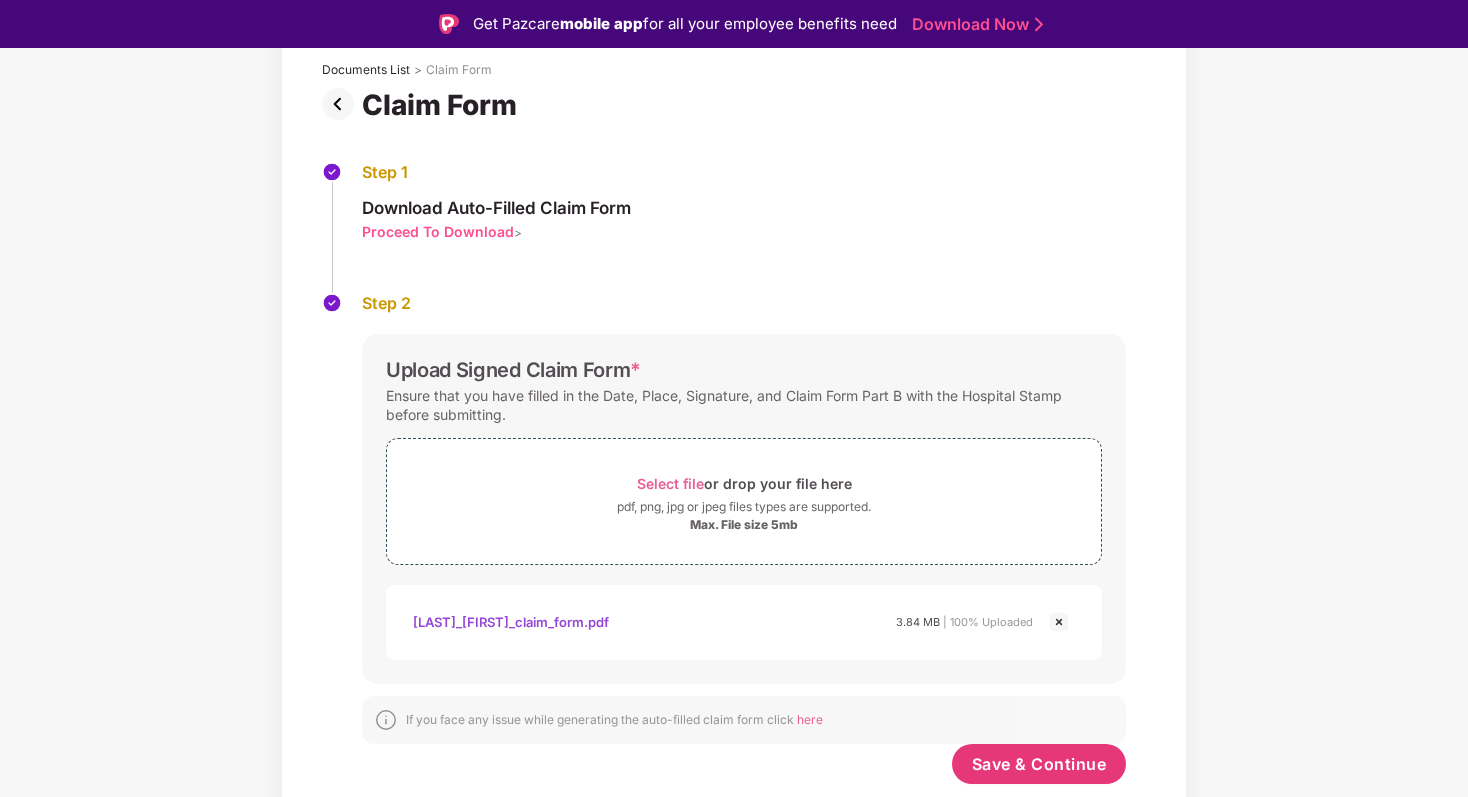 scroll, scrollTop: 121, scrollLeft: 0, axis: vertical 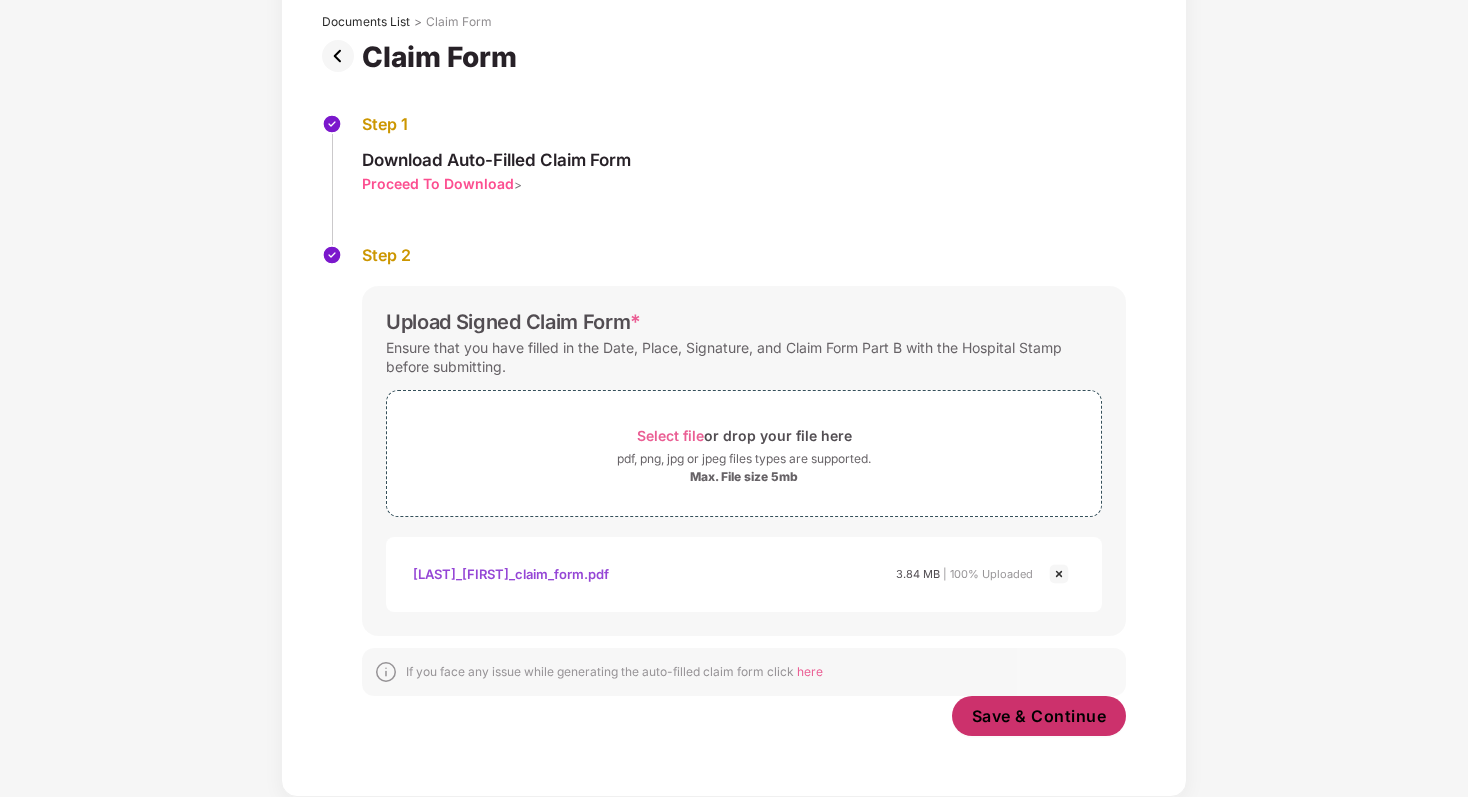 click on "Save & Continue" at bounding box center [1039, 716] 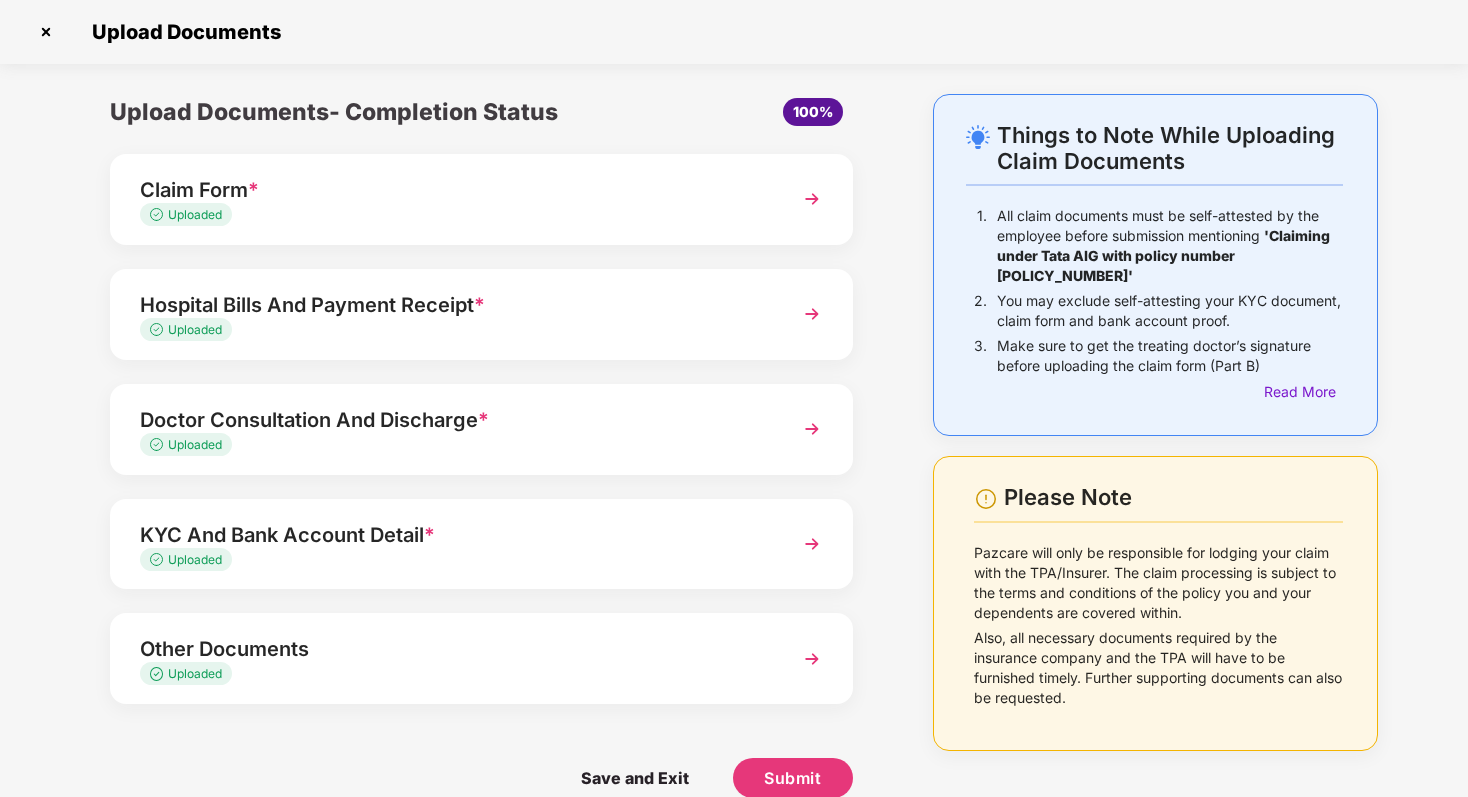 scroll, scrollTop: 31, scrollLeft: 0, axis: vertical 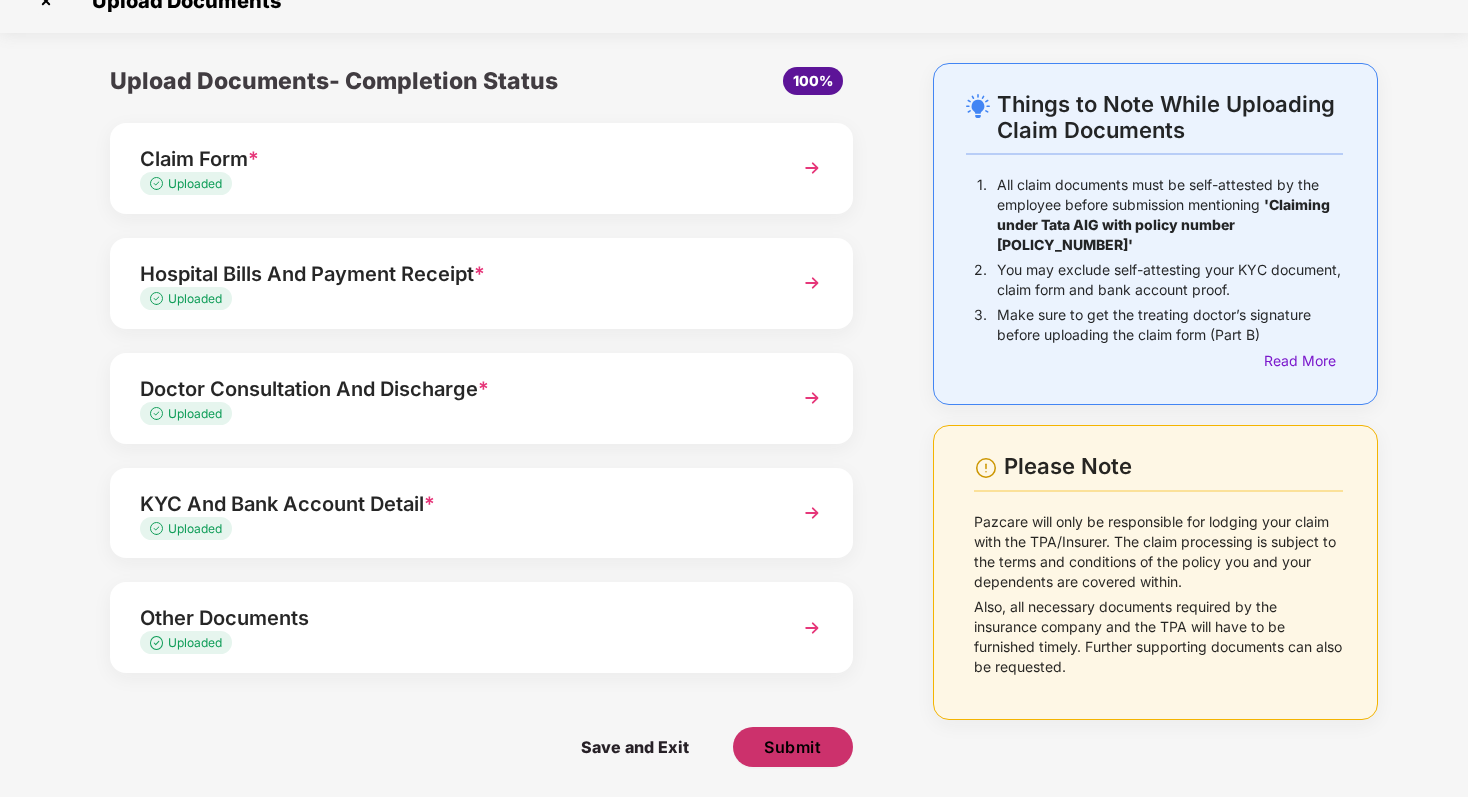 click on "Submit" at bounding box center [792, 747] 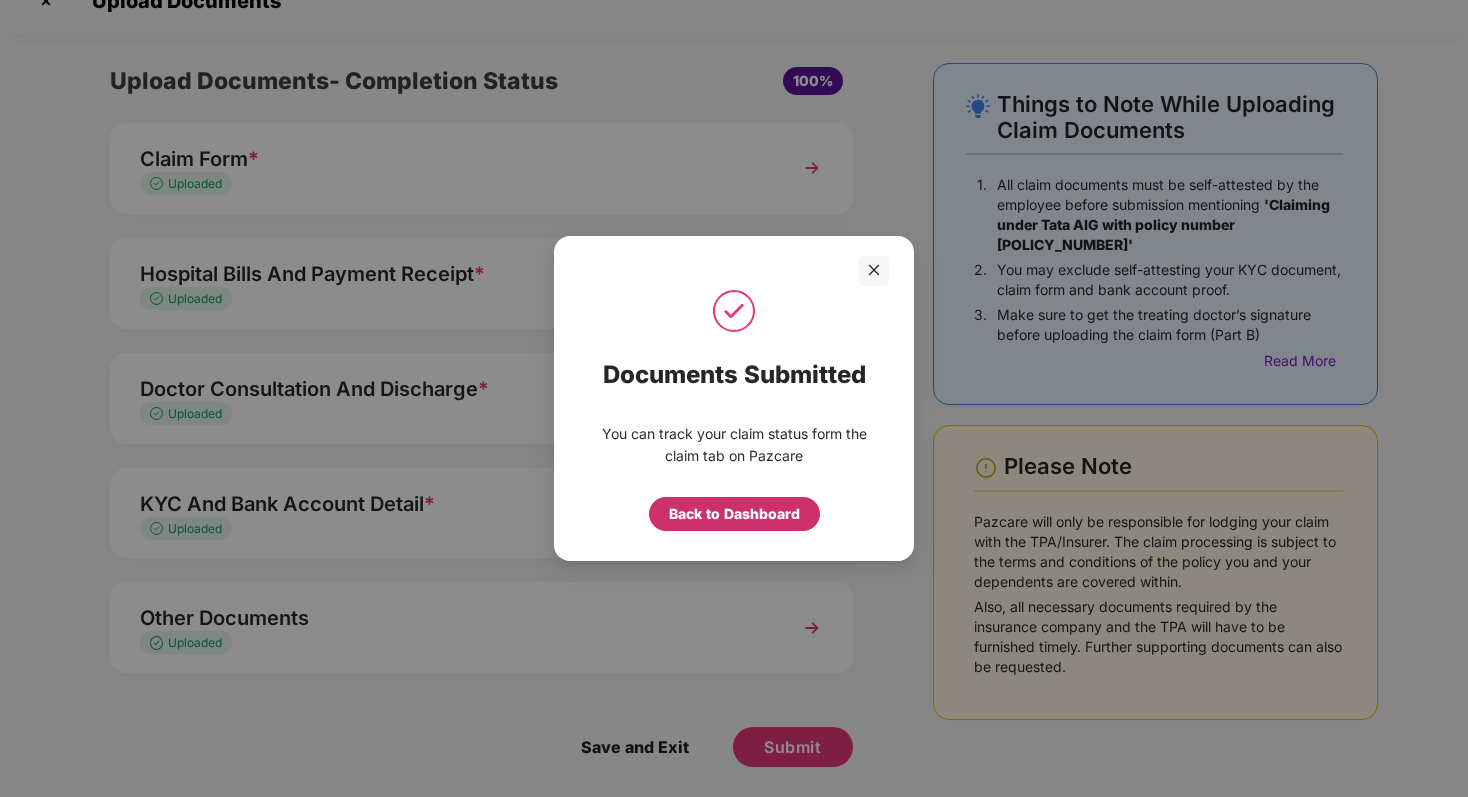 click on "Back to Dashboard" at bounding box center (734, 514) 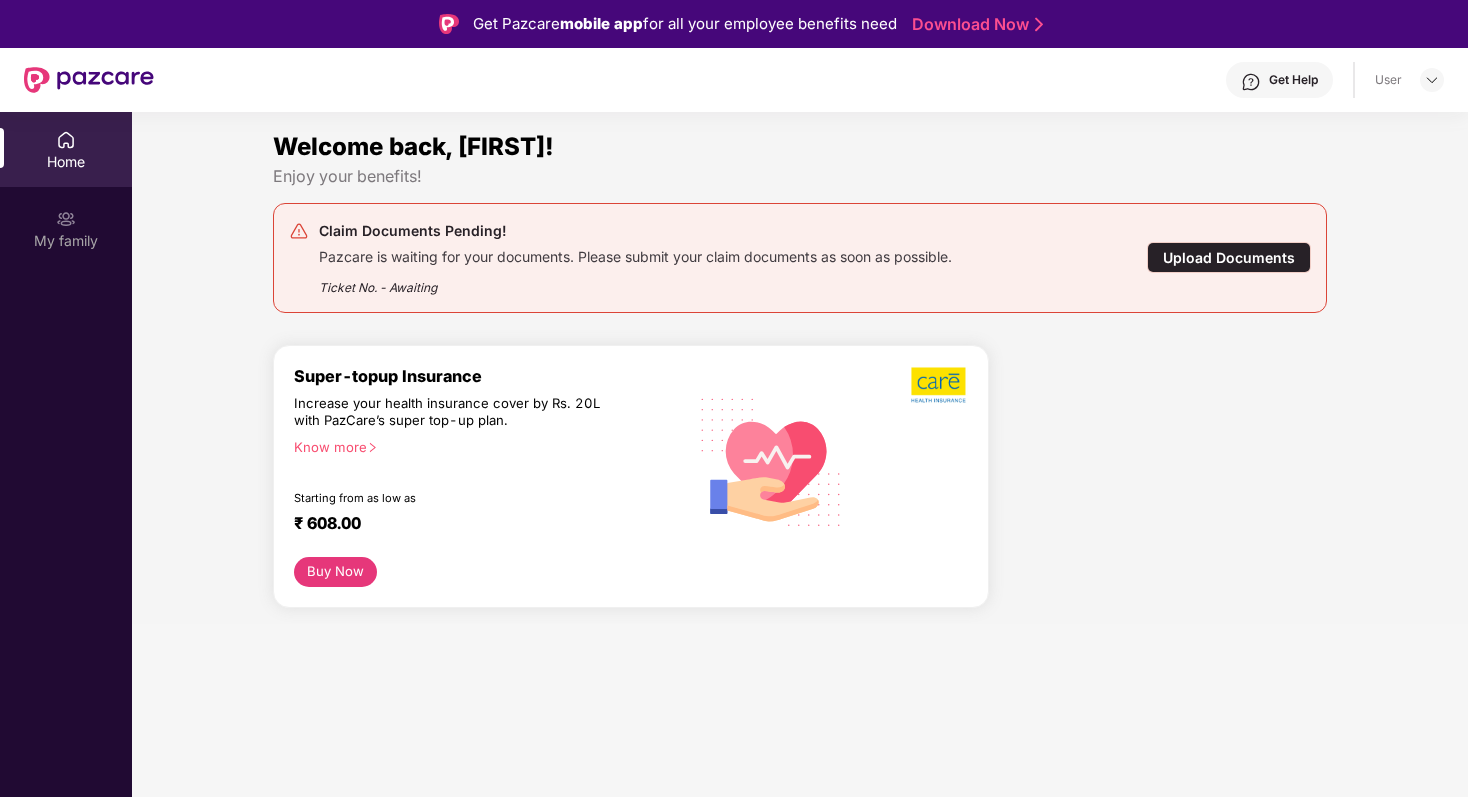 scroll, scrollTop: 0, scrollLeft: 0, axis: both 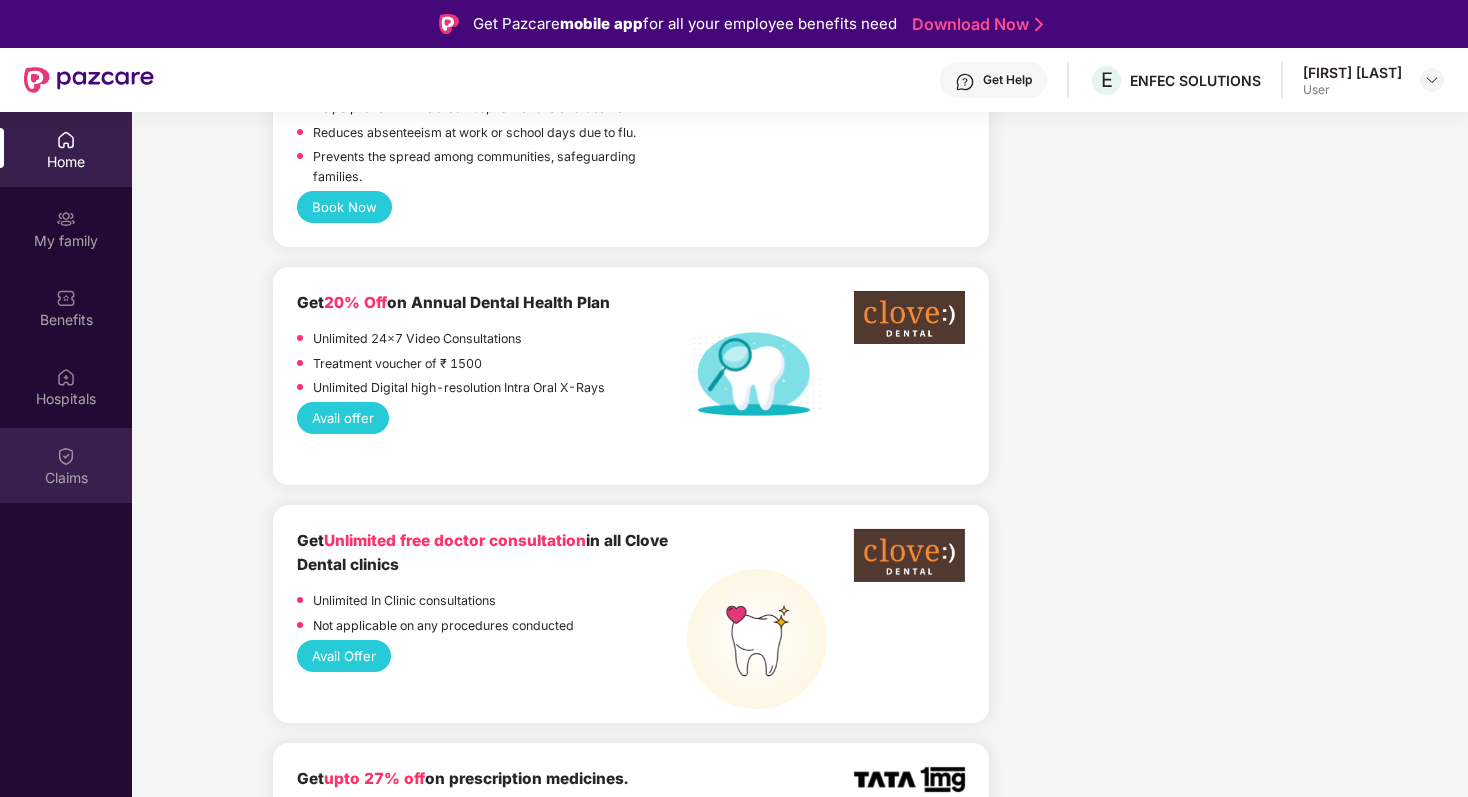 click on "Claims" at bounding box center [66, 478] 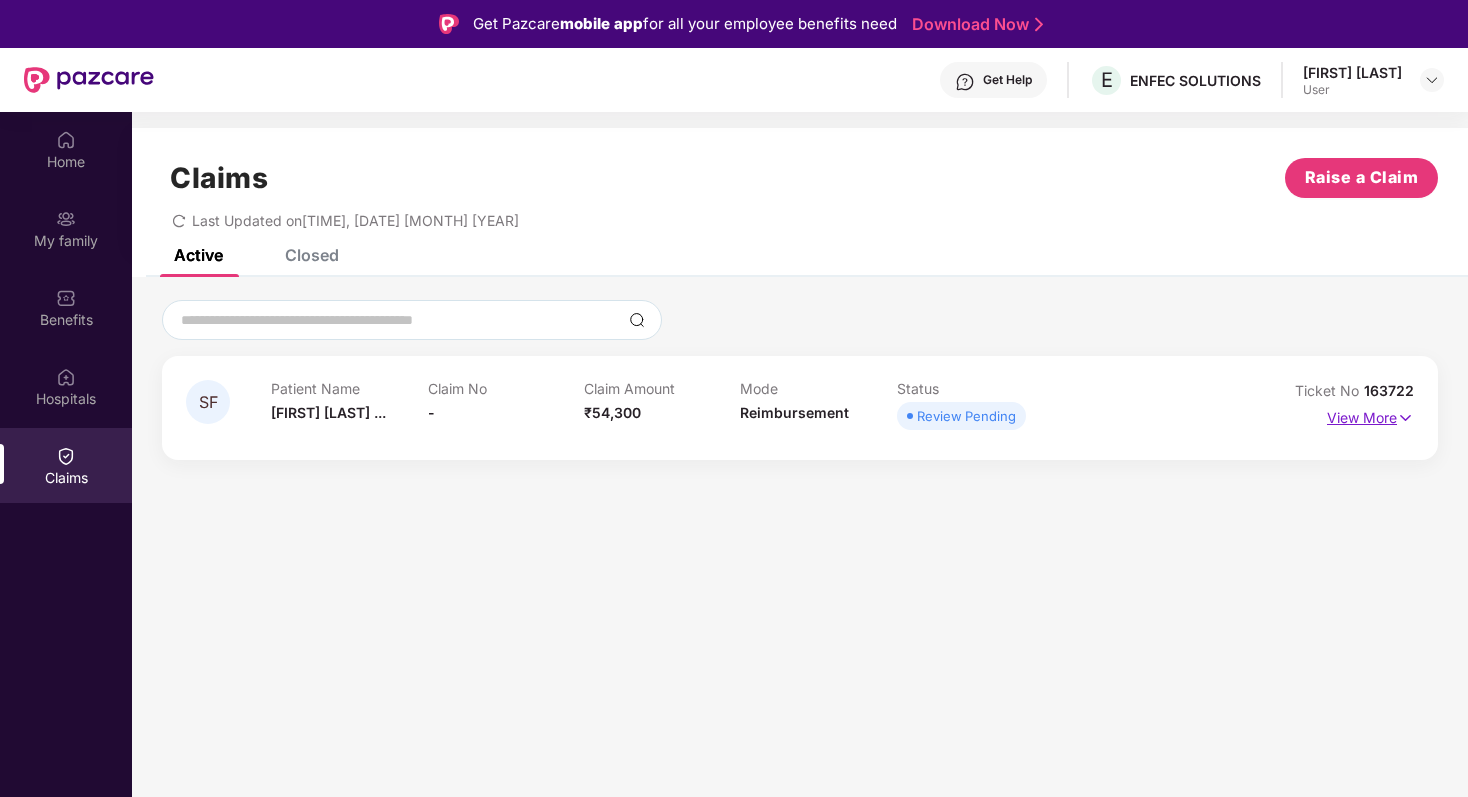click at bounding box center (1405, 418) 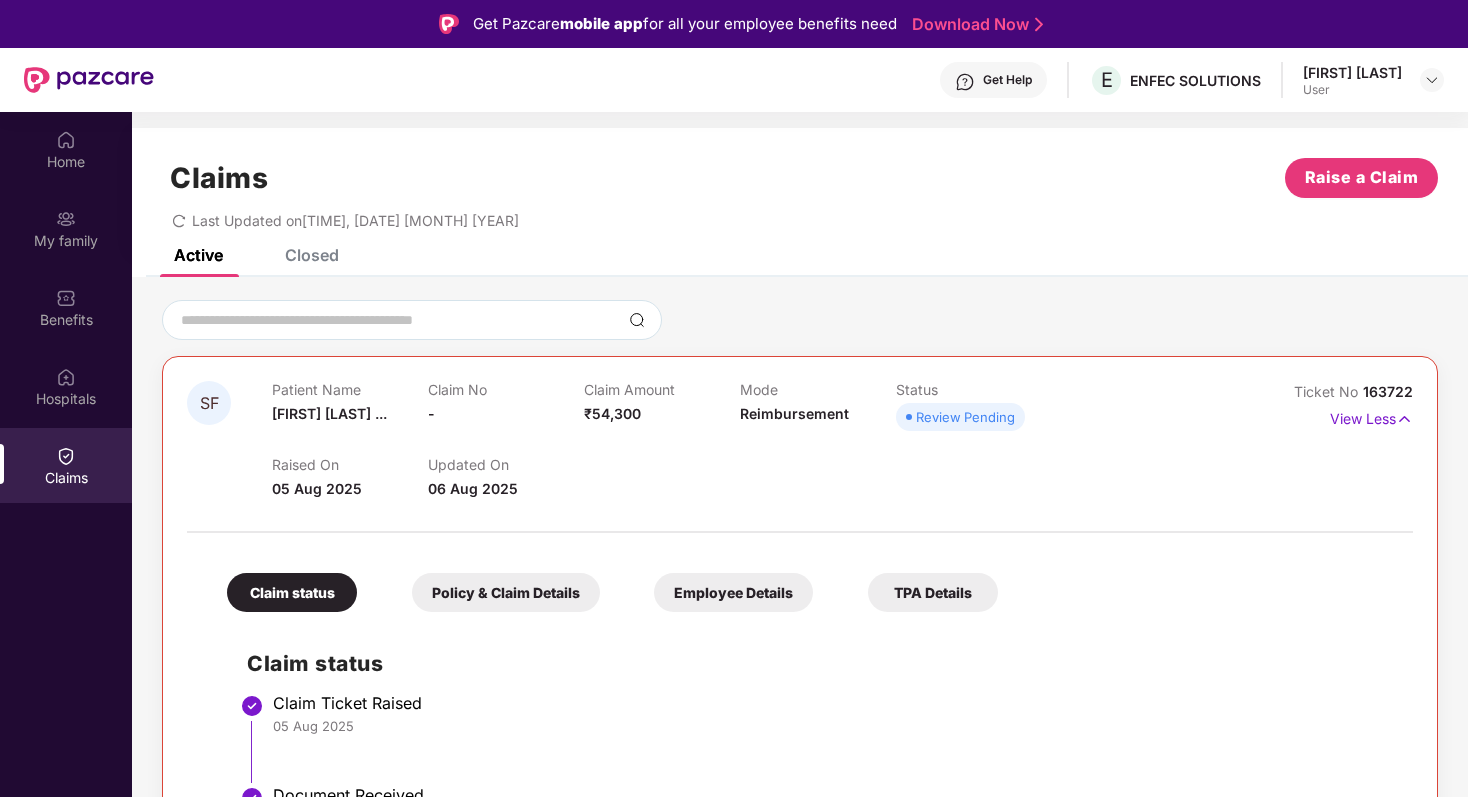 scroll, scrollTop: 68, scrollLeft: 0, axis: vertical 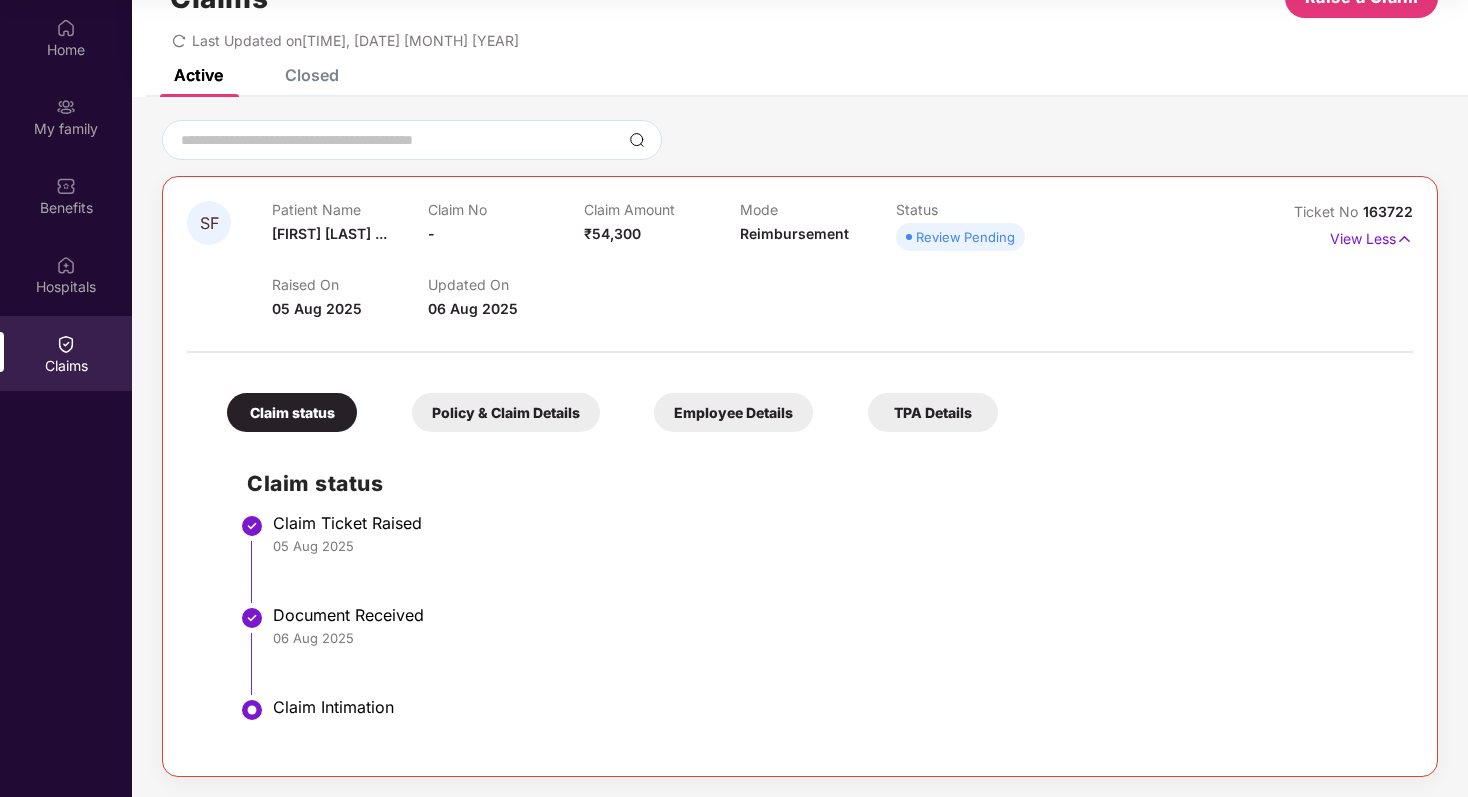 click on "TPA Details" at bounding box center [933, 412] 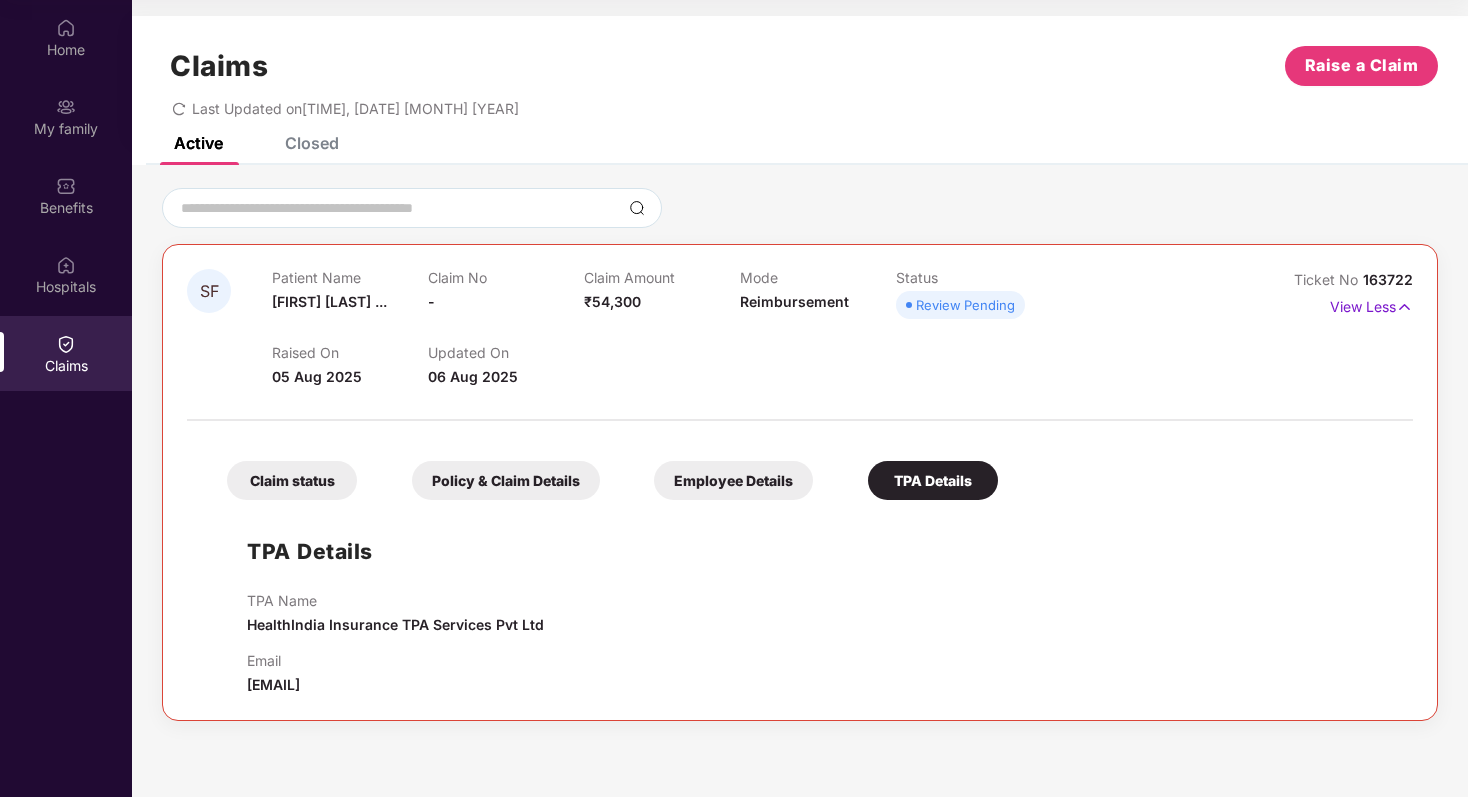 scroll, scrollTop: 0, scrollLeft: 0, axis: both 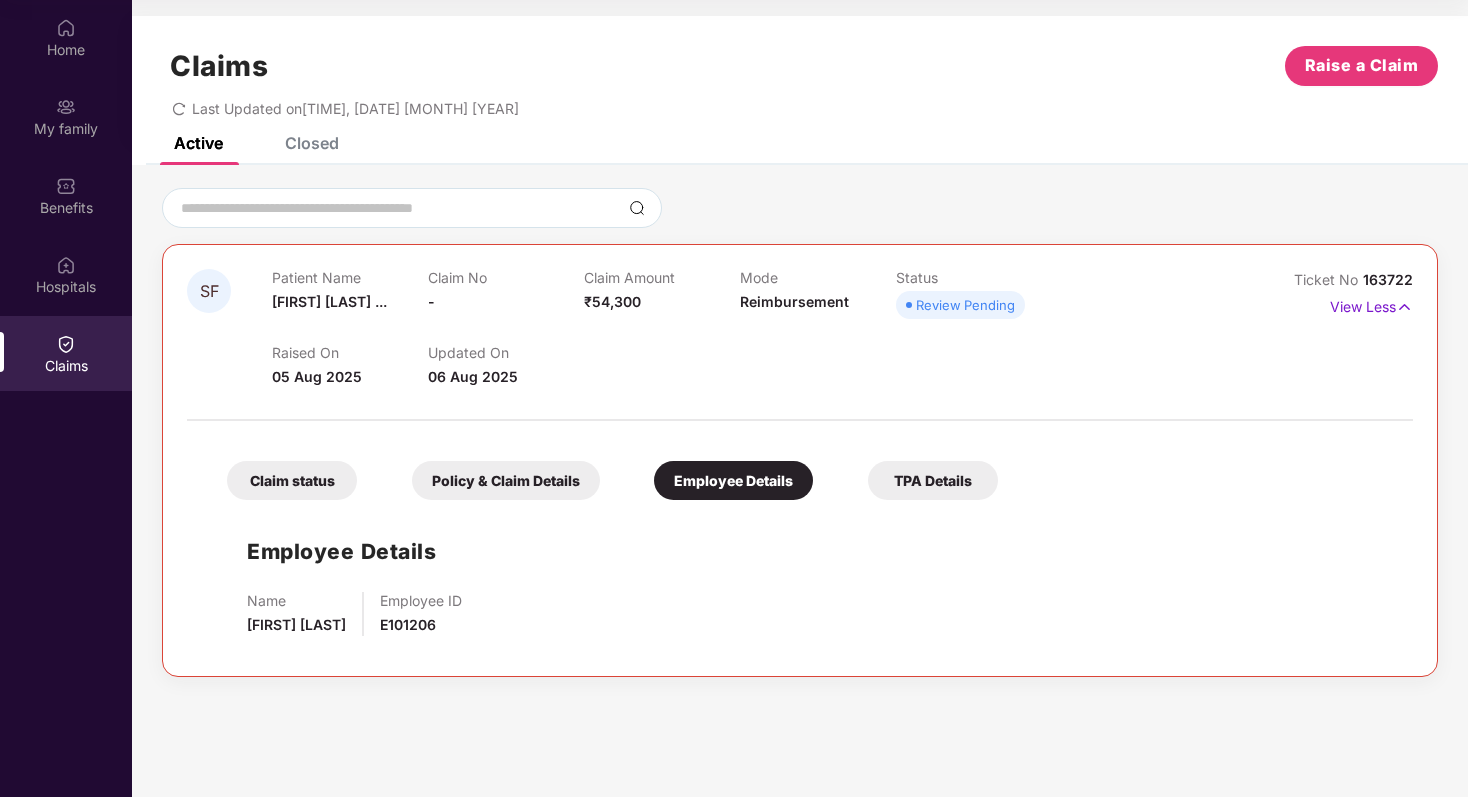 click on "Policy & Claim Details" at bounding box center [506, 480] 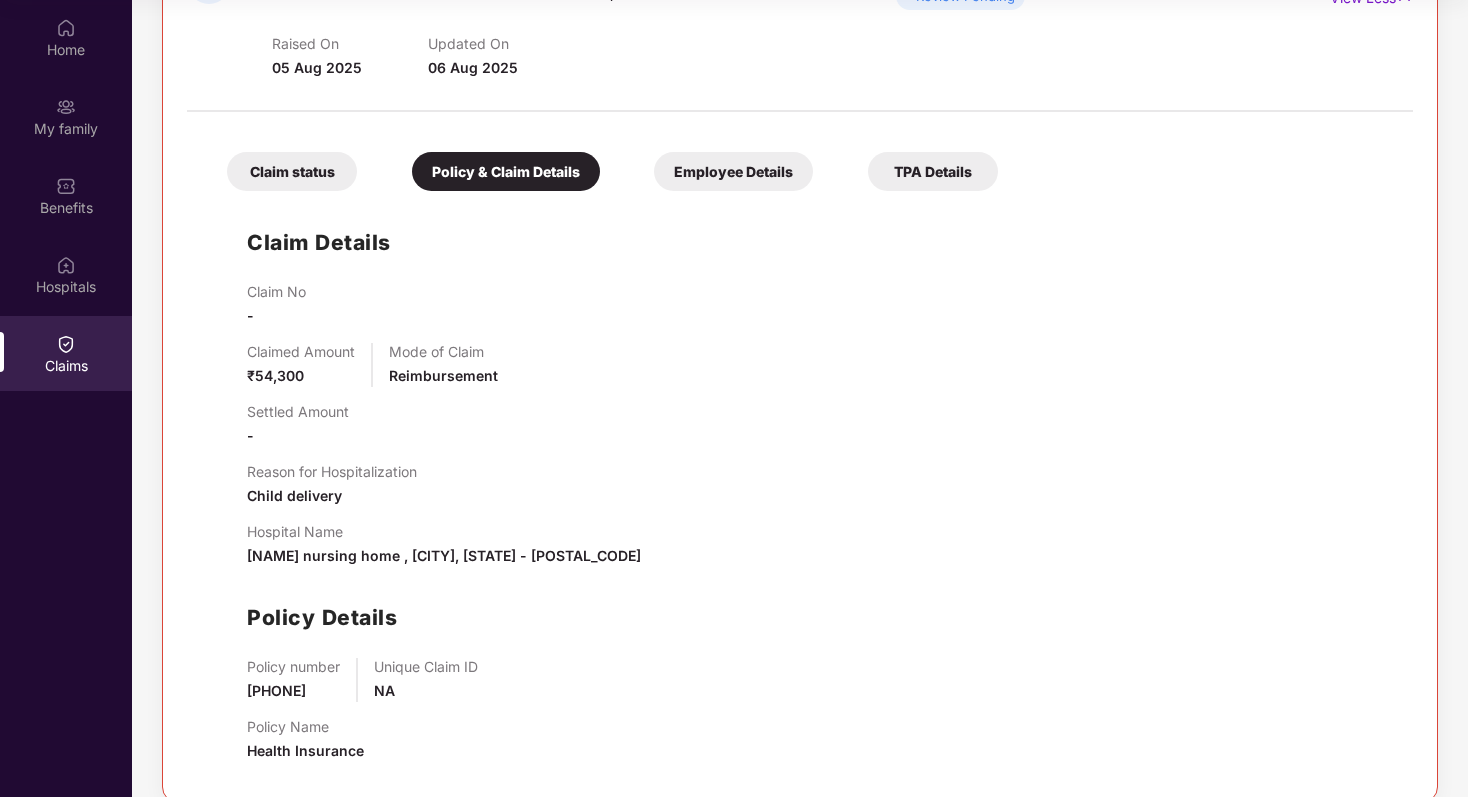 scroll, scrollTop: 335, scrollLeft: 0, axis: vertical 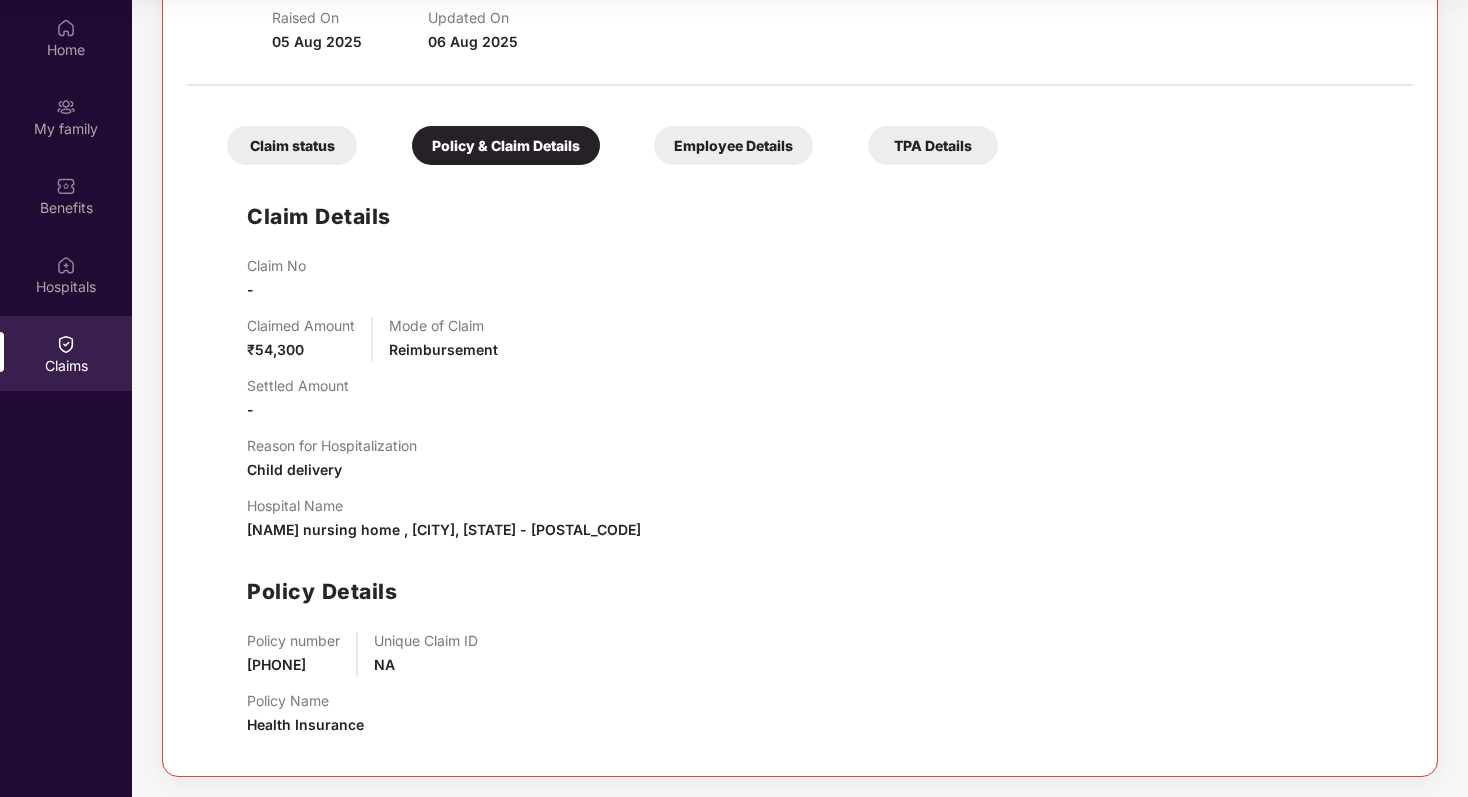 click on "Claim status" at bounding box center (292, 145) 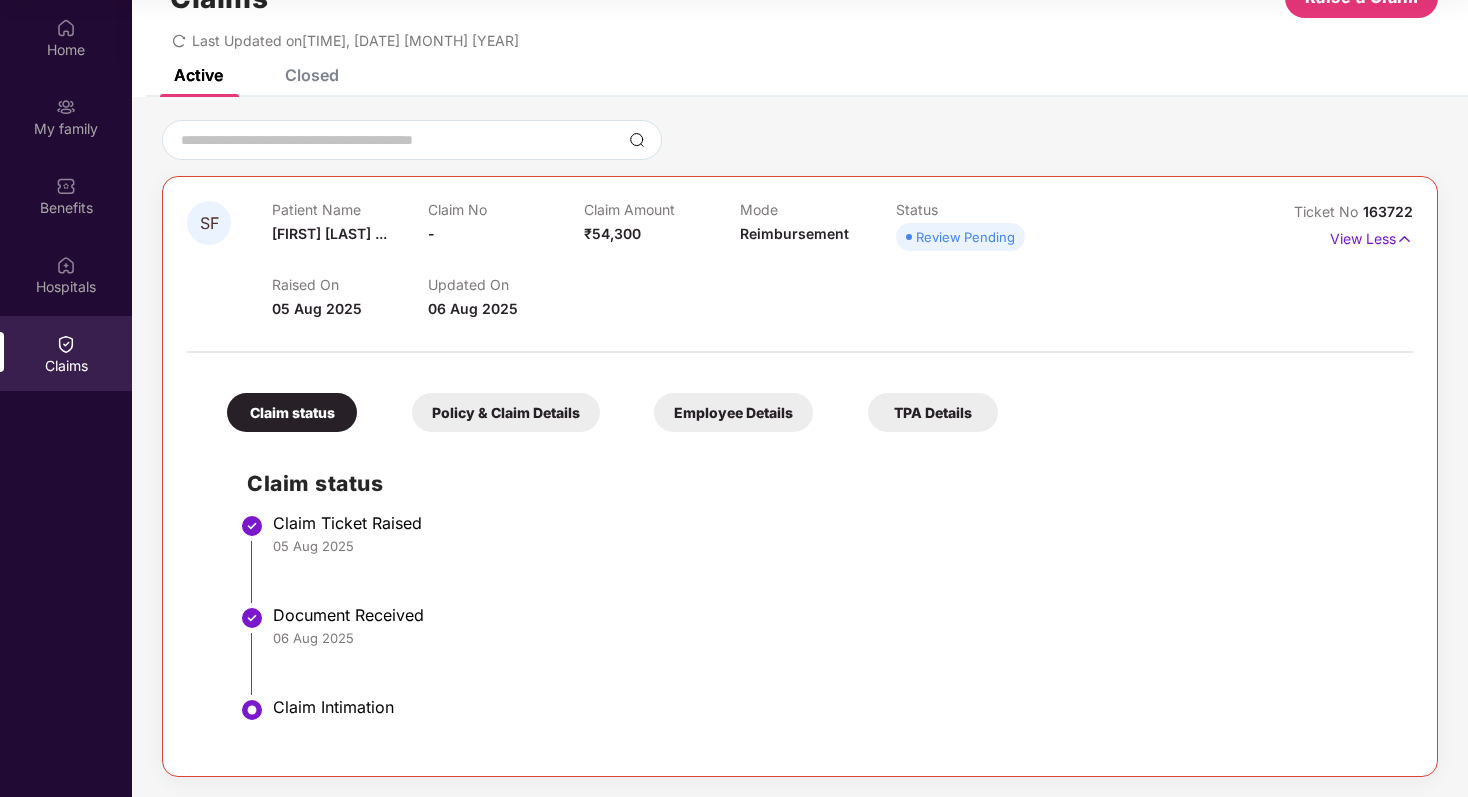scroll, scrollTop: 0, scrollLeft: 0, axis: both 